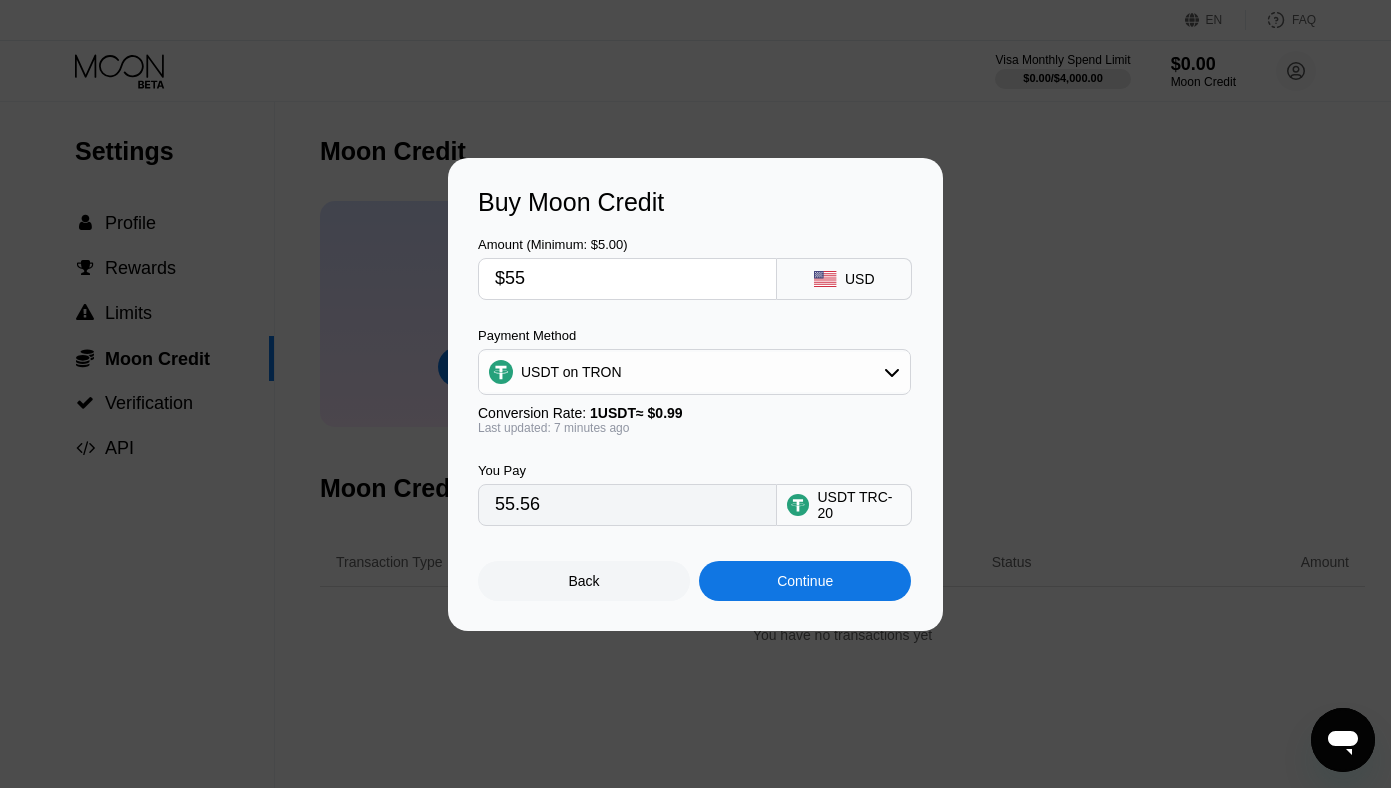 scroll, scrollTop: 0, scrollLeft: 0, axis: both 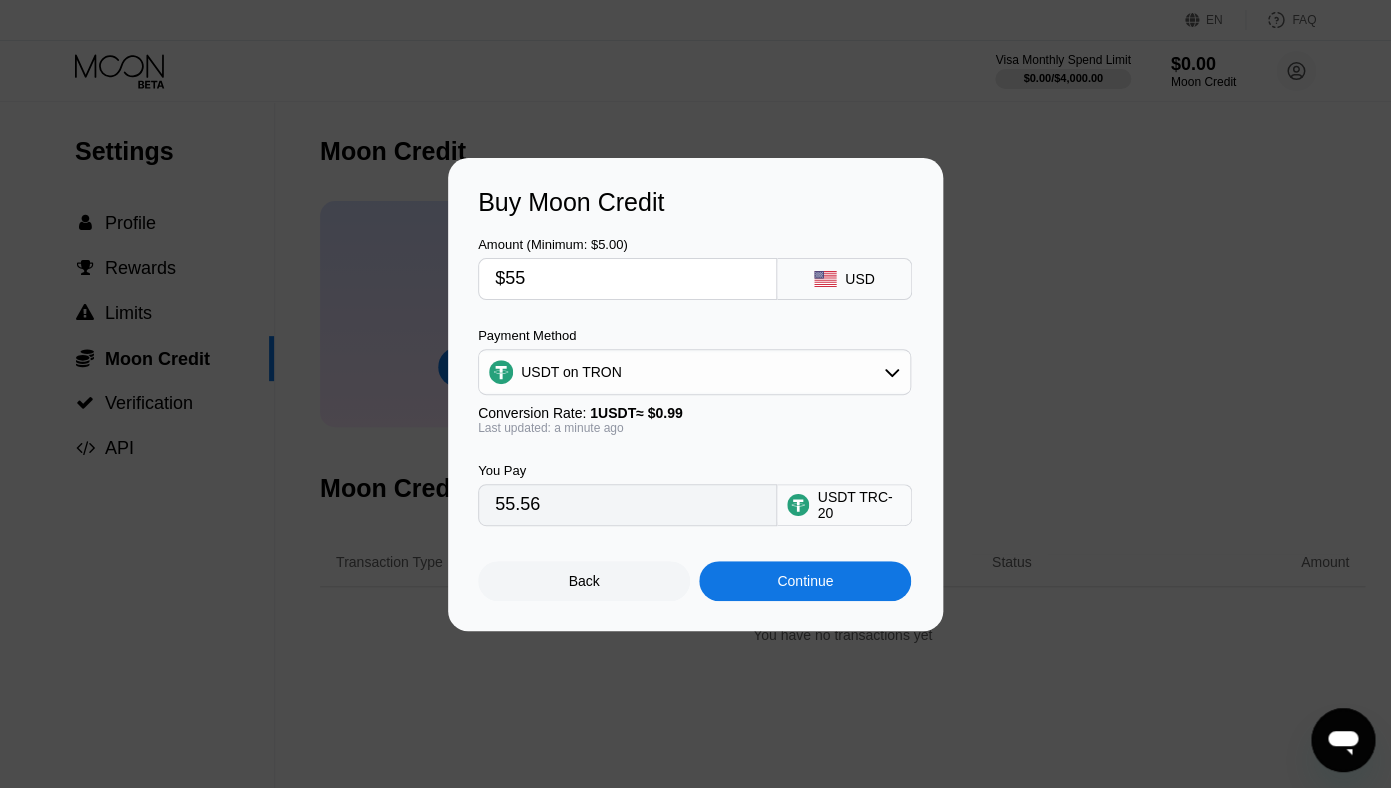 type on "$5" 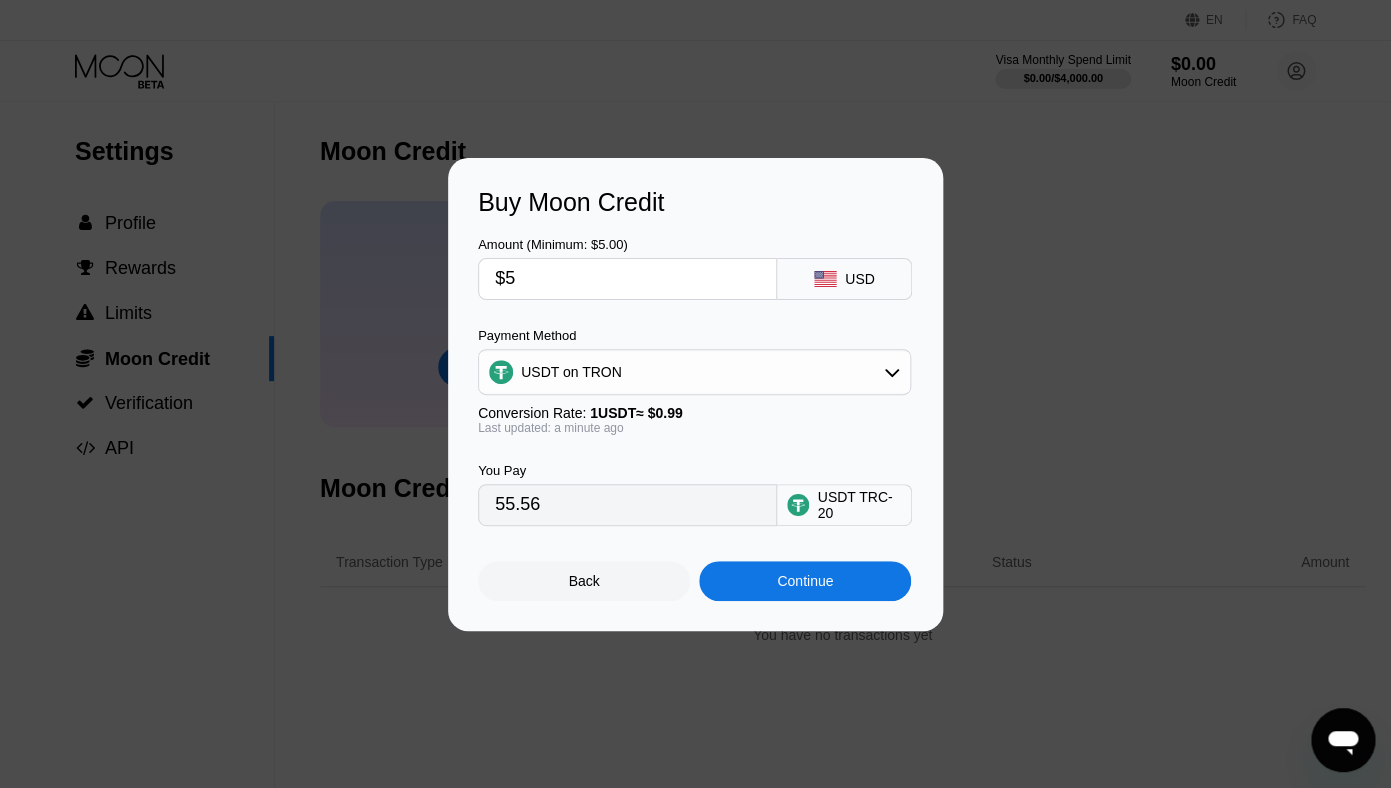 type on "5.05" 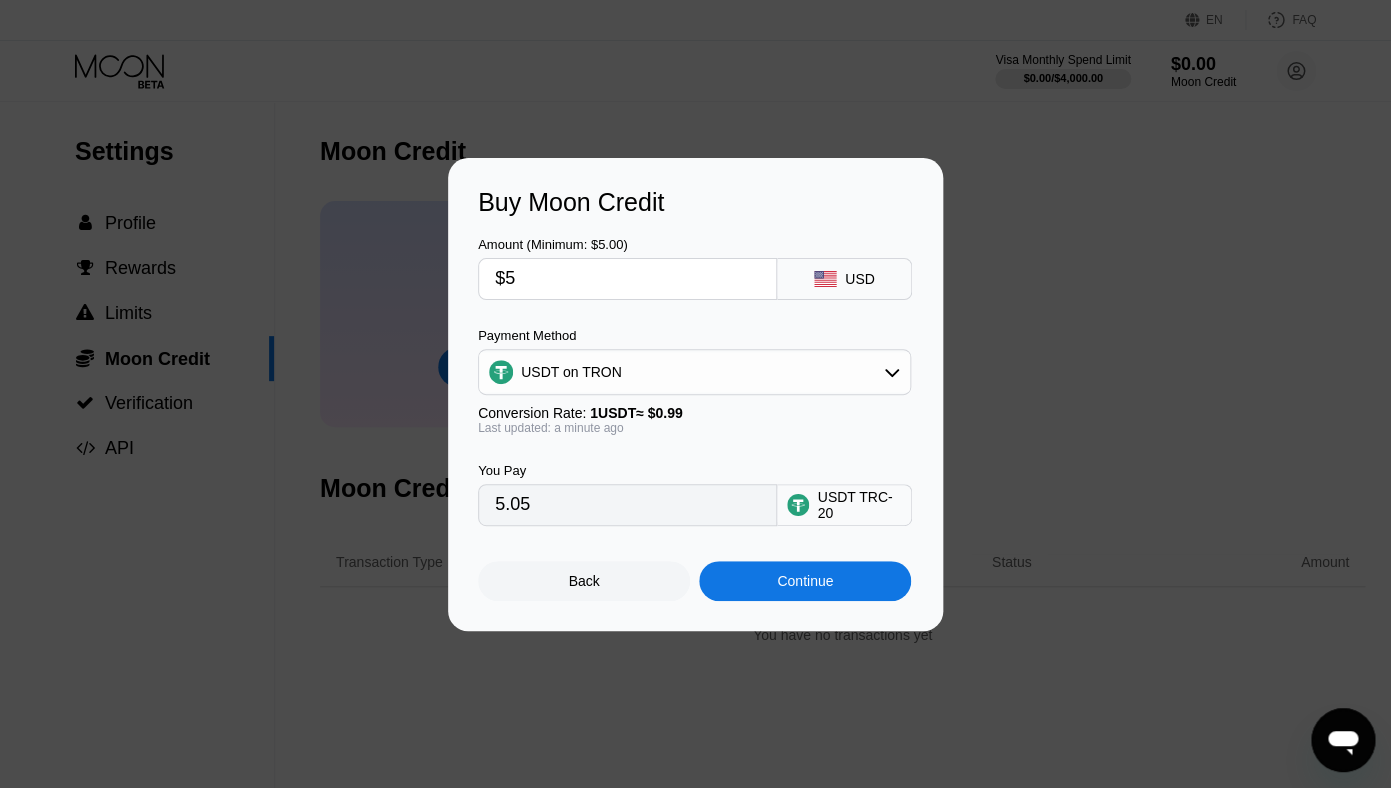 type 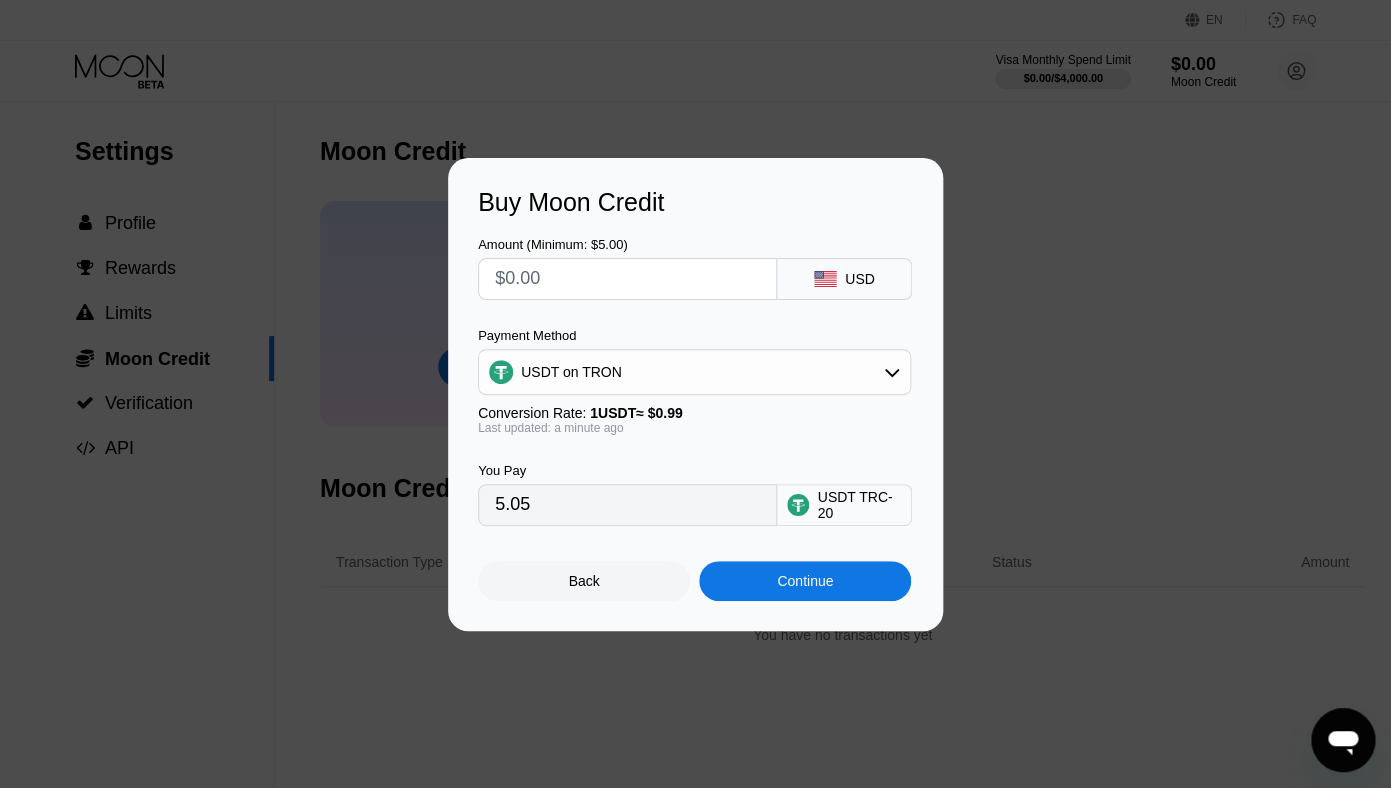 type on "0.00" 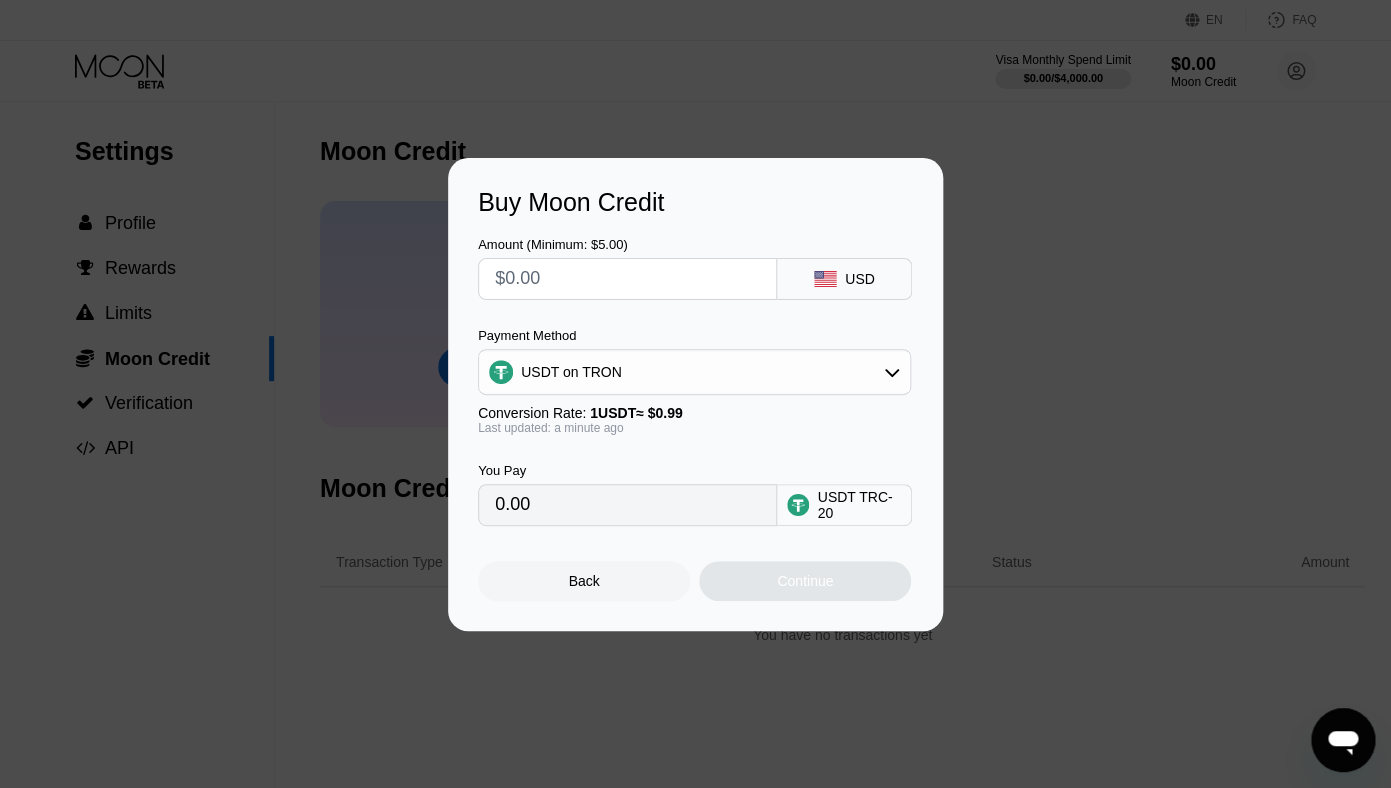 type on "$1" 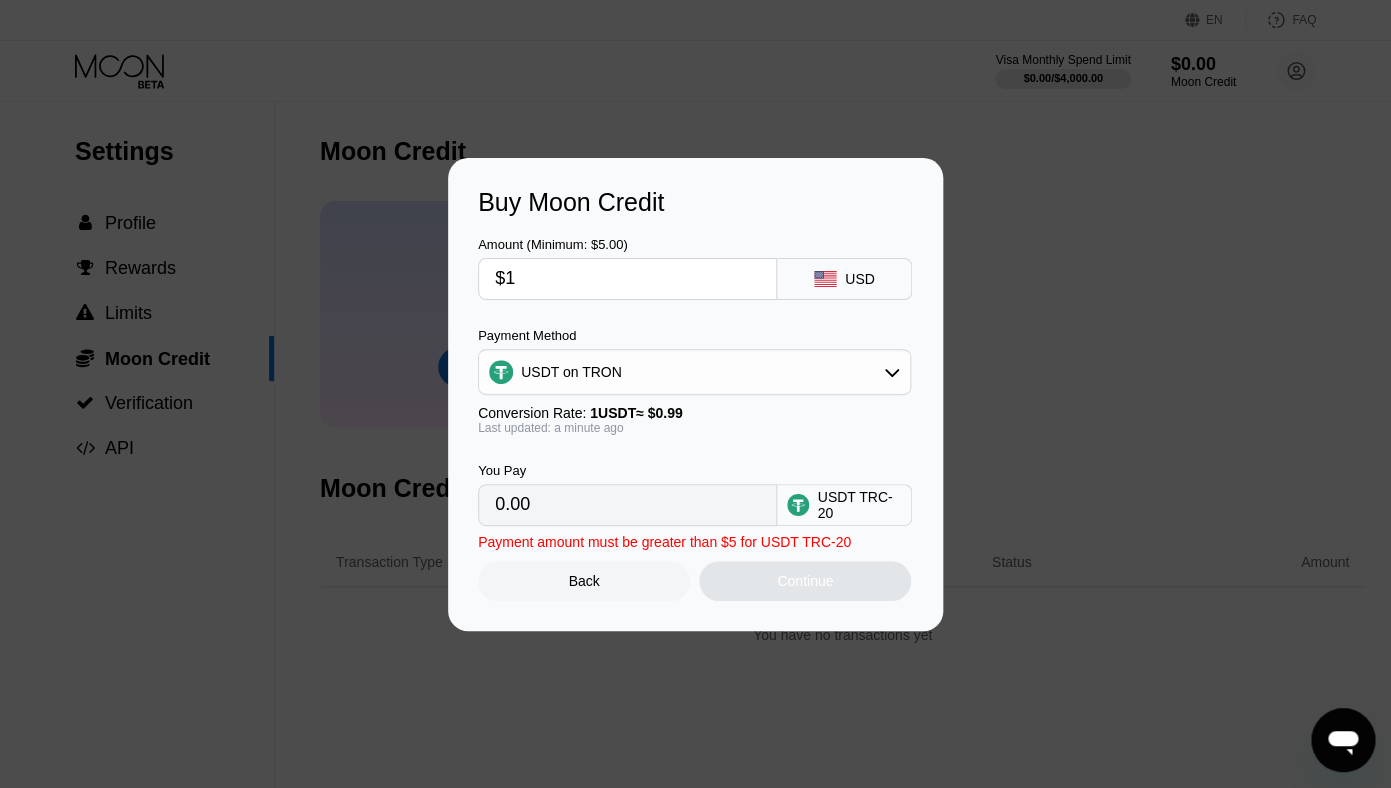 type on "1.01" 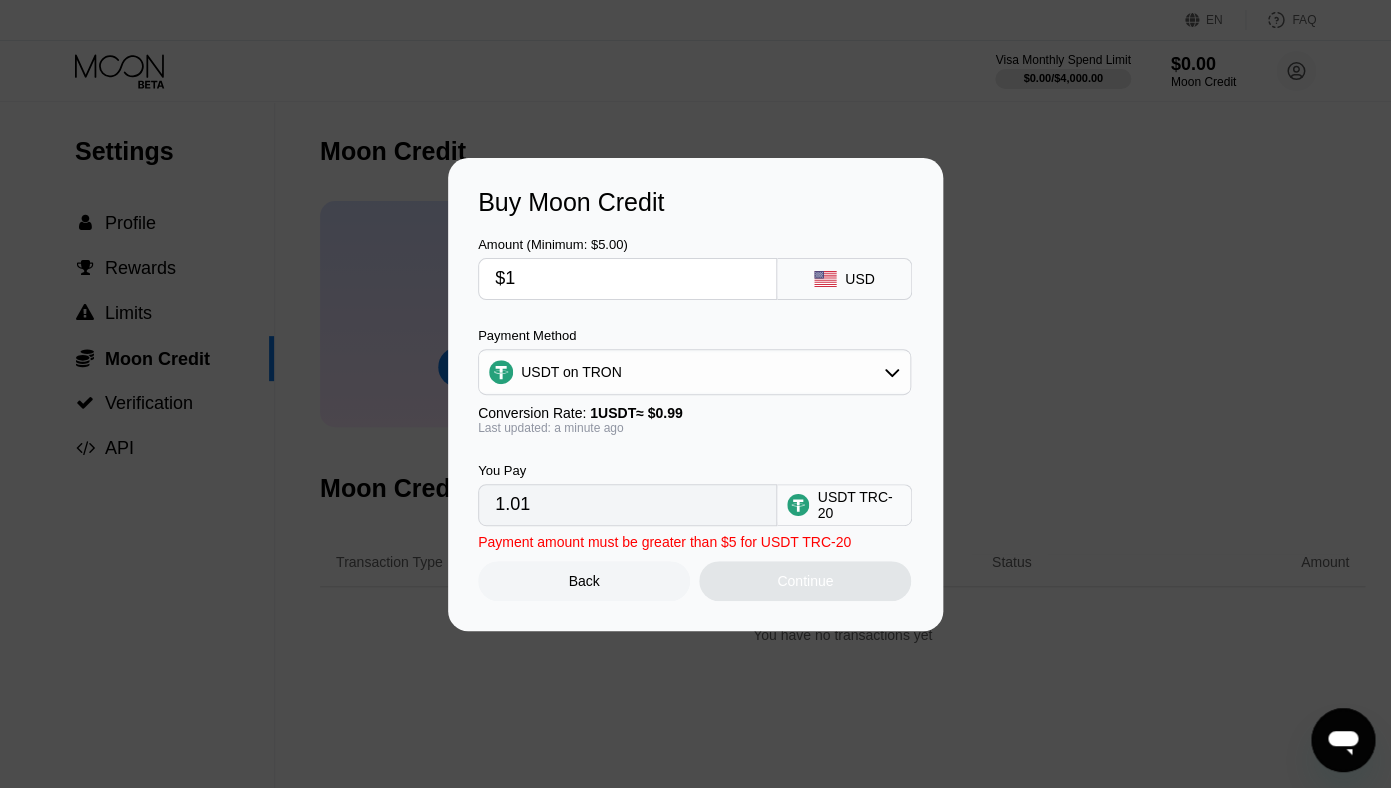 type on "$15" 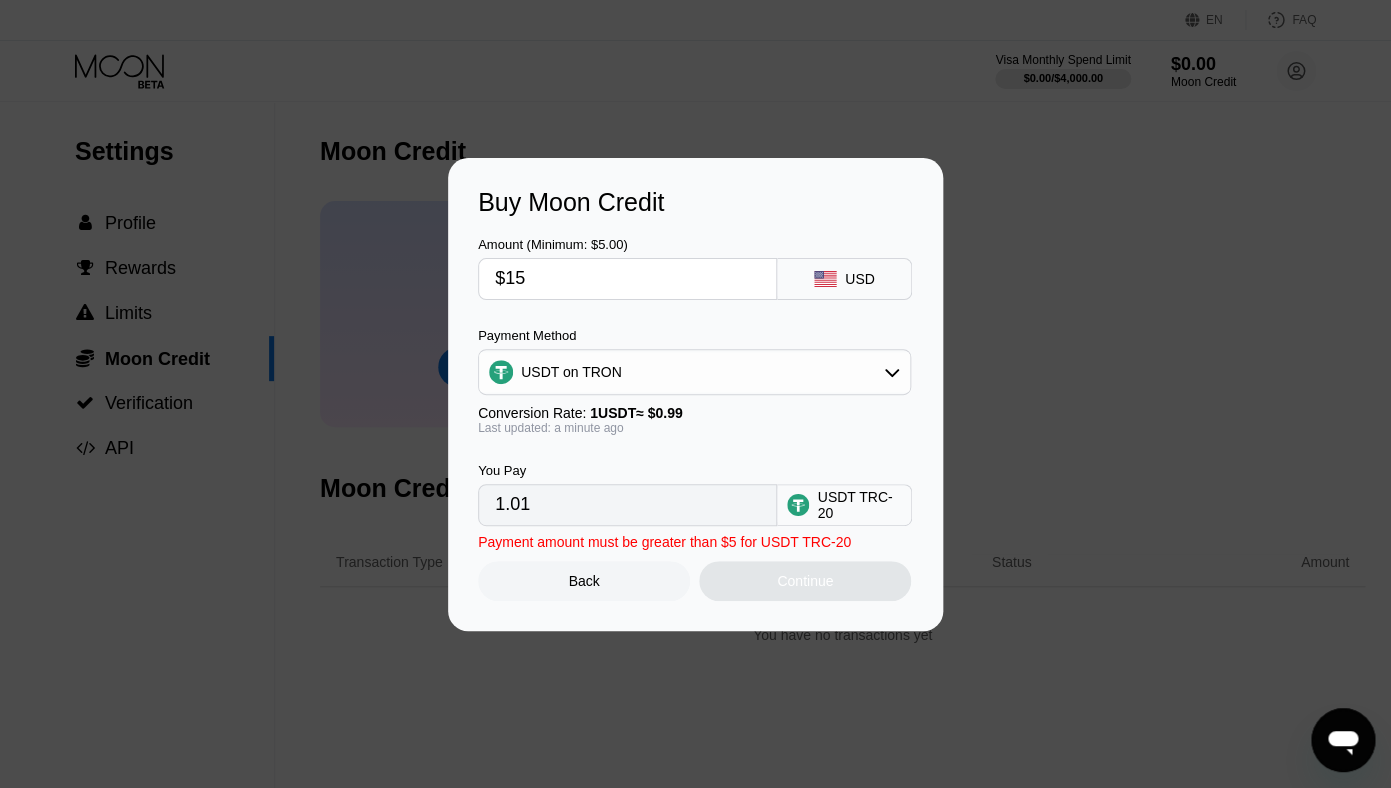 type on "15.15" 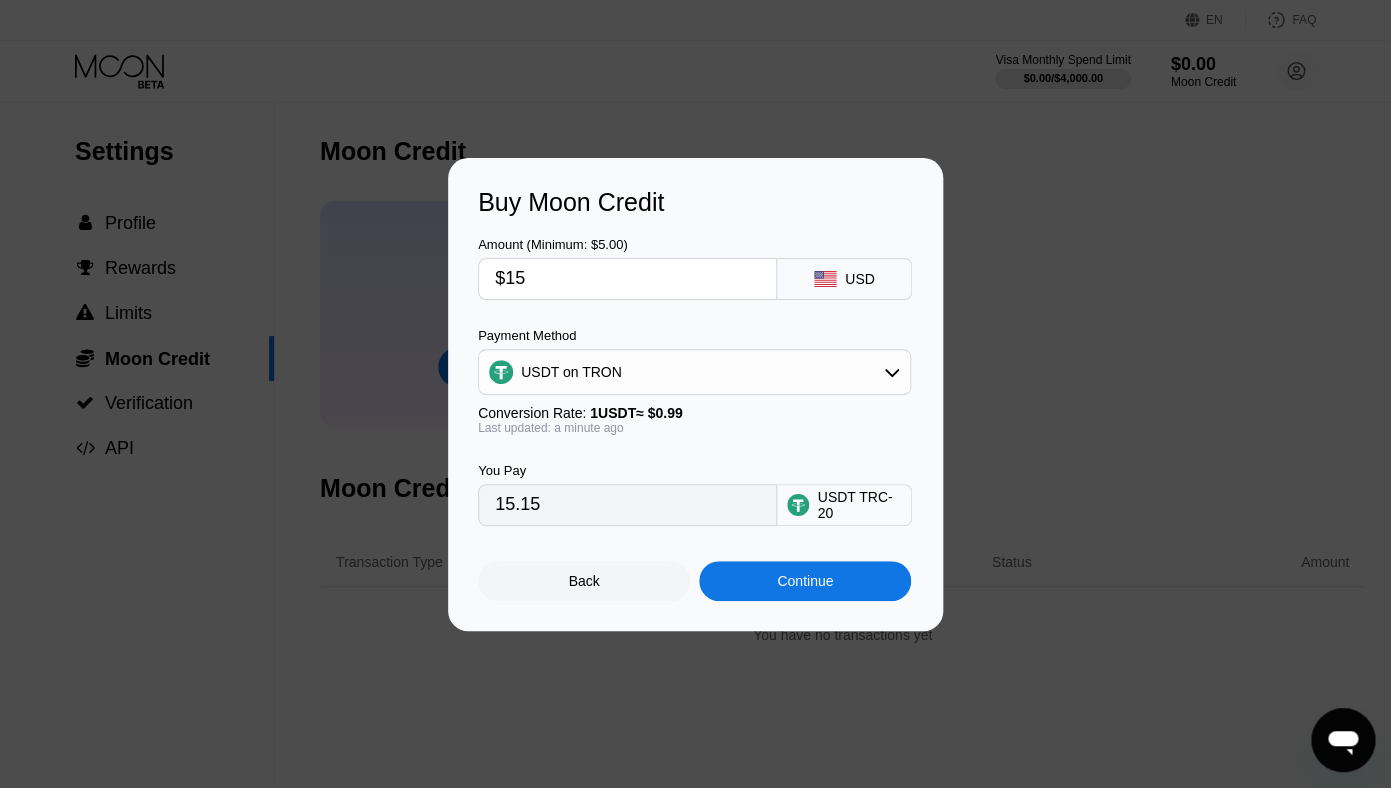 type on "$150" 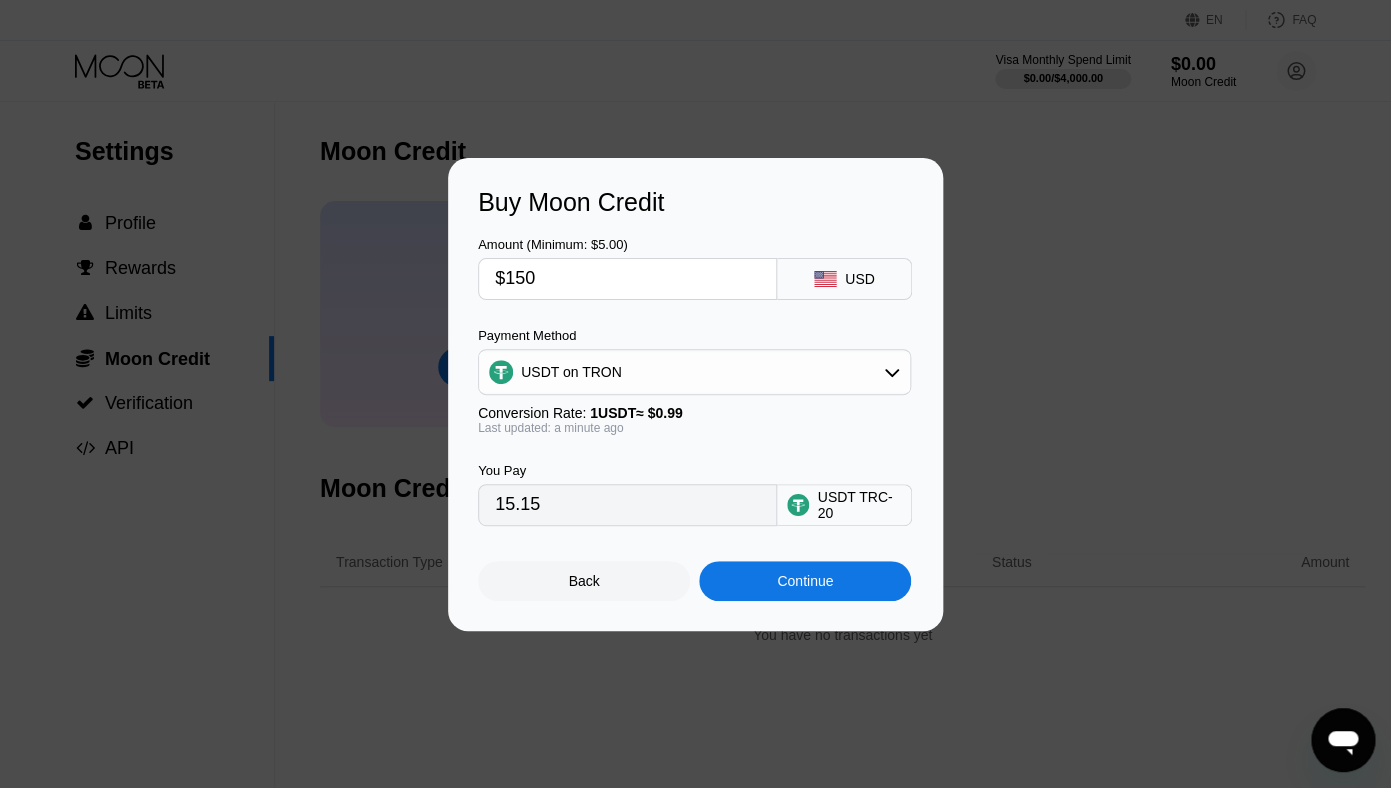 type on "151.52" 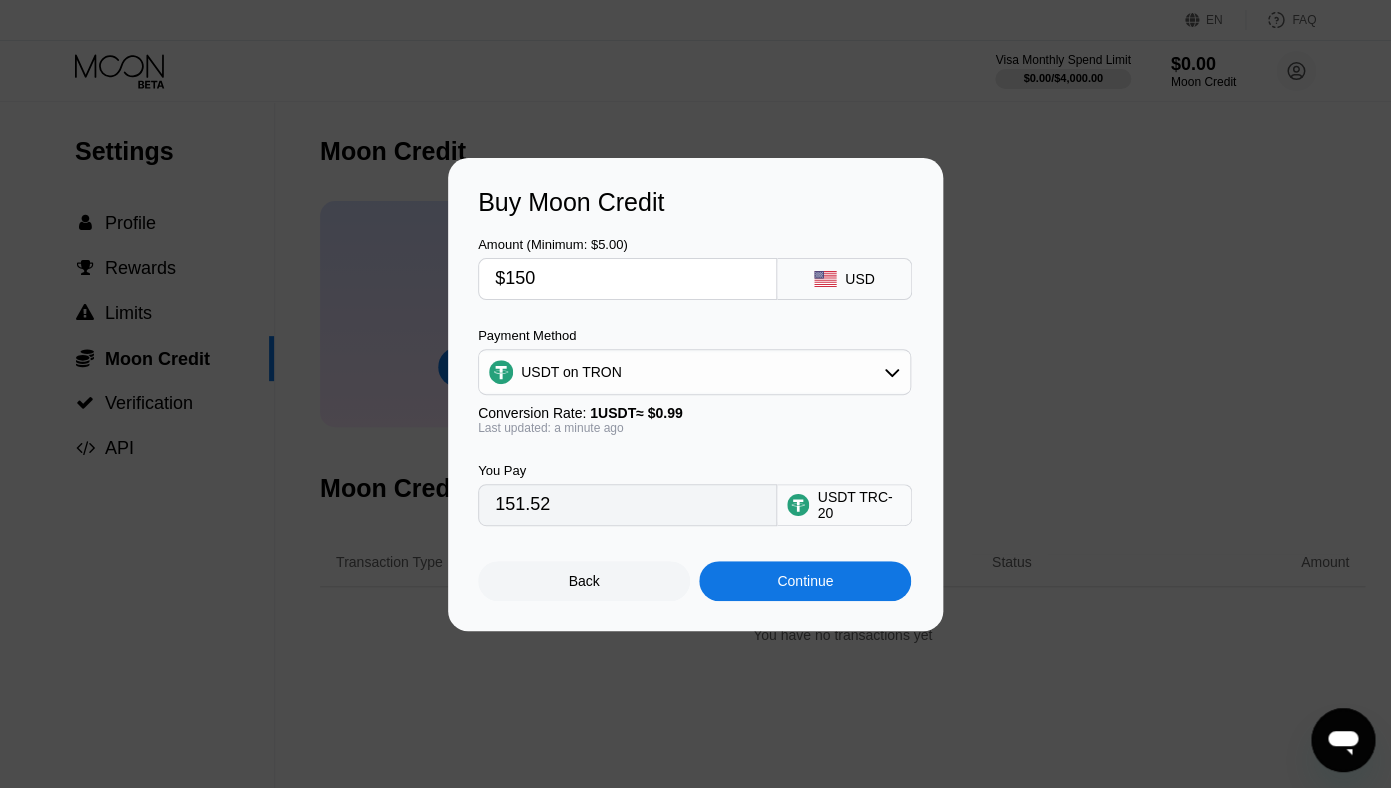 type on "$1500" 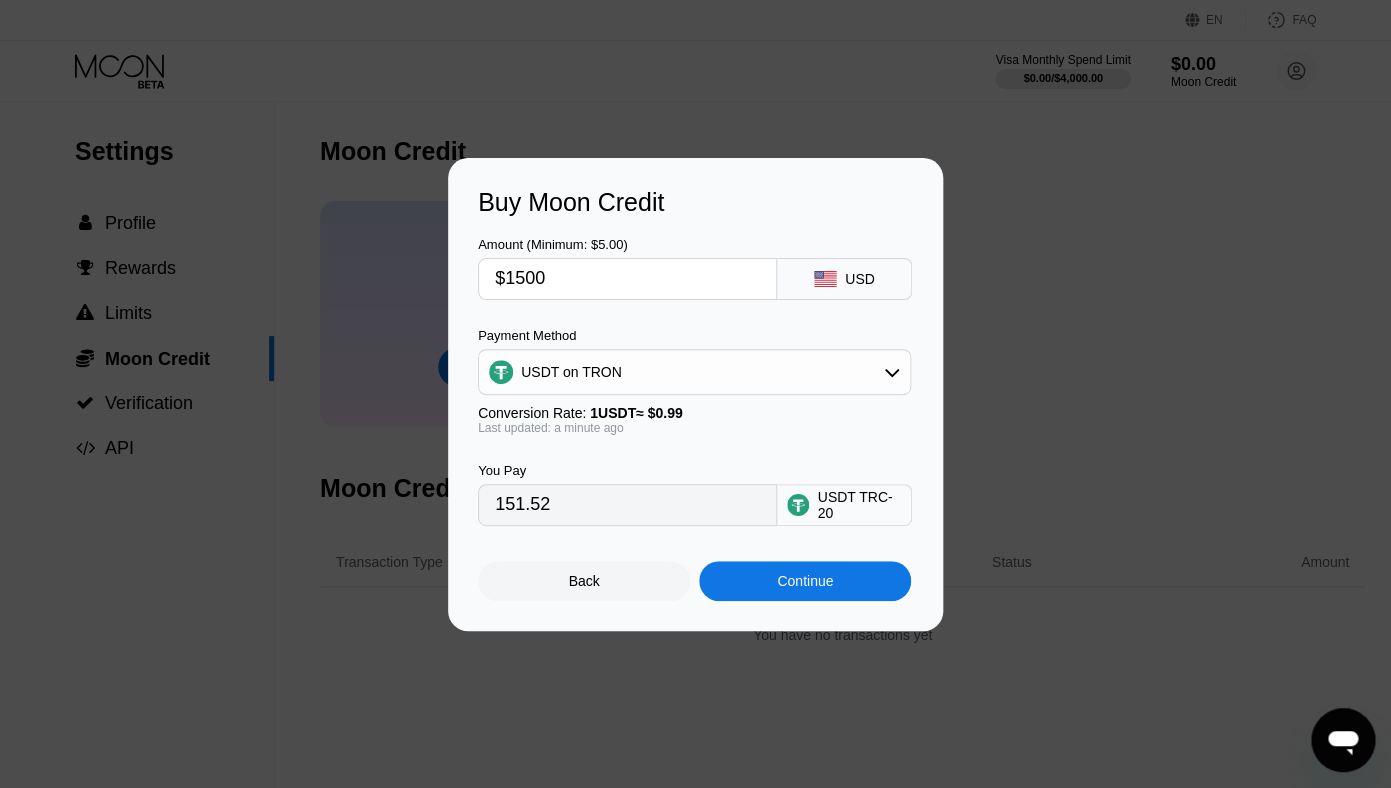 type on "1515.15" 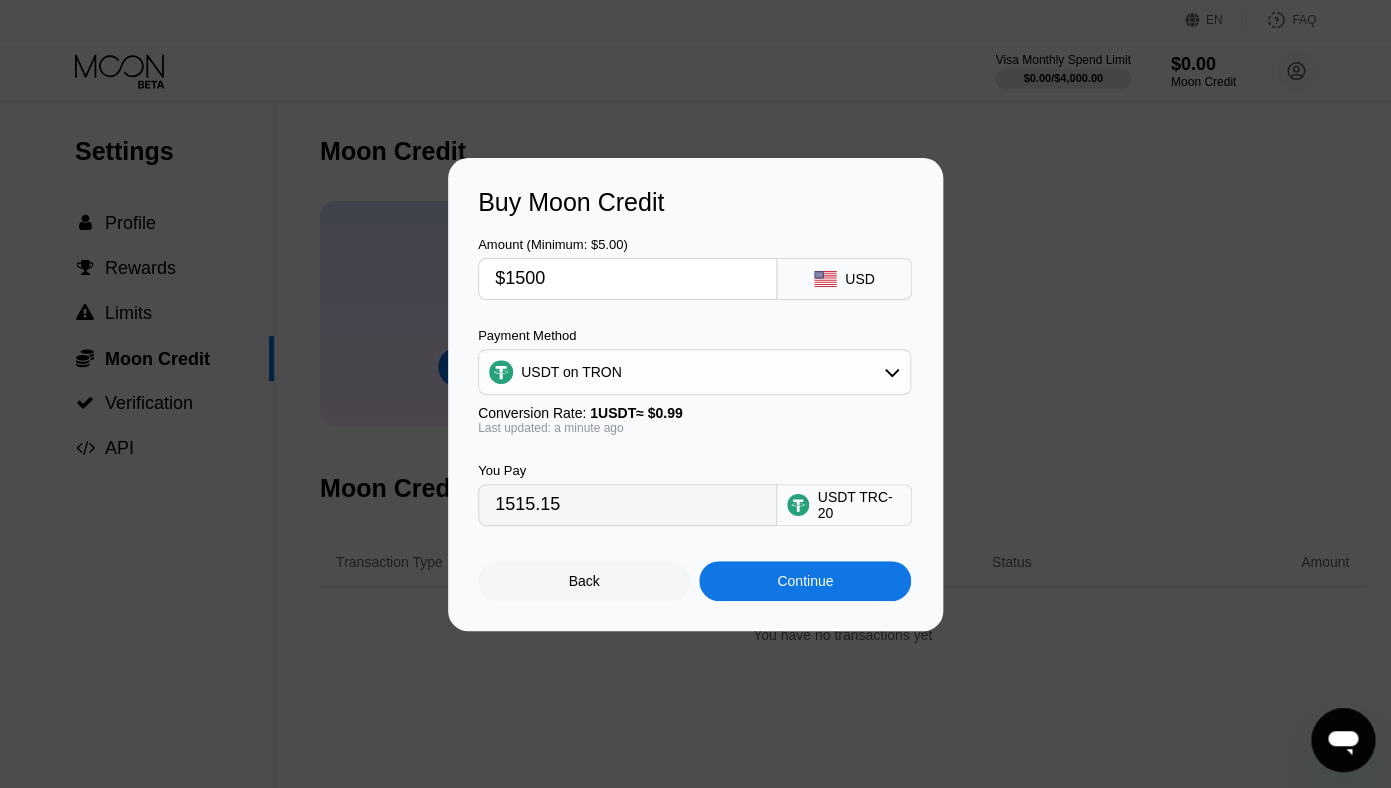 type on "$15000" 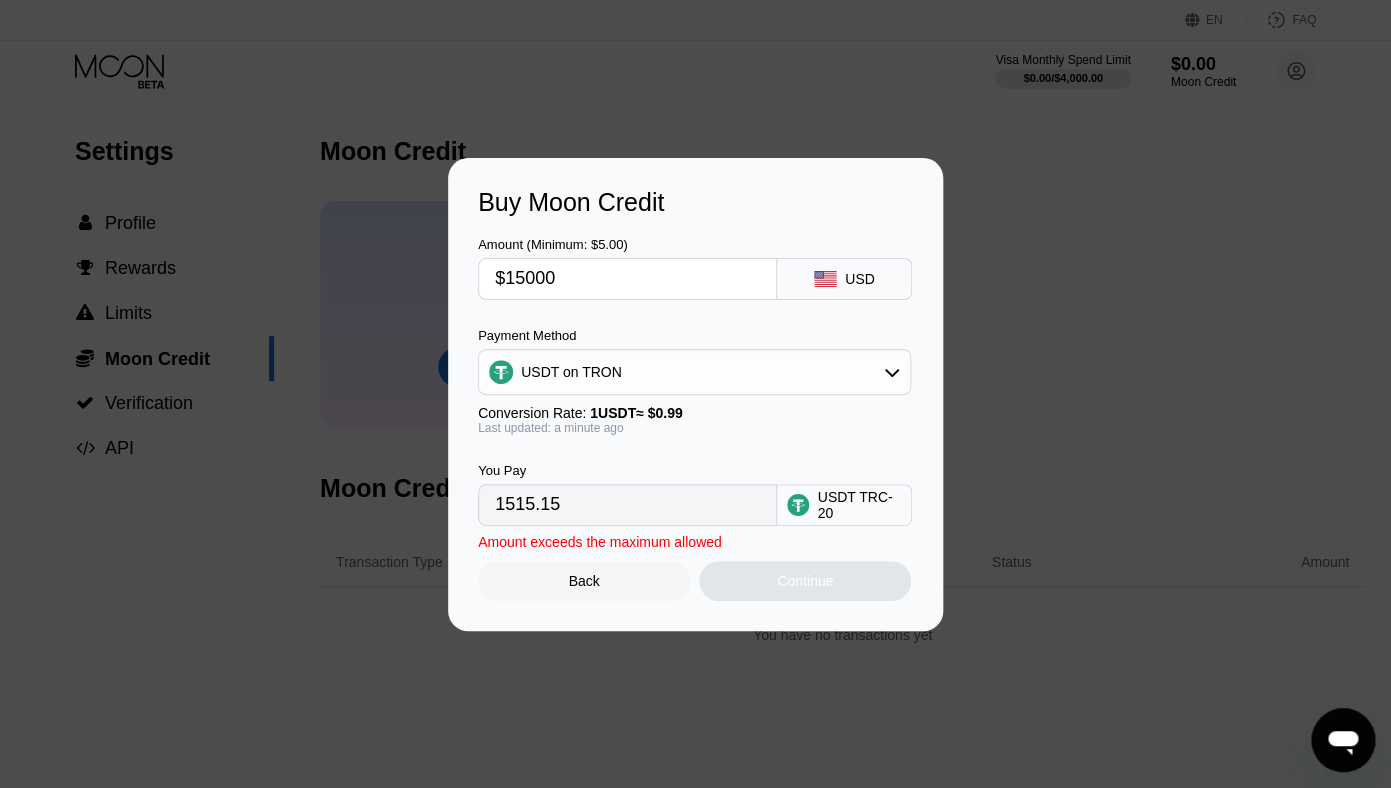 type on "15151.52" 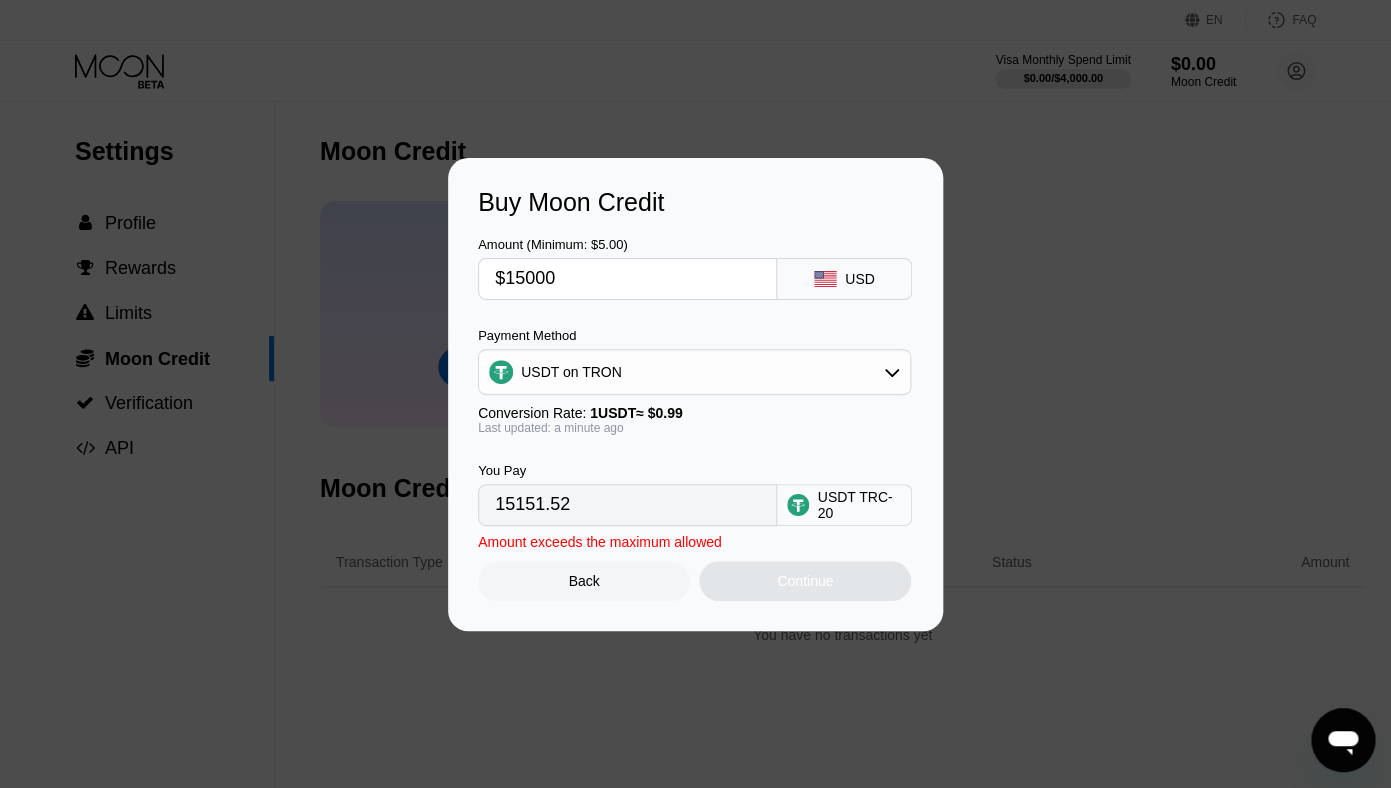 type on "$1500" 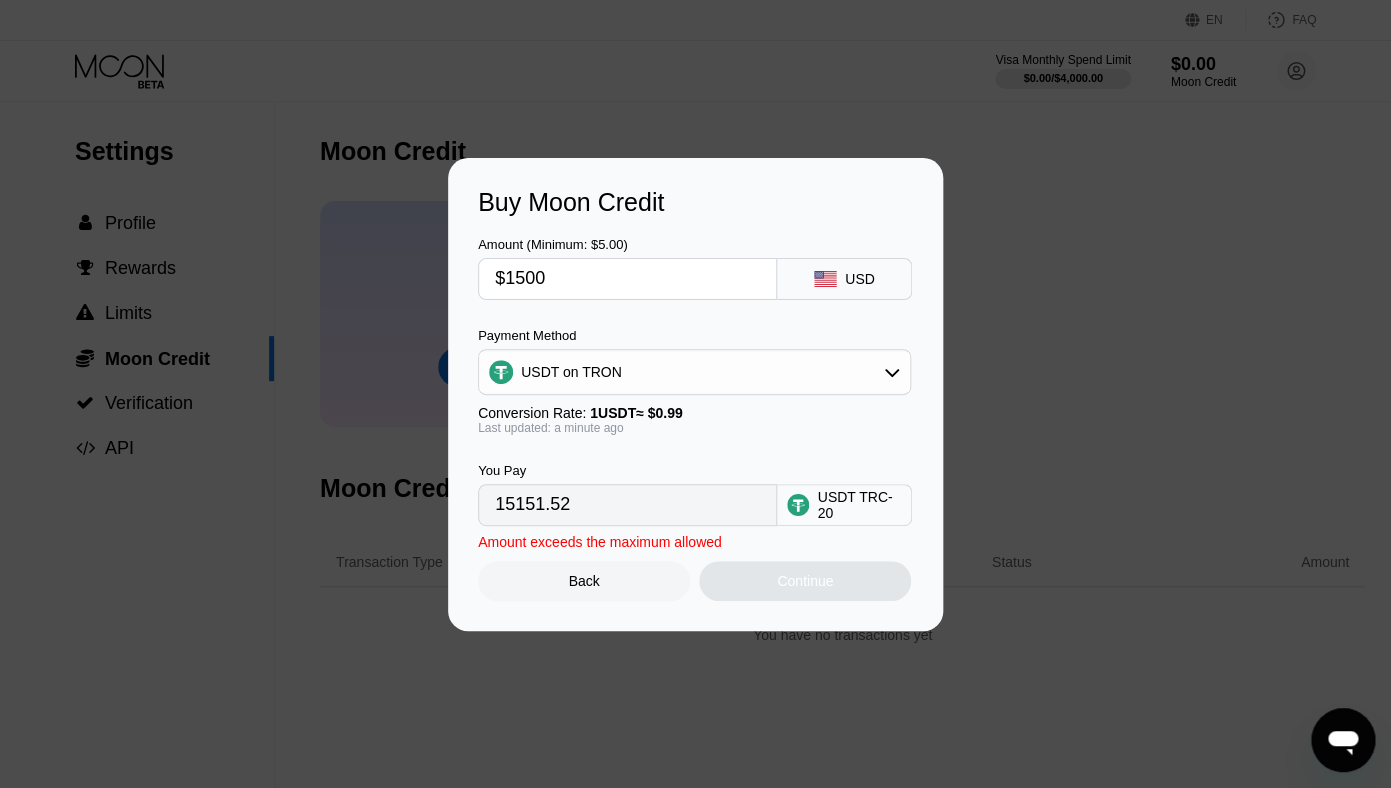 type on "1515.15" 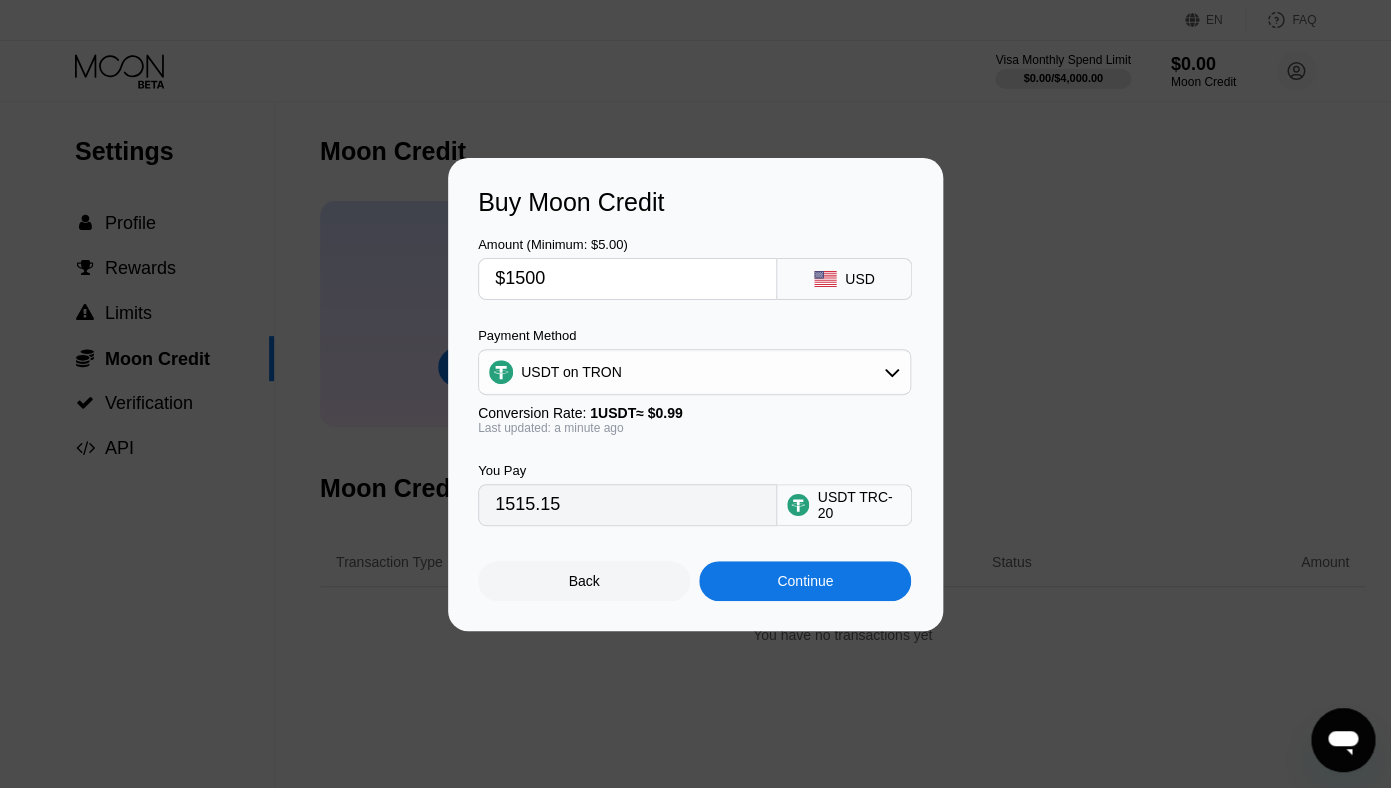type on "$150" 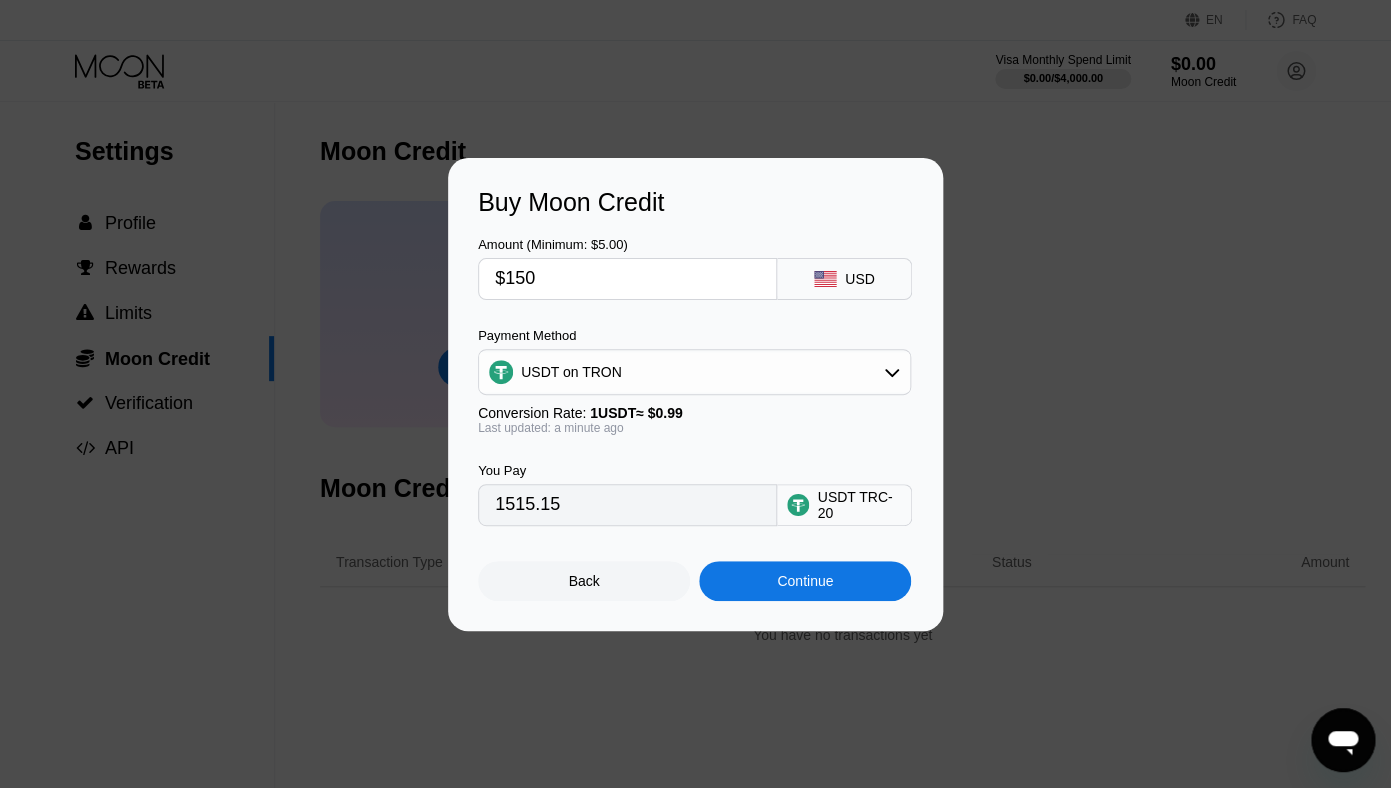 type on "151.52" 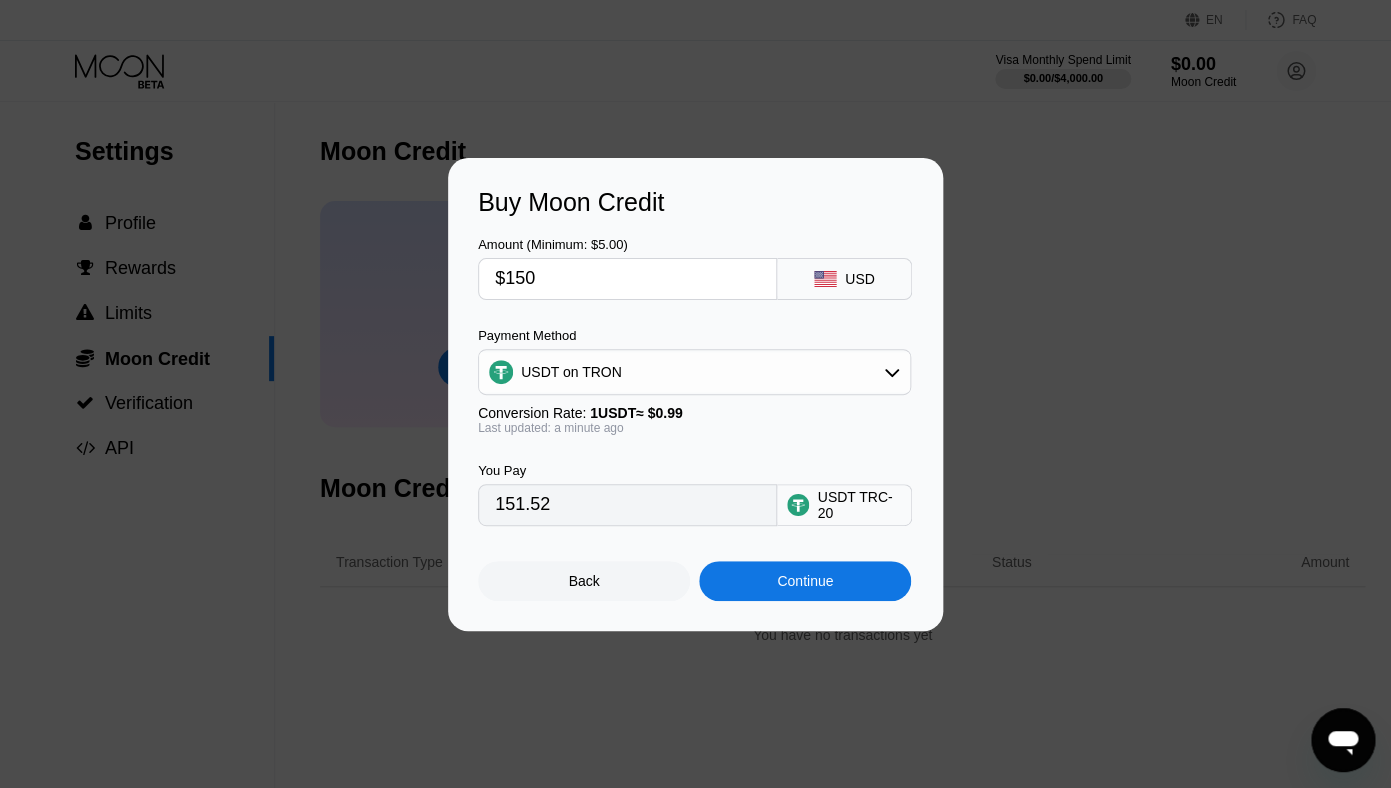 type on "$1500" 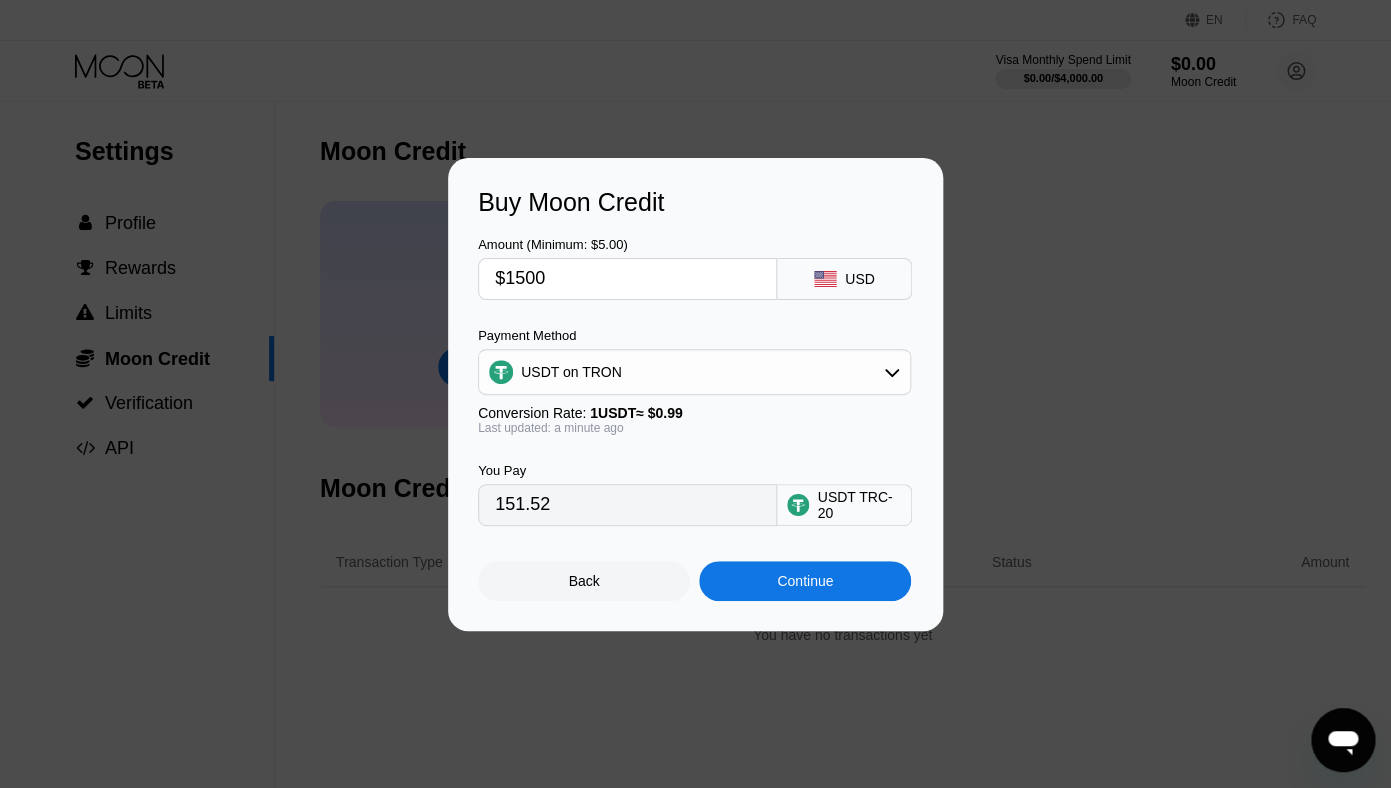 type on "1515.15" 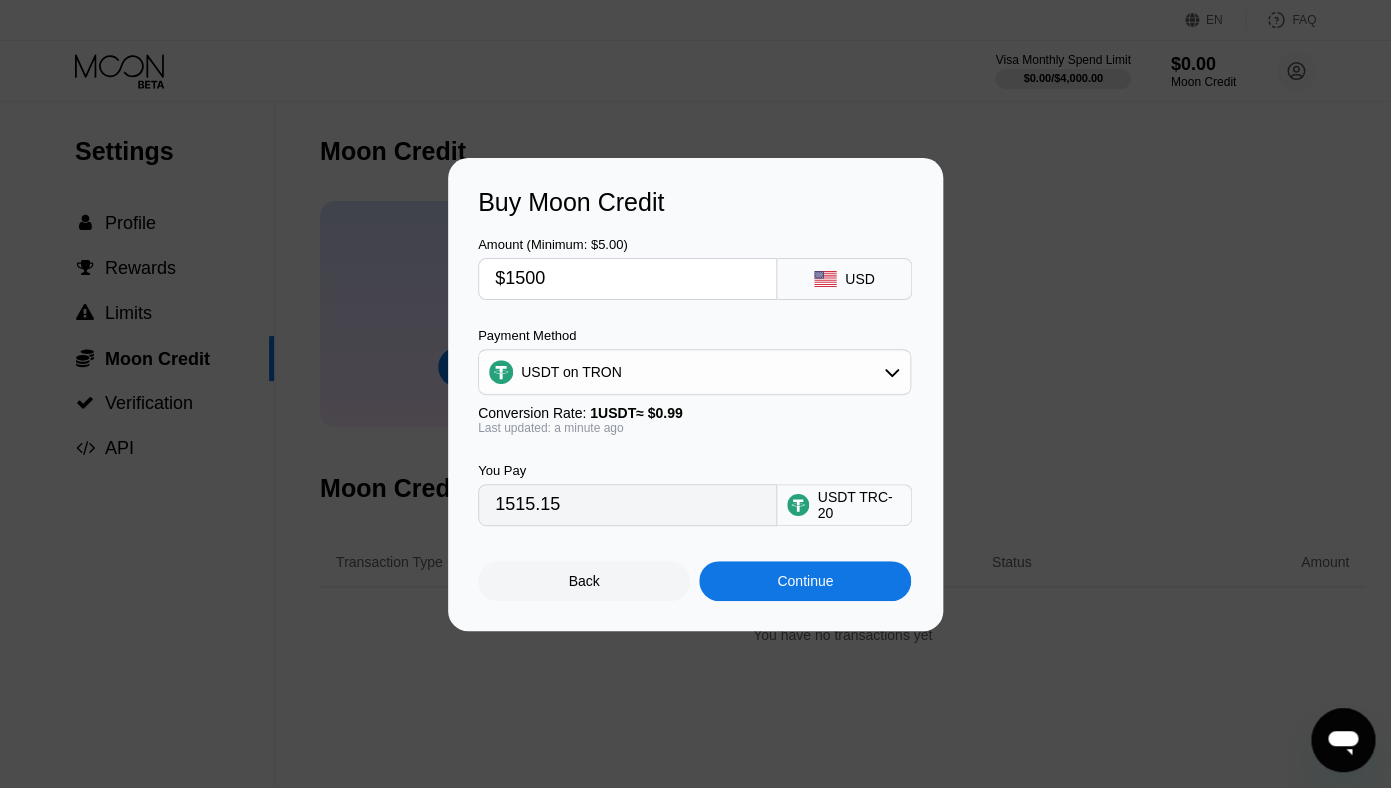 type on "$150" 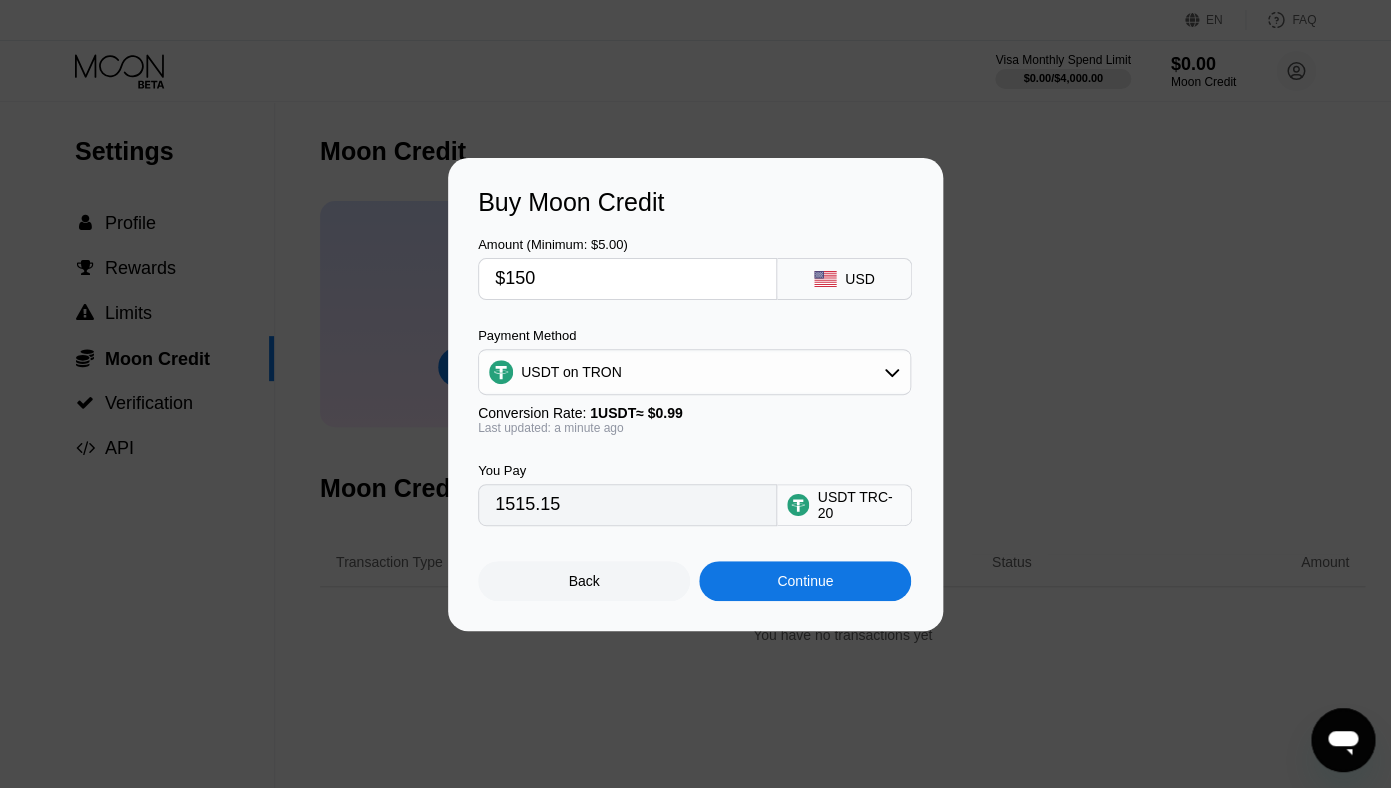 type on "151.52" 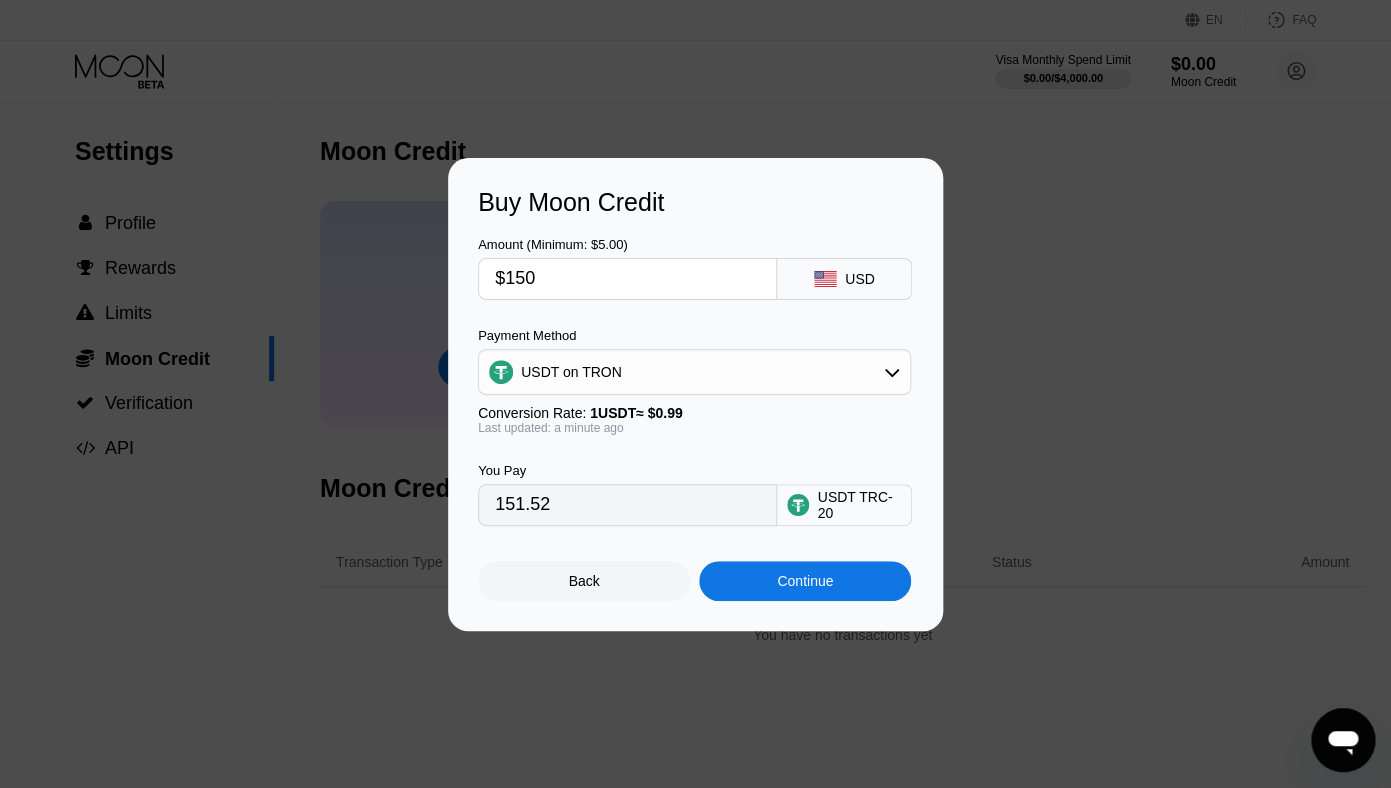 type on "$15" 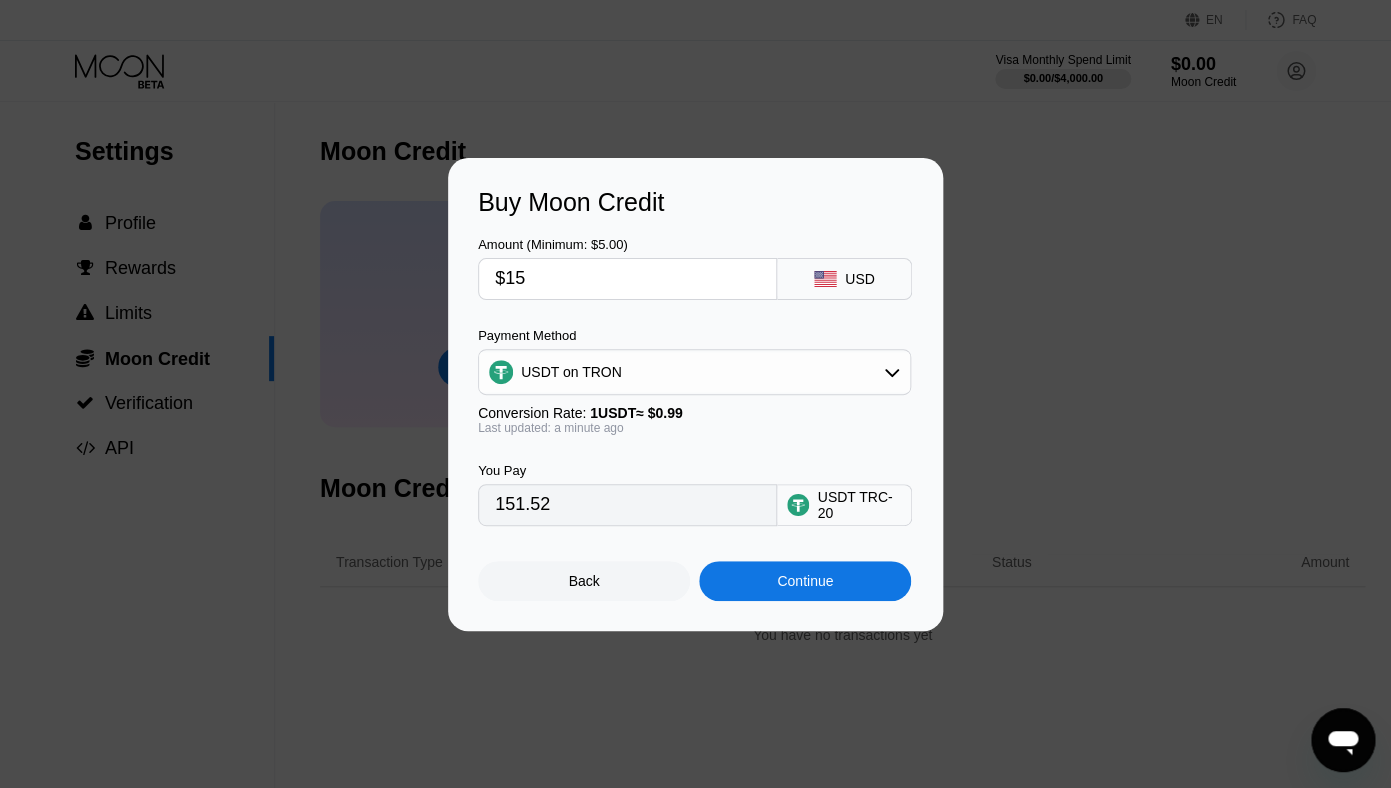 type on "15.15" 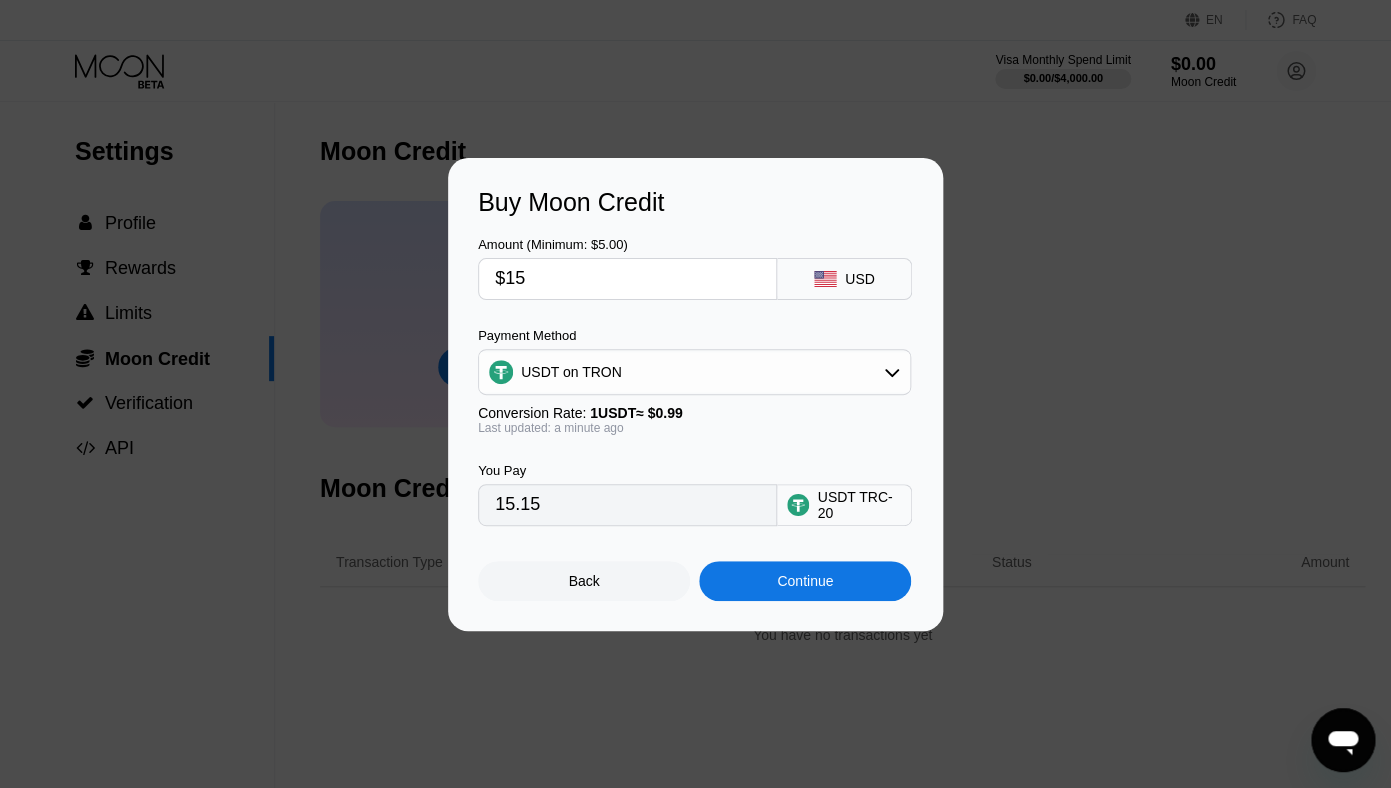 type on "$1" 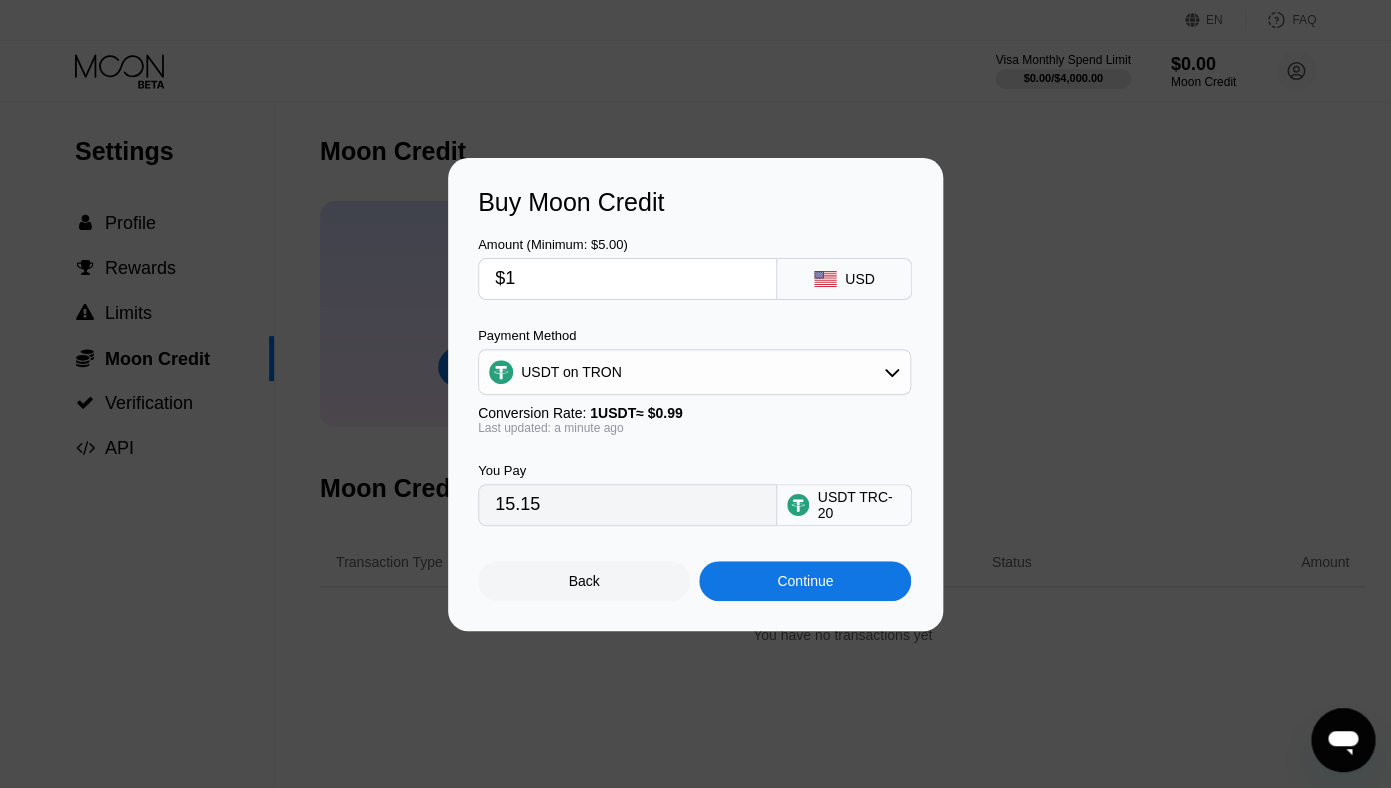 type on "1.01" 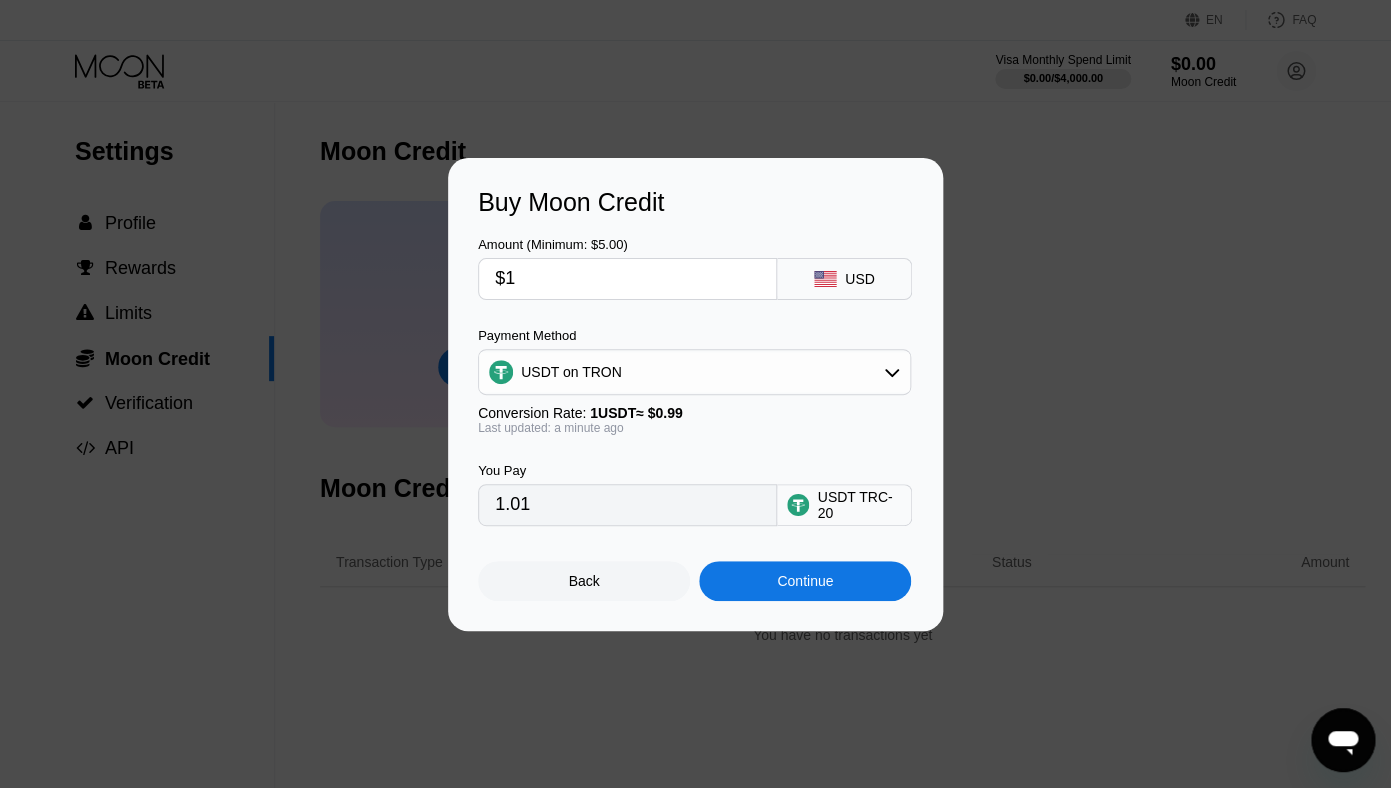 type 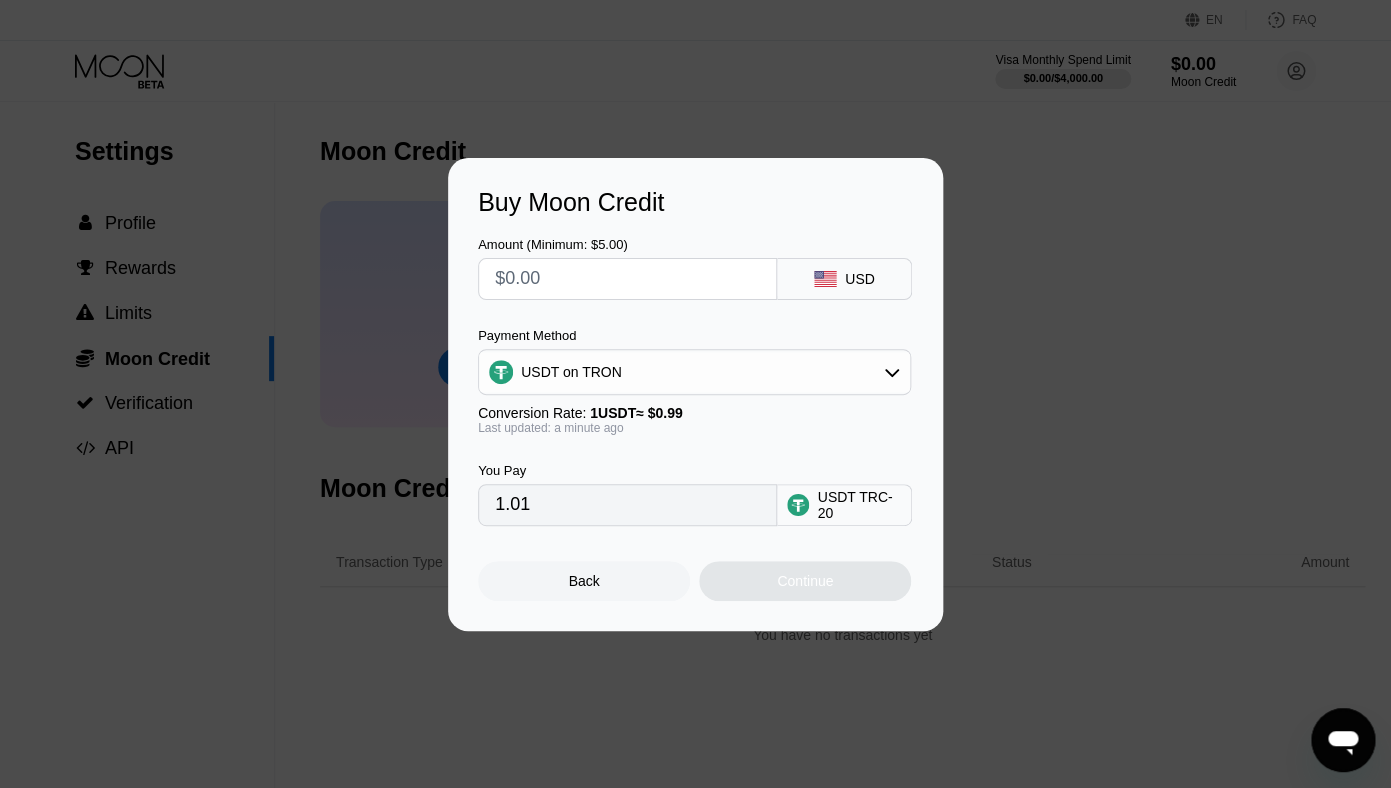 type on "0.00" 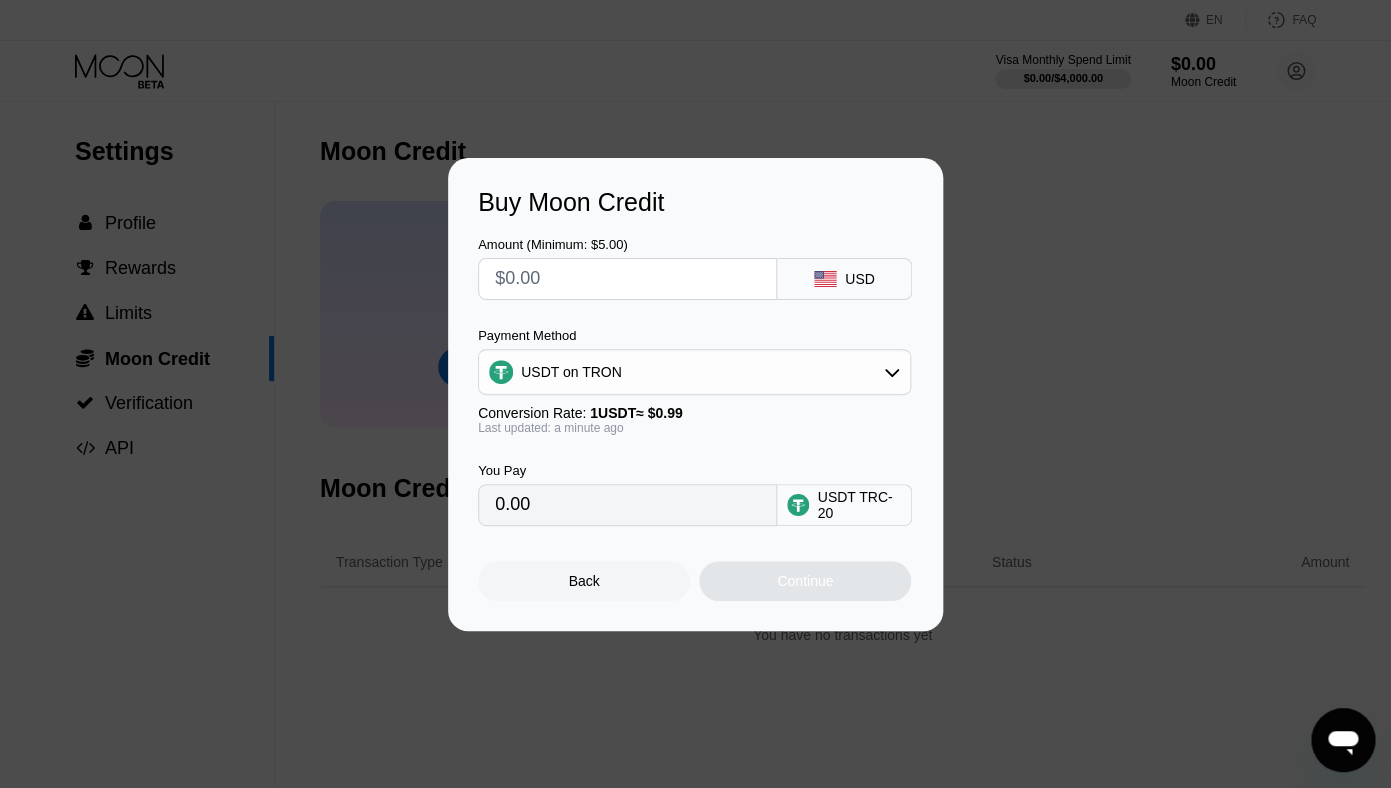 type on "$5" 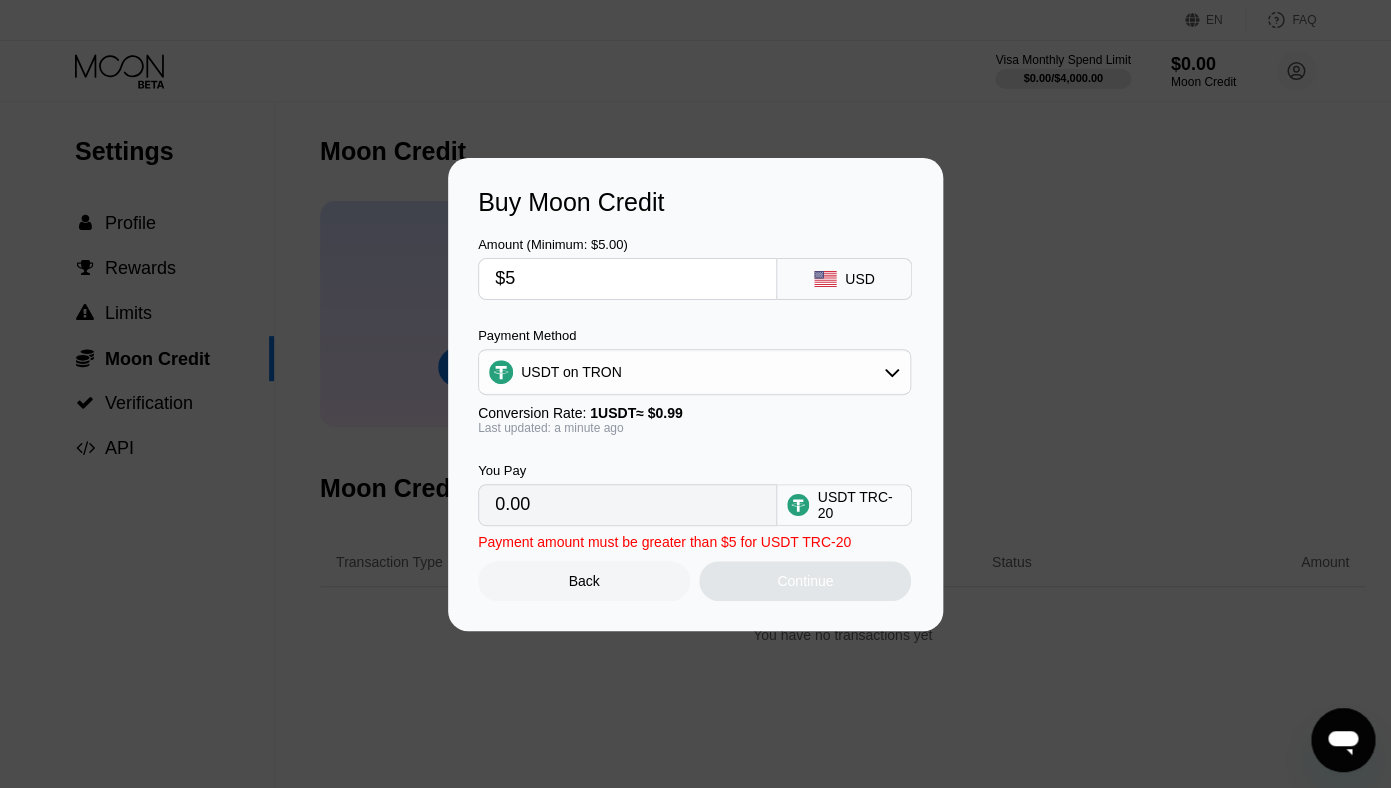 type on "5.05" 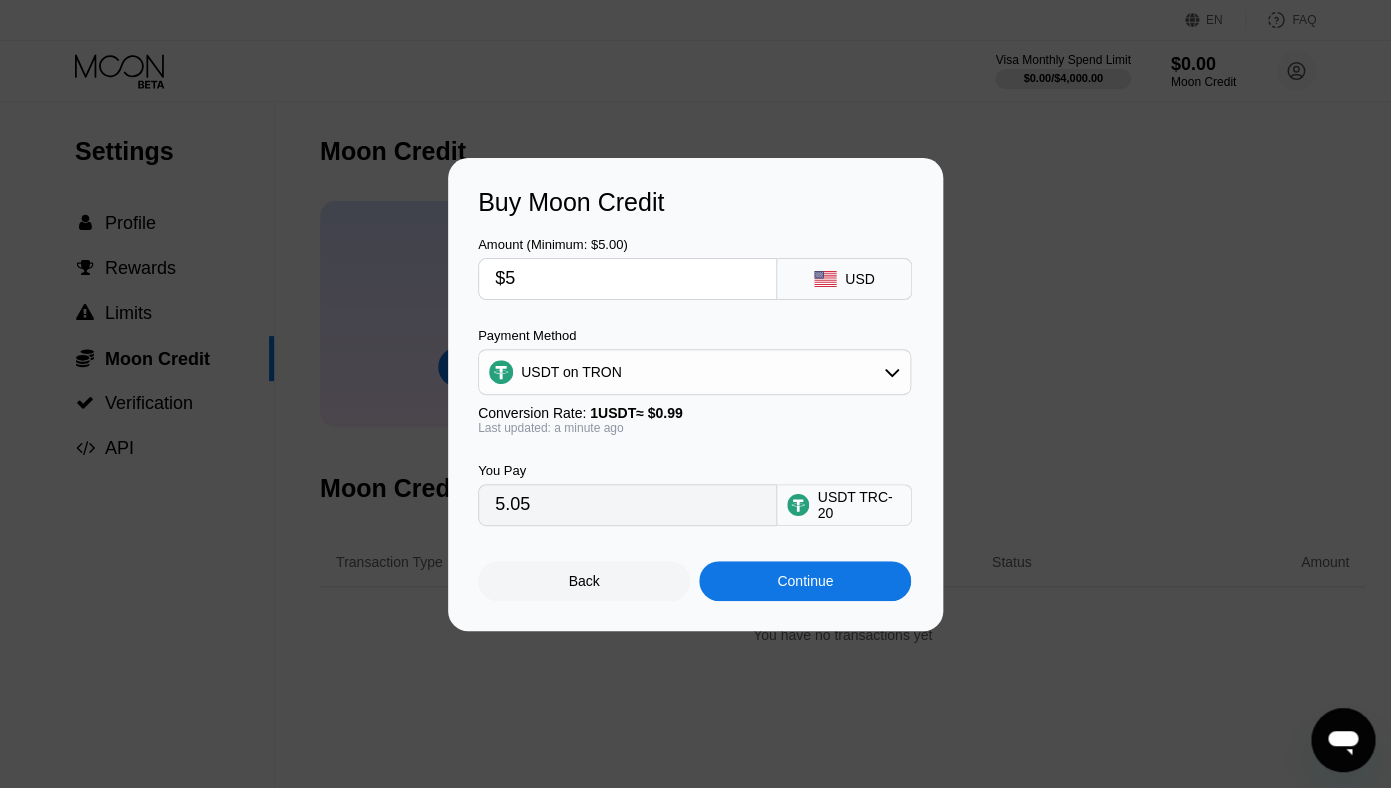 type on "$50" 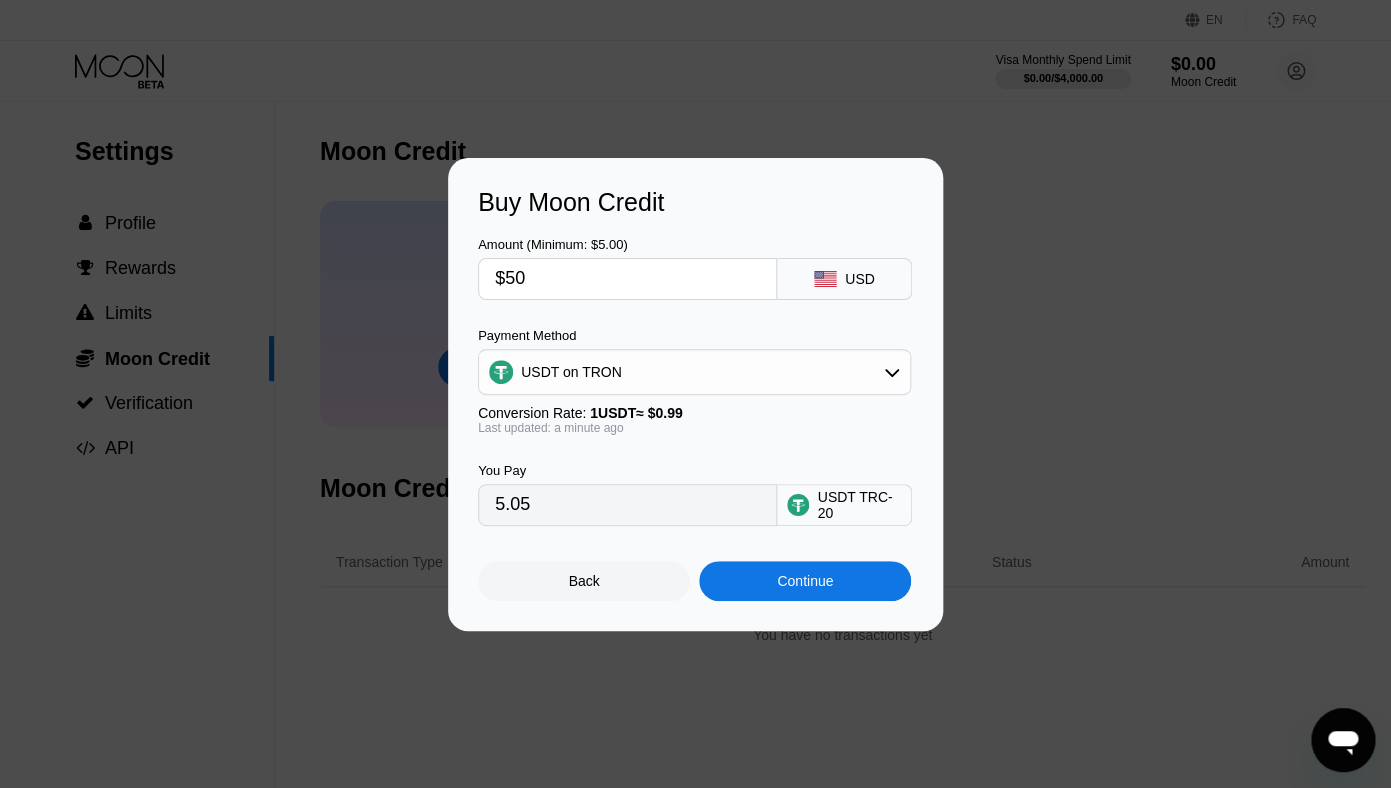type on "50.51" 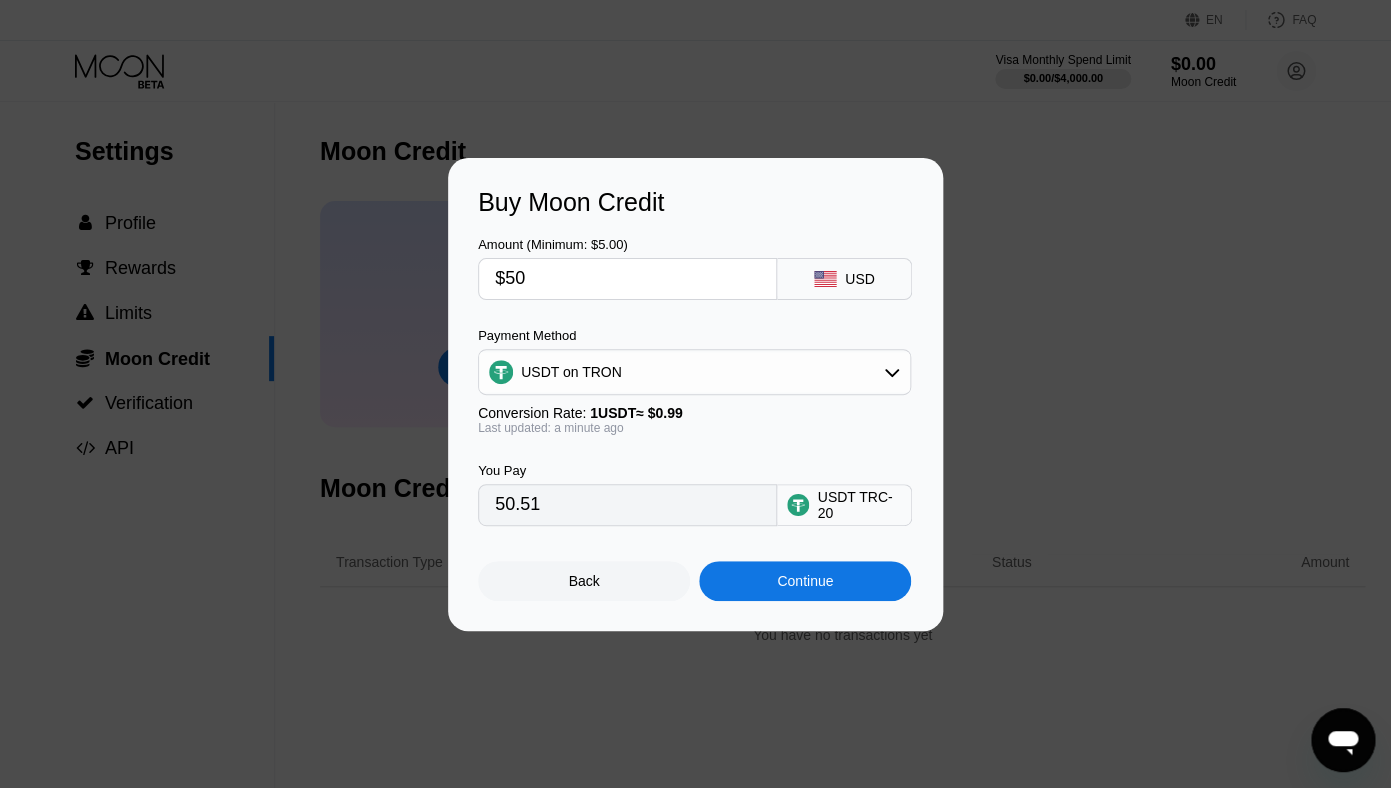 type on "$500" 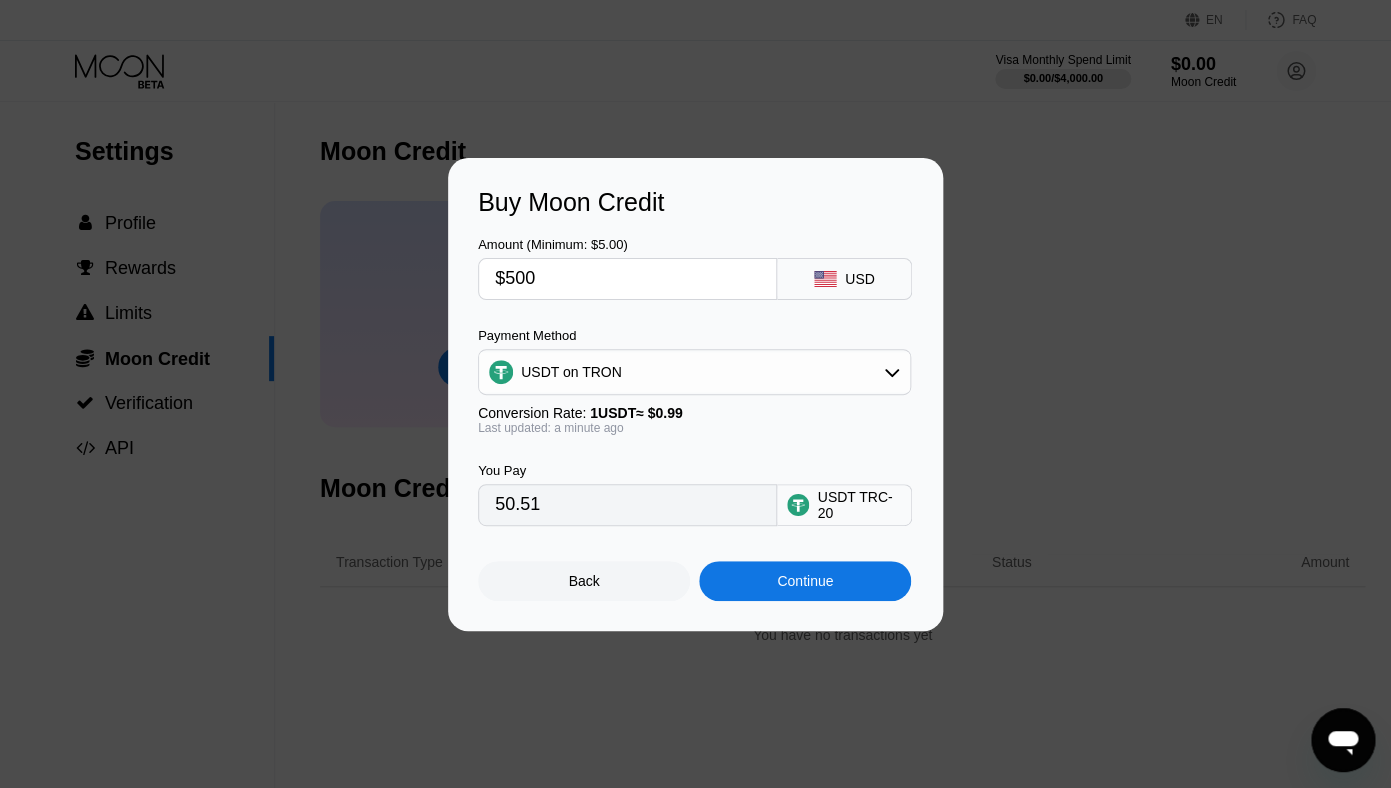 type on "505.05" 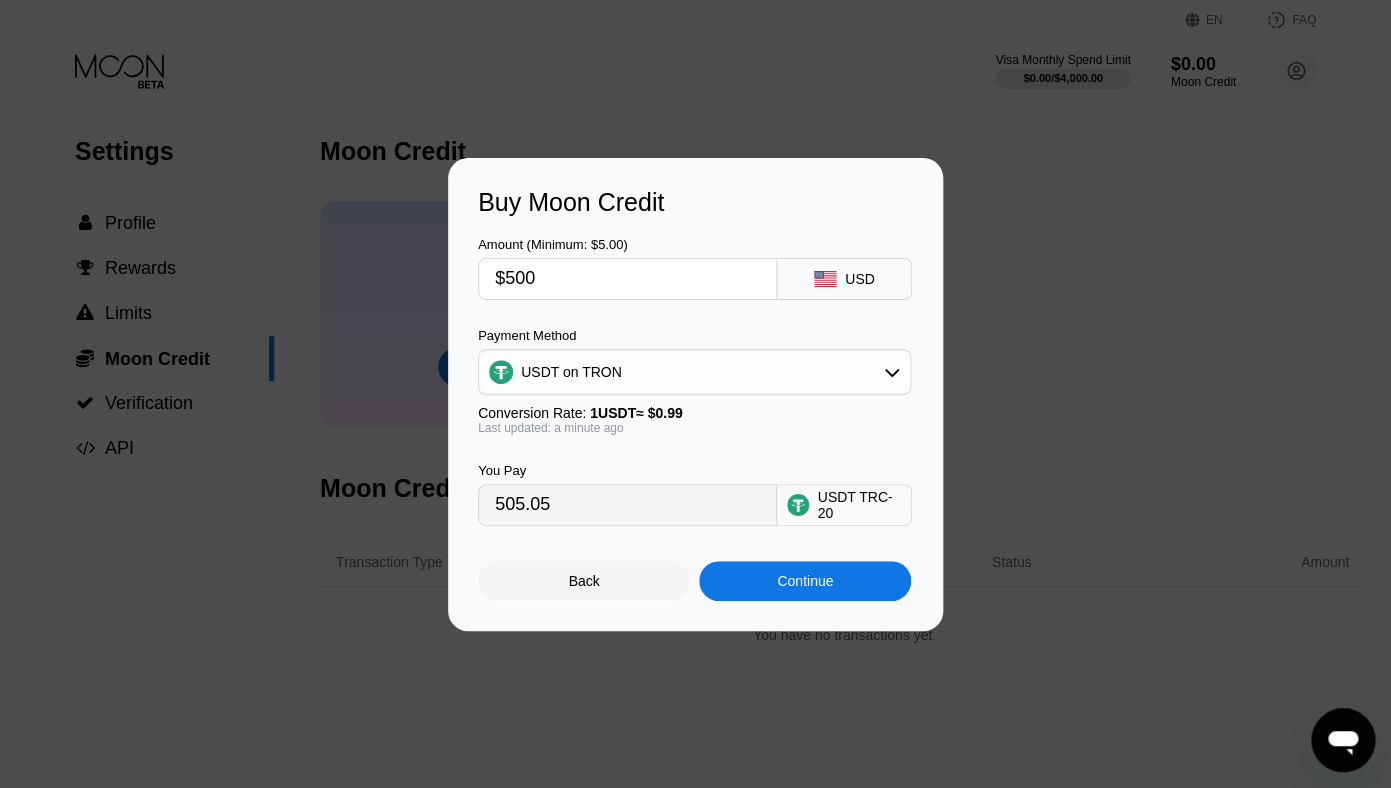 type on "$5000" 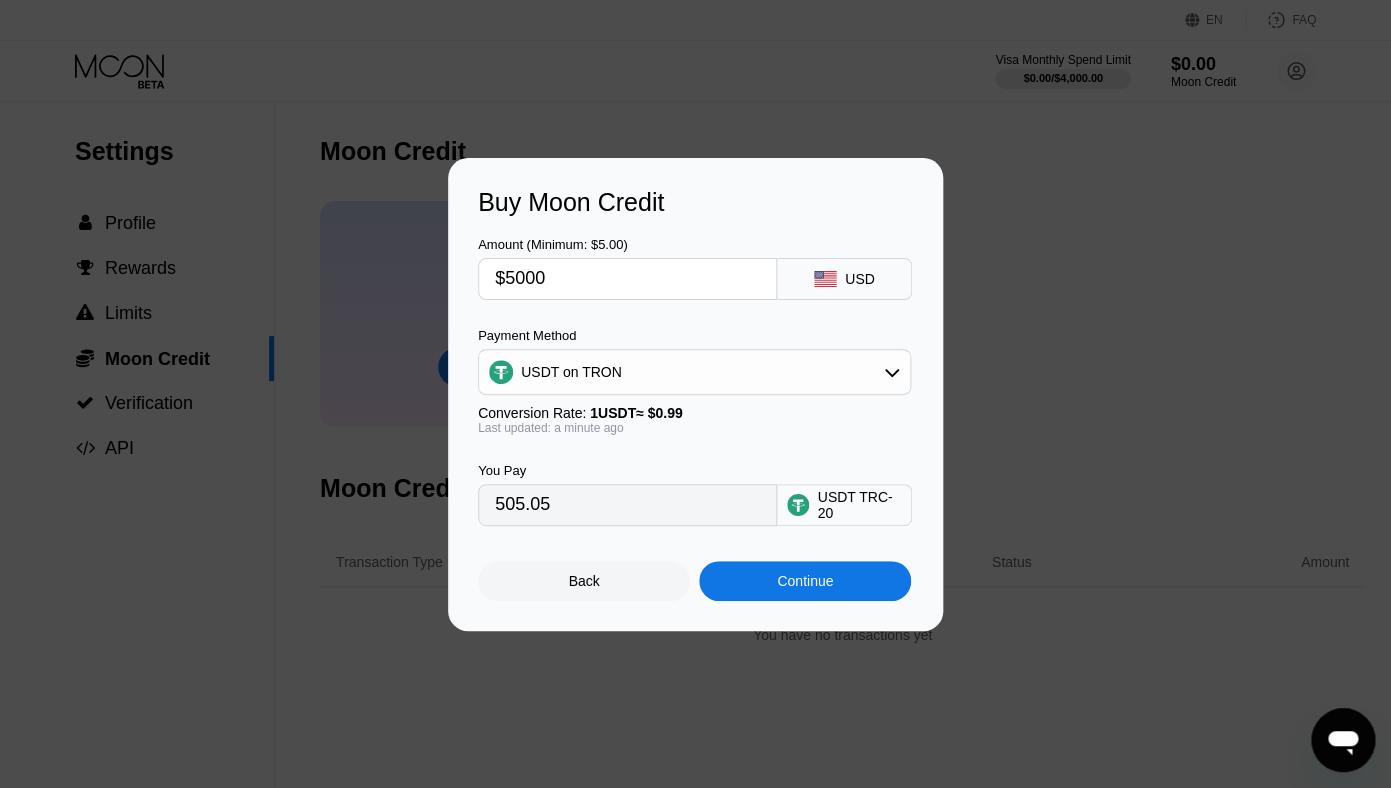 type on "5050.51" 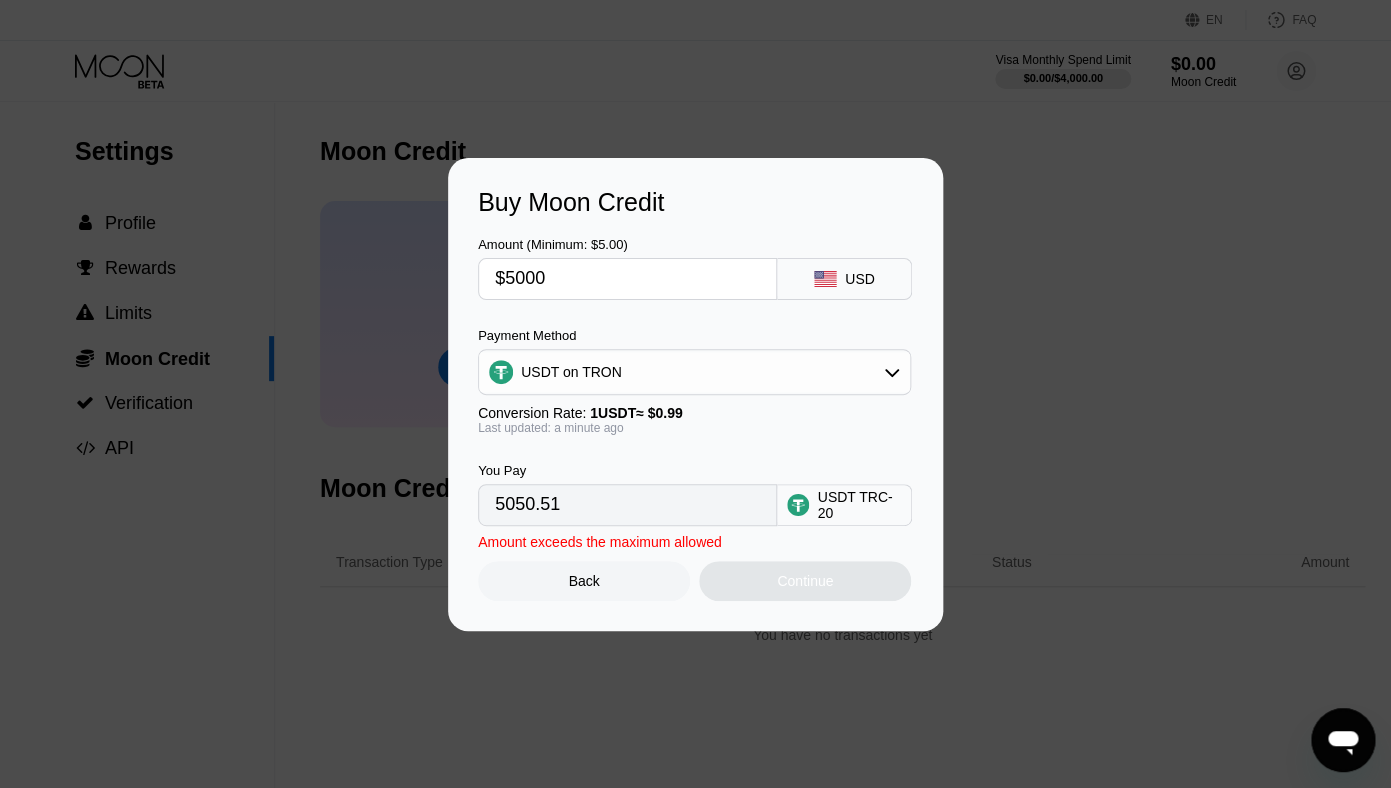 type on "$500" 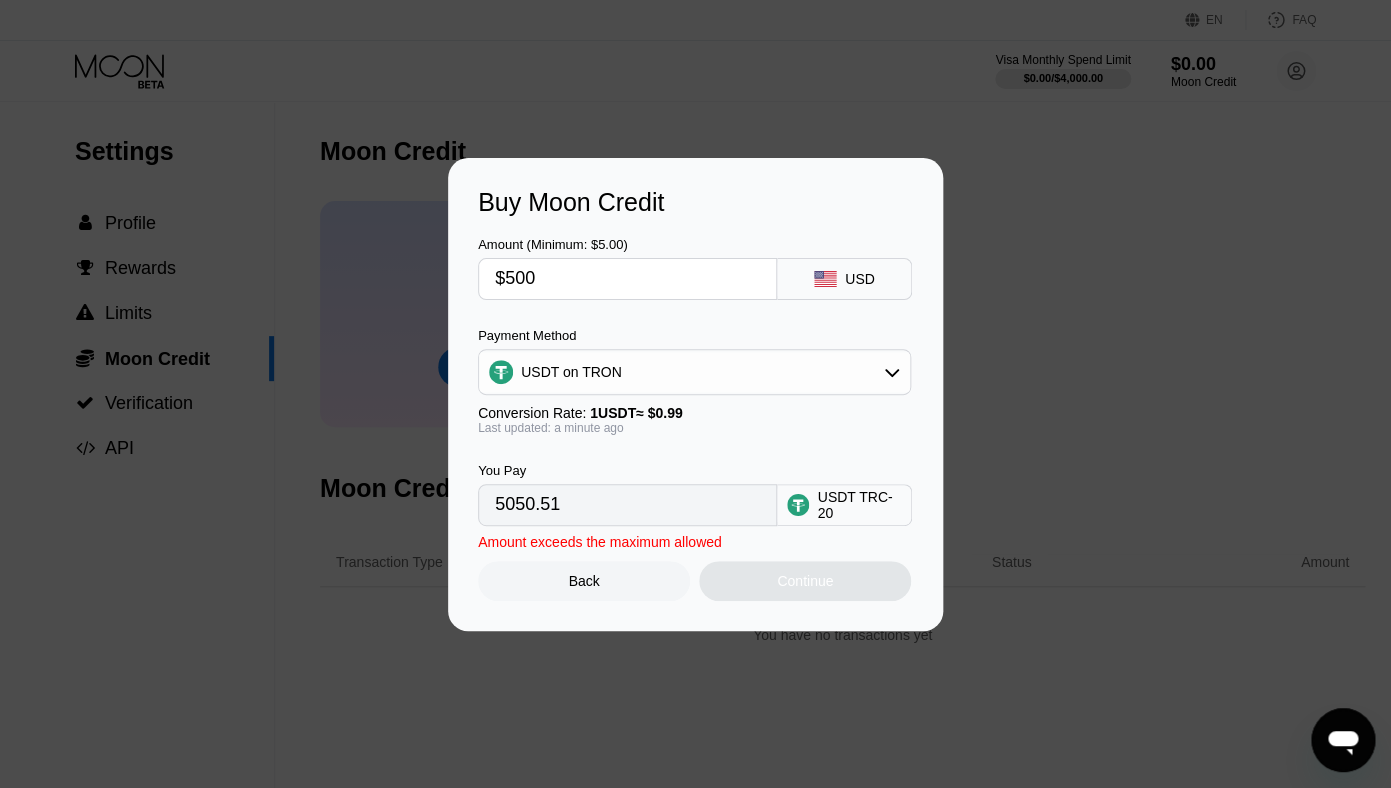 type on "505.05" 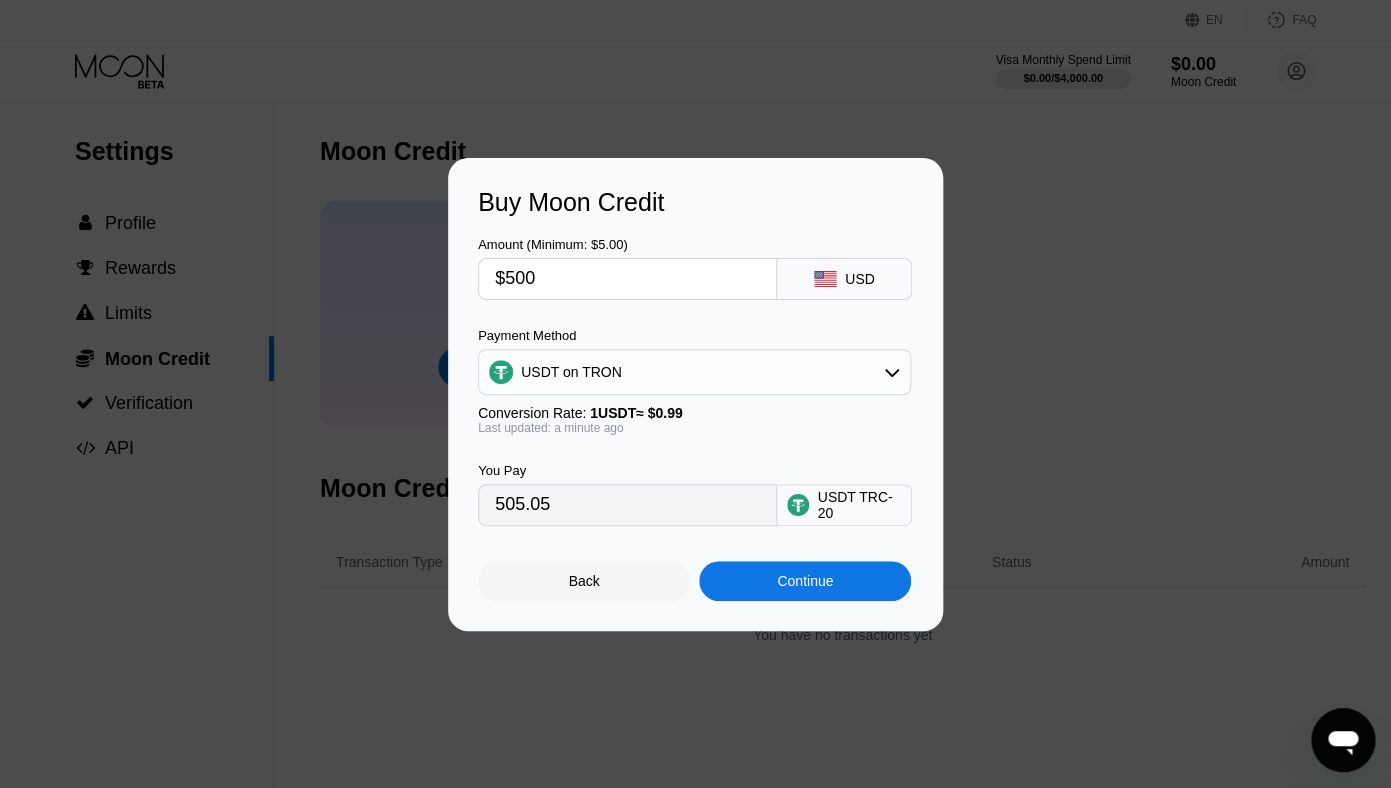 type on "$50" 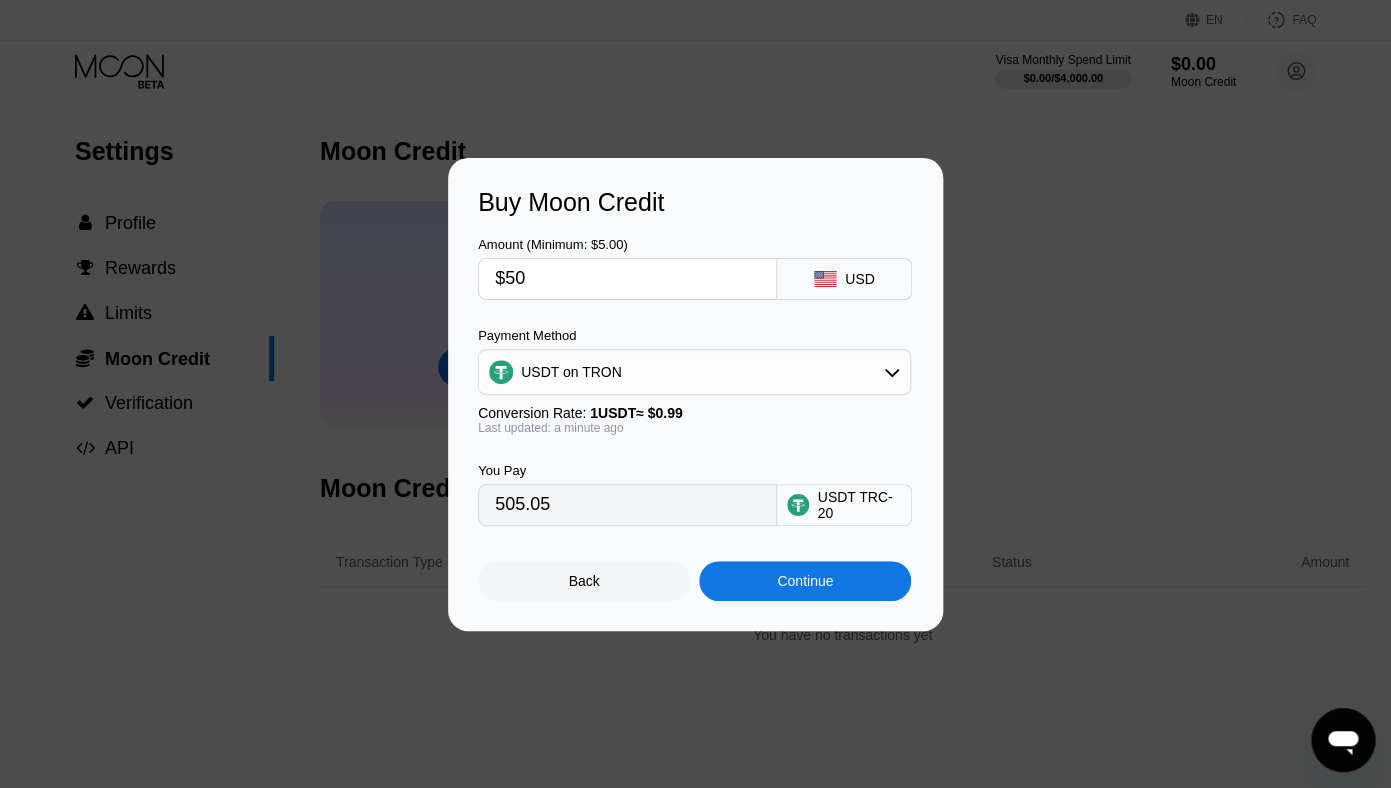 type on "50.51" 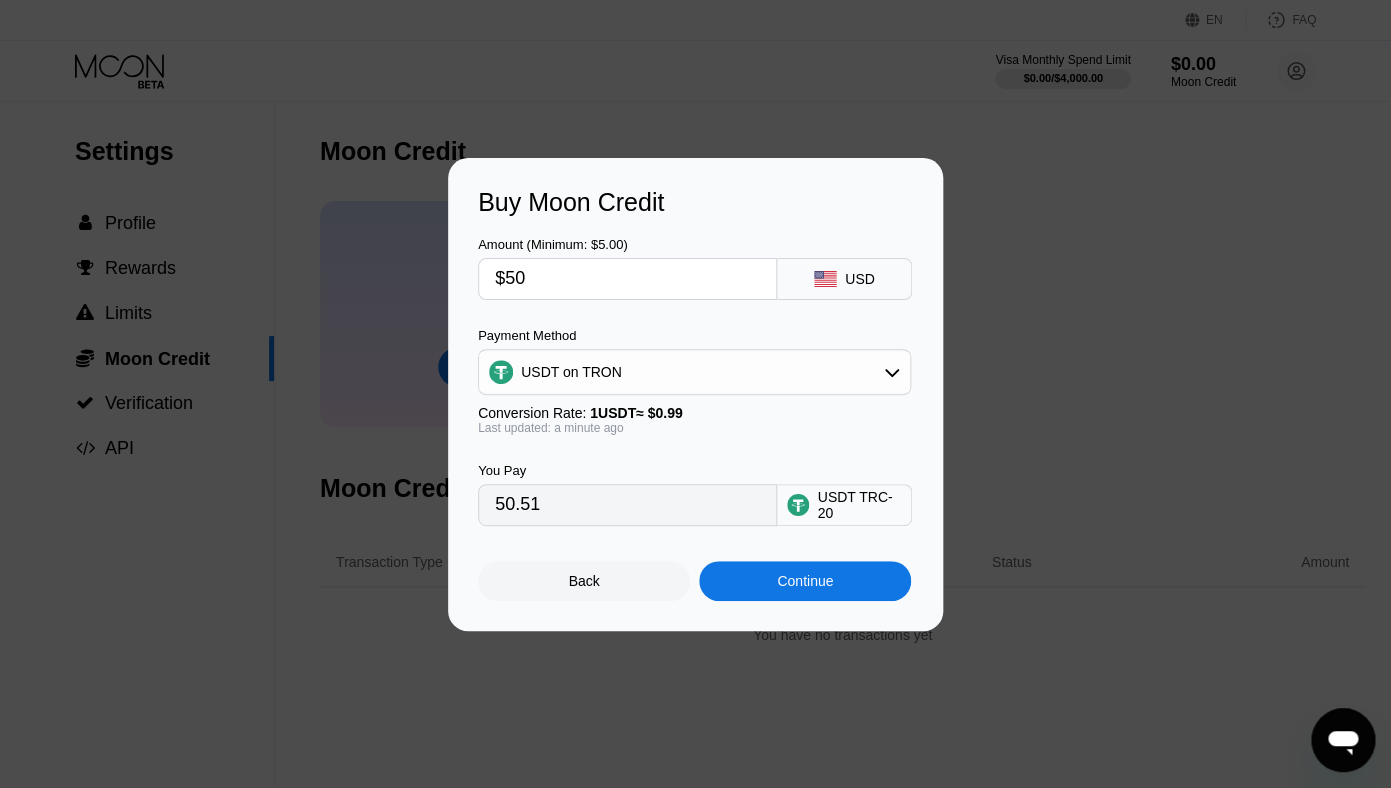 type on "$5" 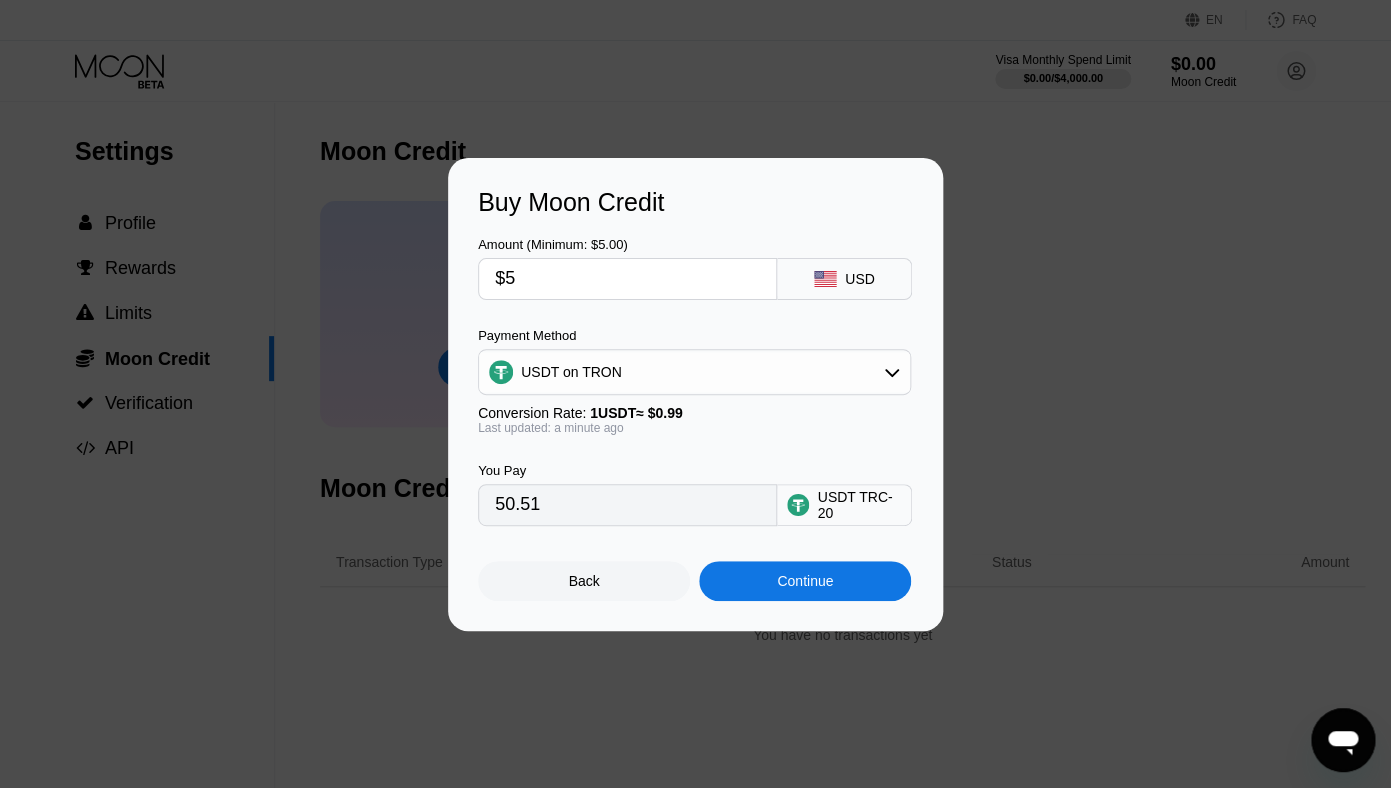 type on "5.05" 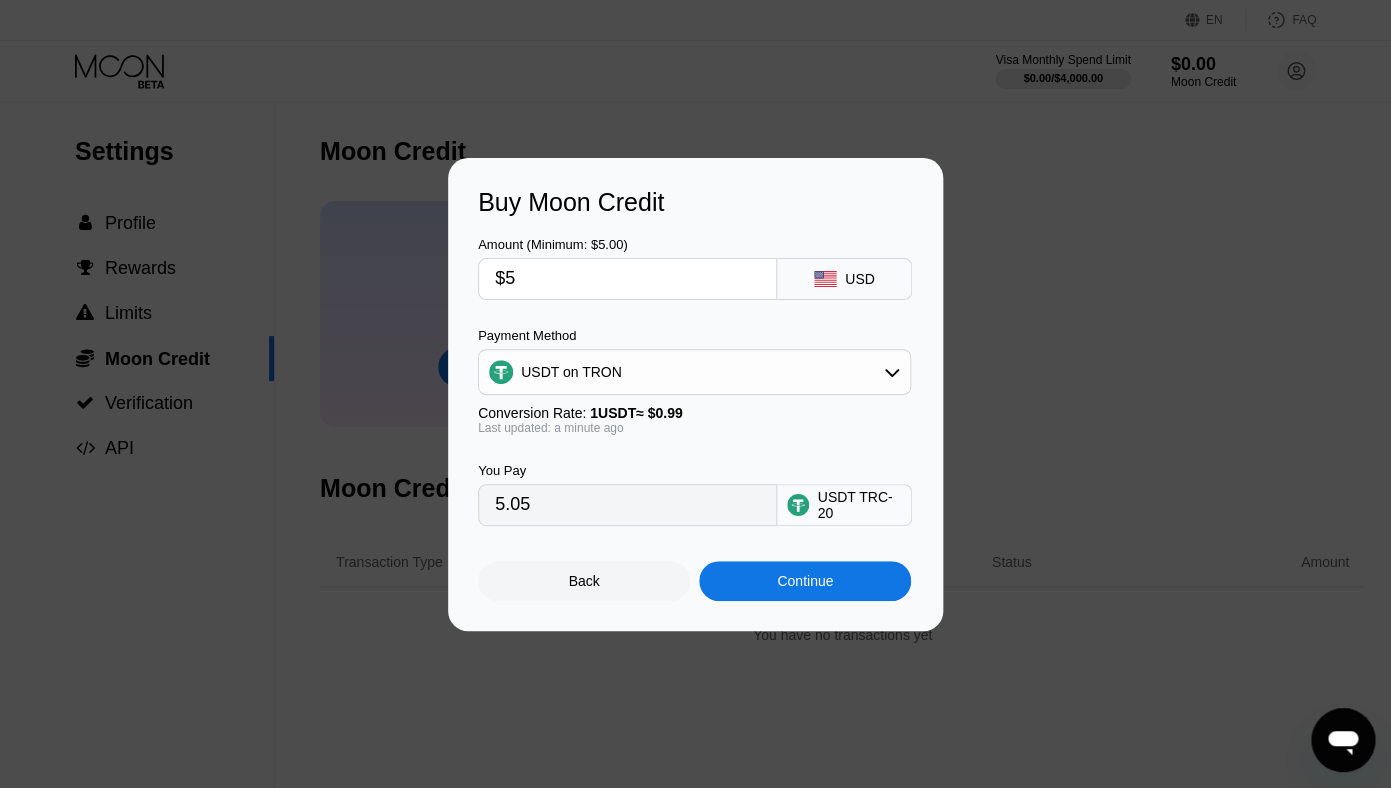 type 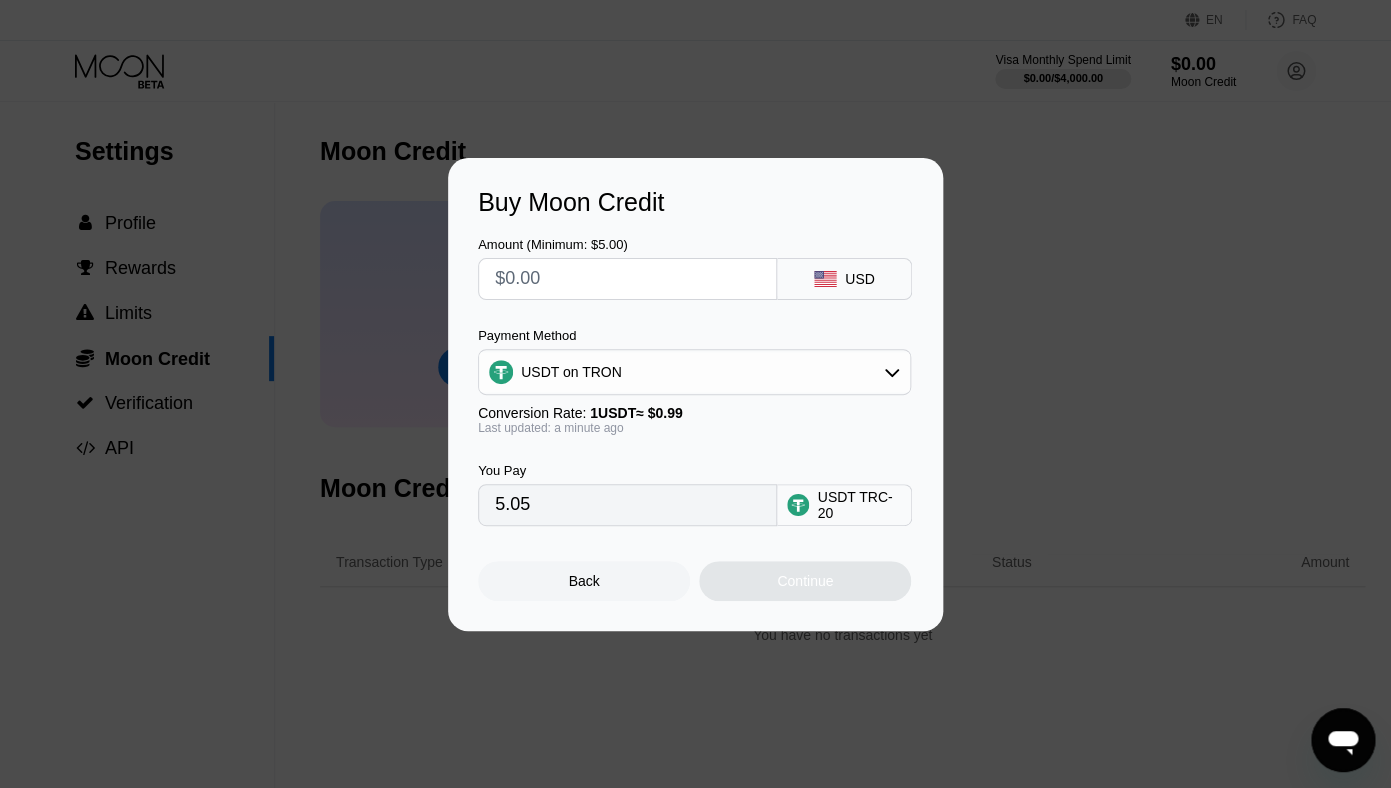 type on "0.00" 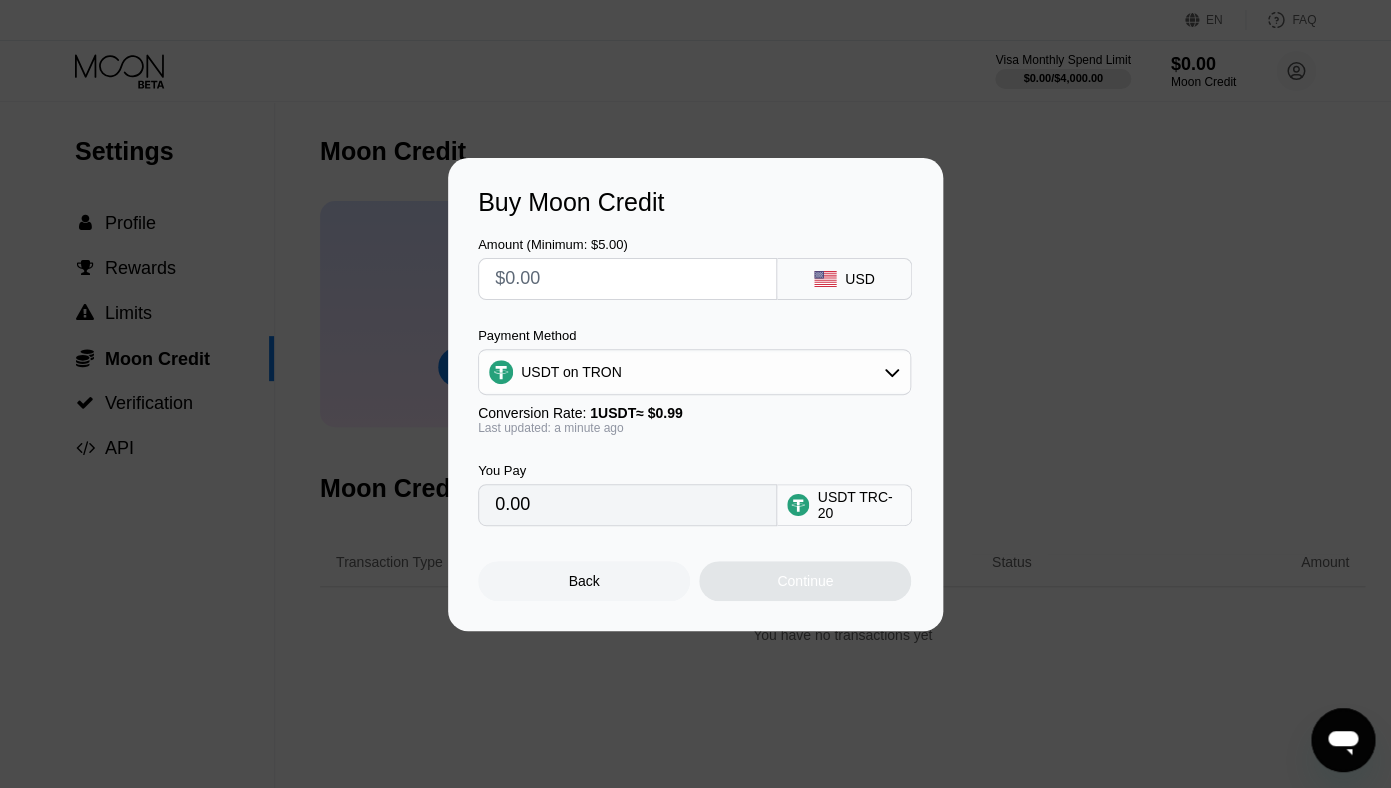 type on "$4" 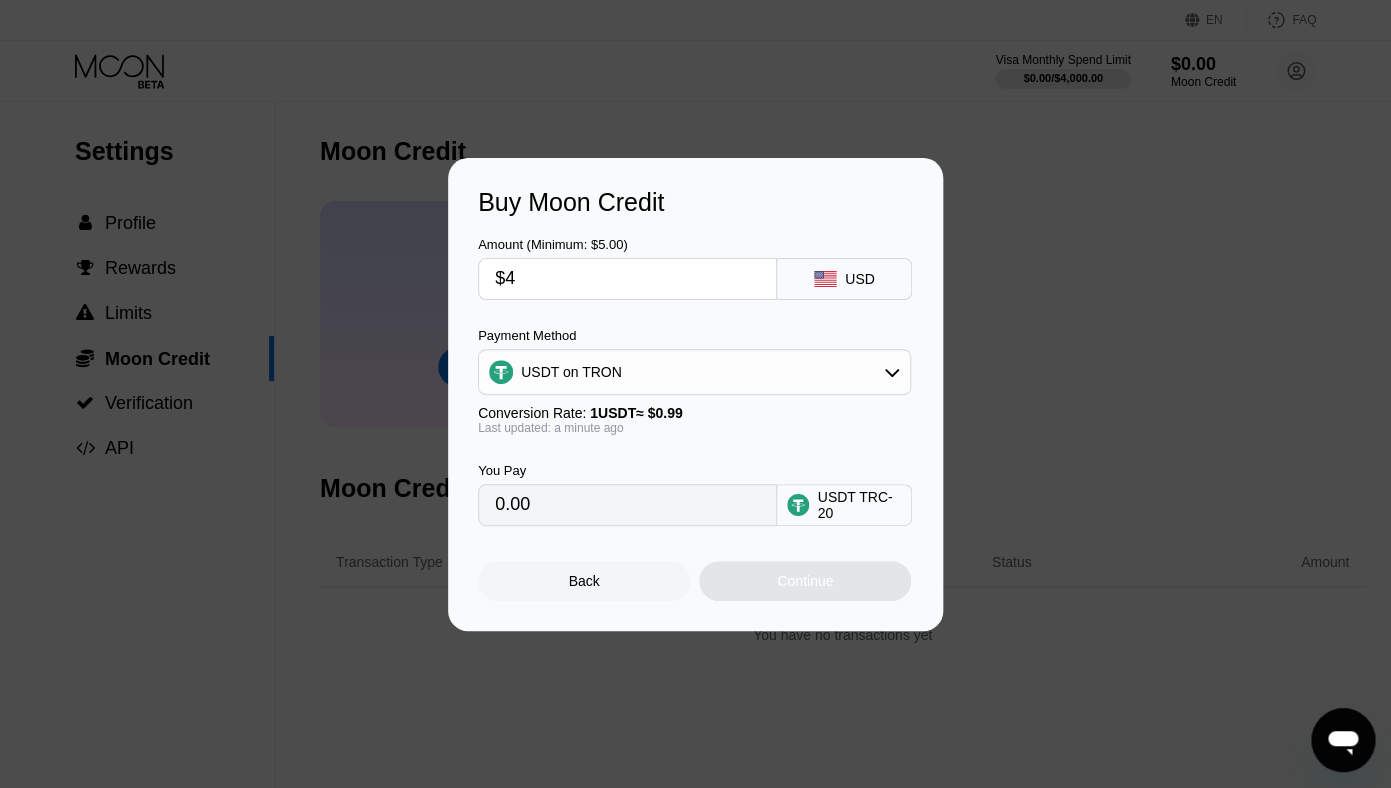 type on "4.04" 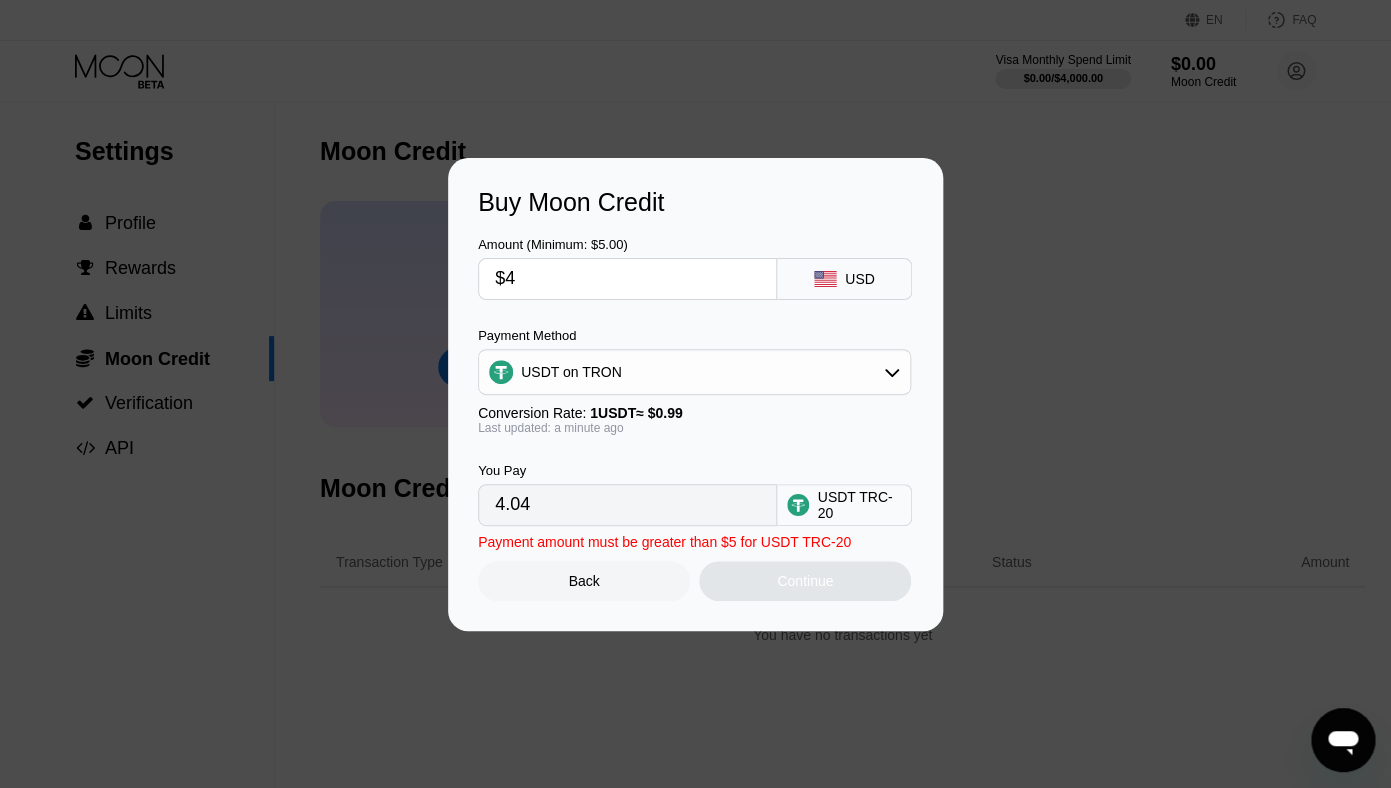 type on "$40" 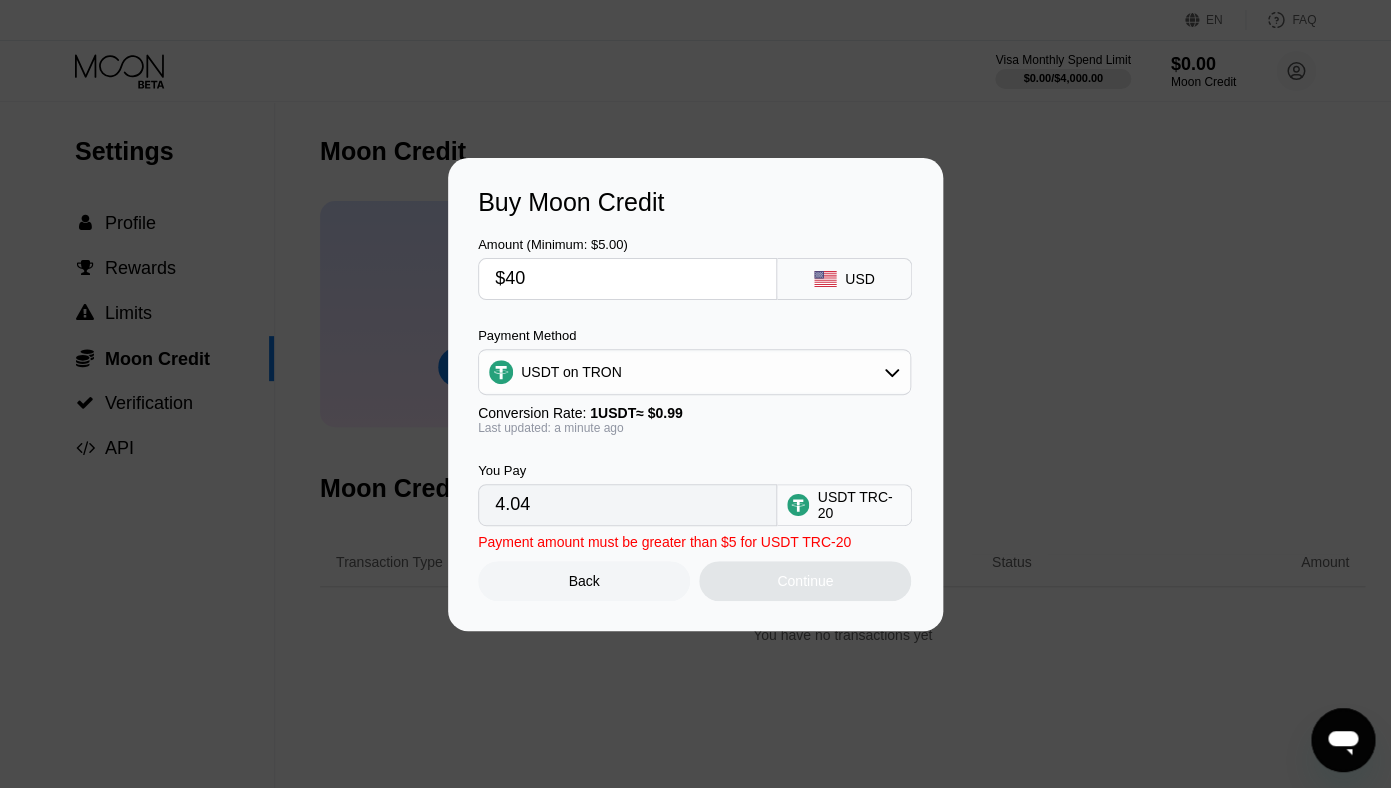 type on "40.40" 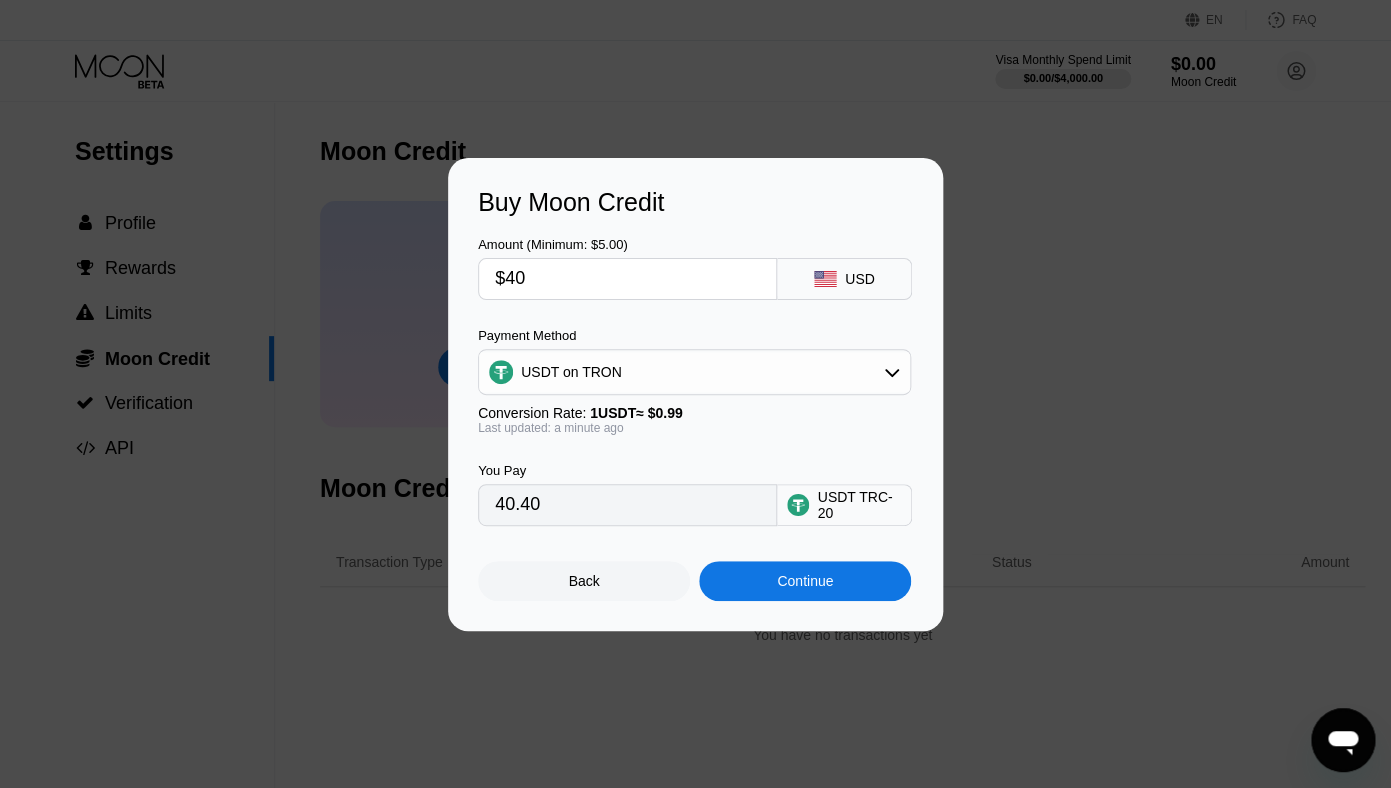 type on "$4" 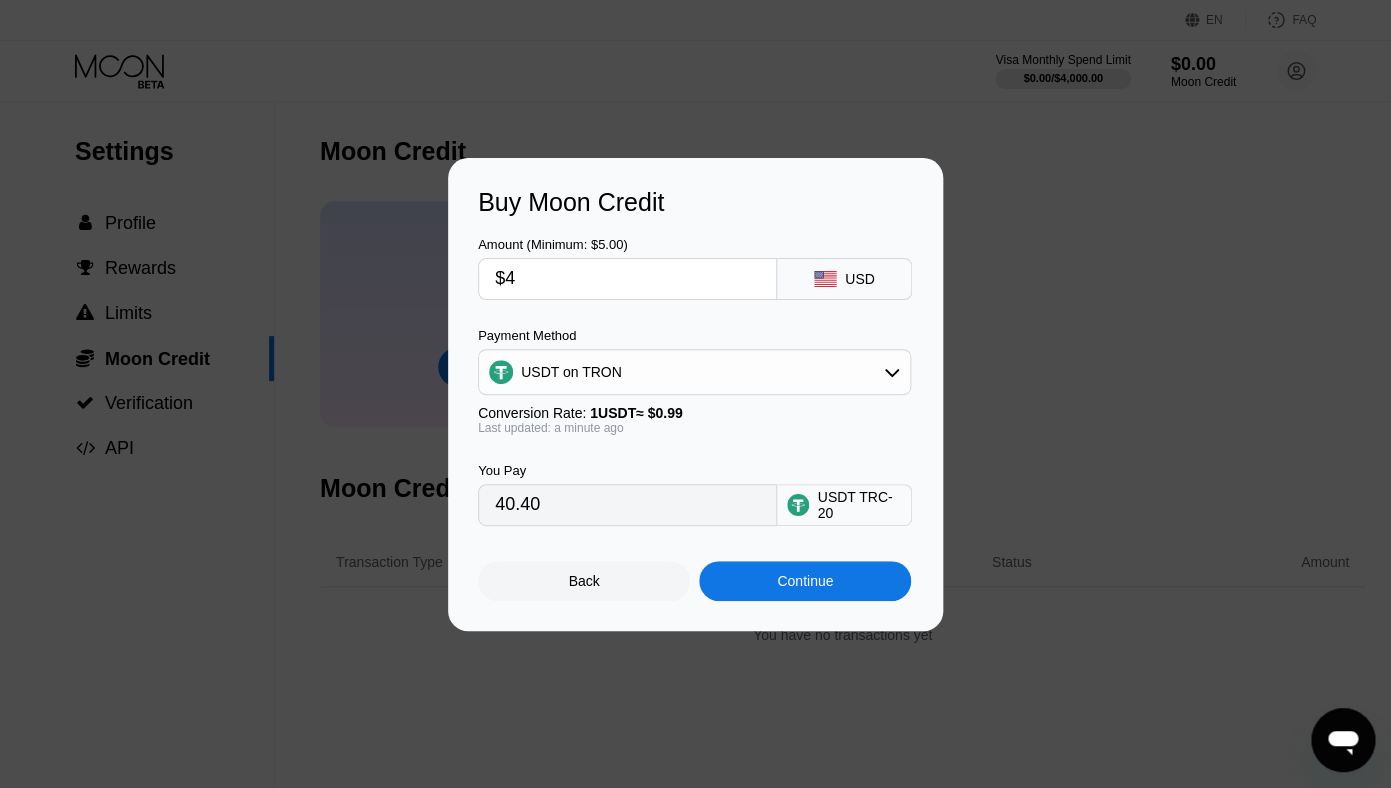 type on "4.04" 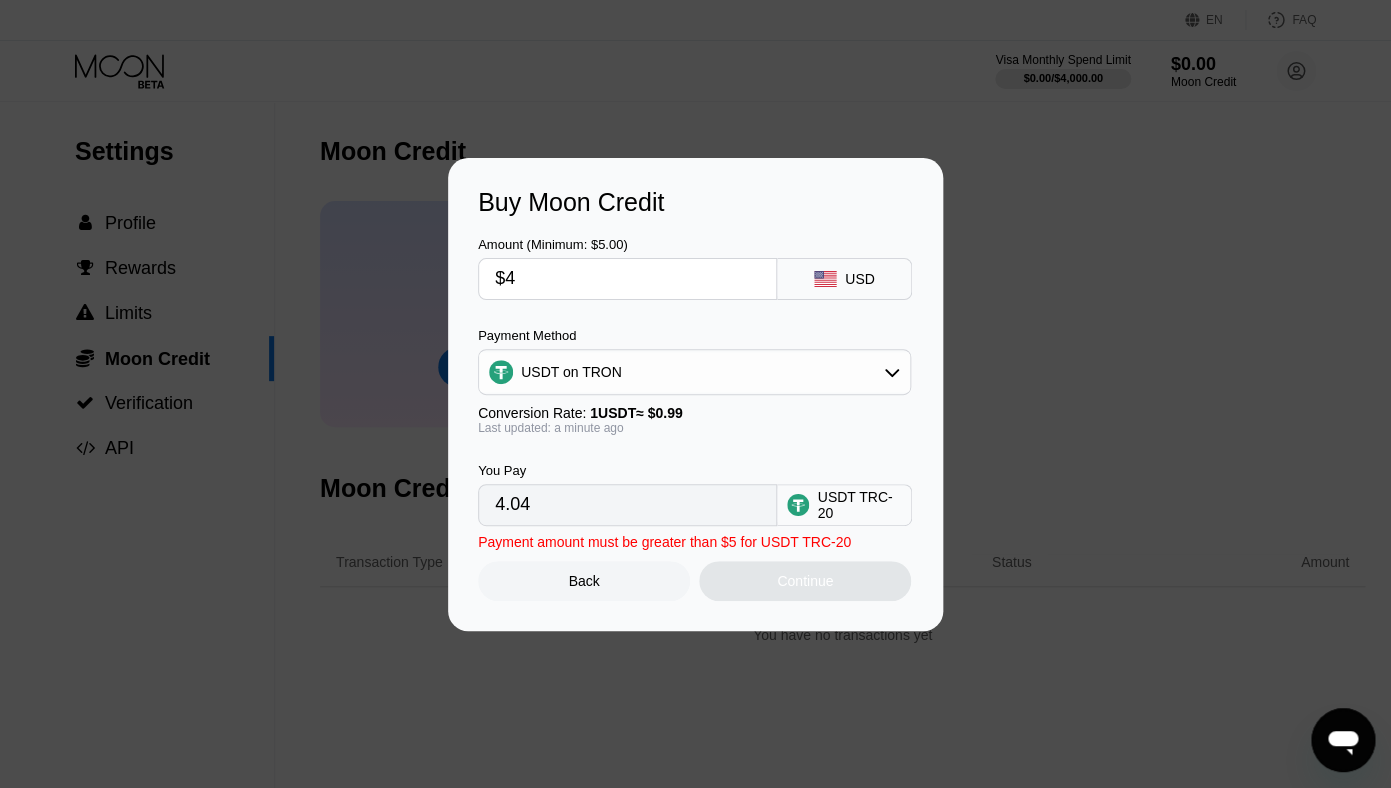 type on "$49" 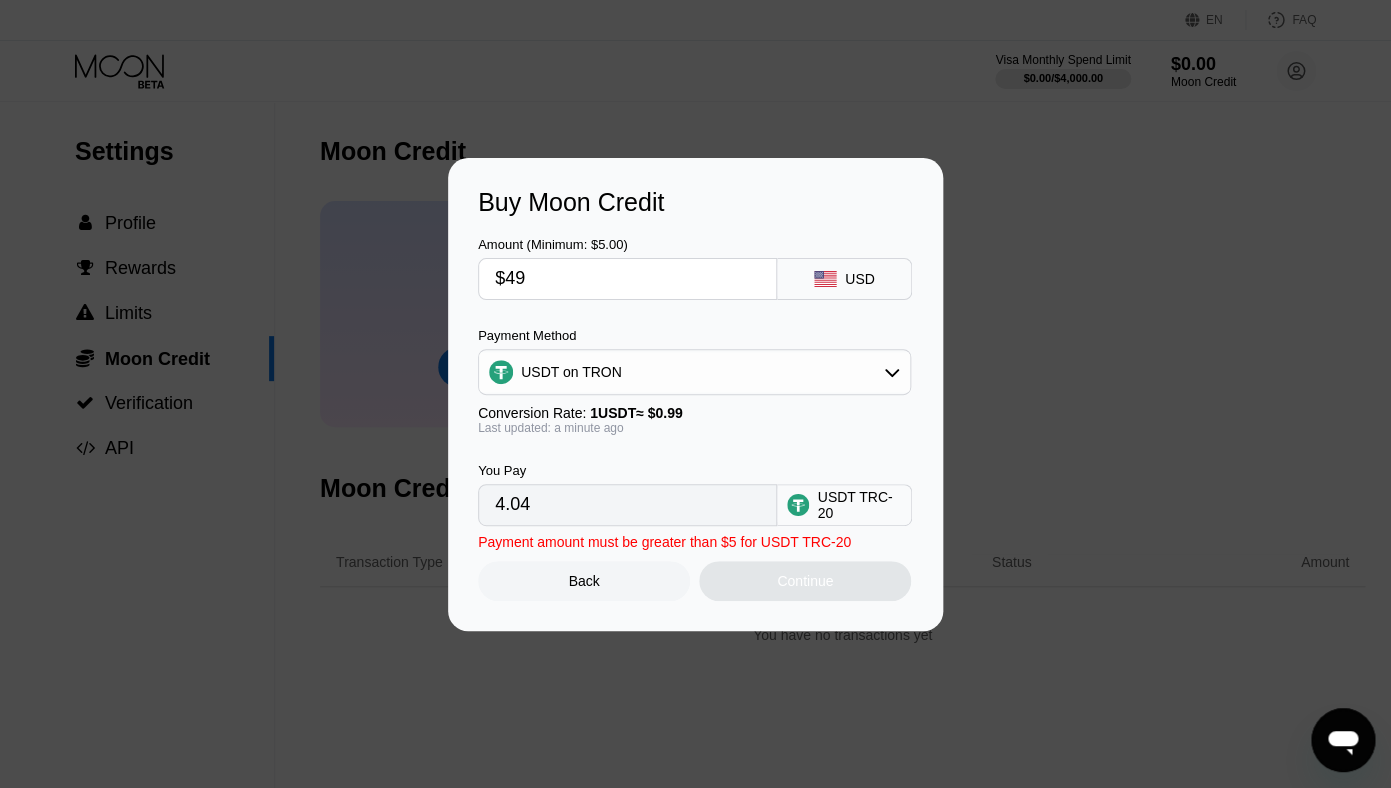 type on "49.49" 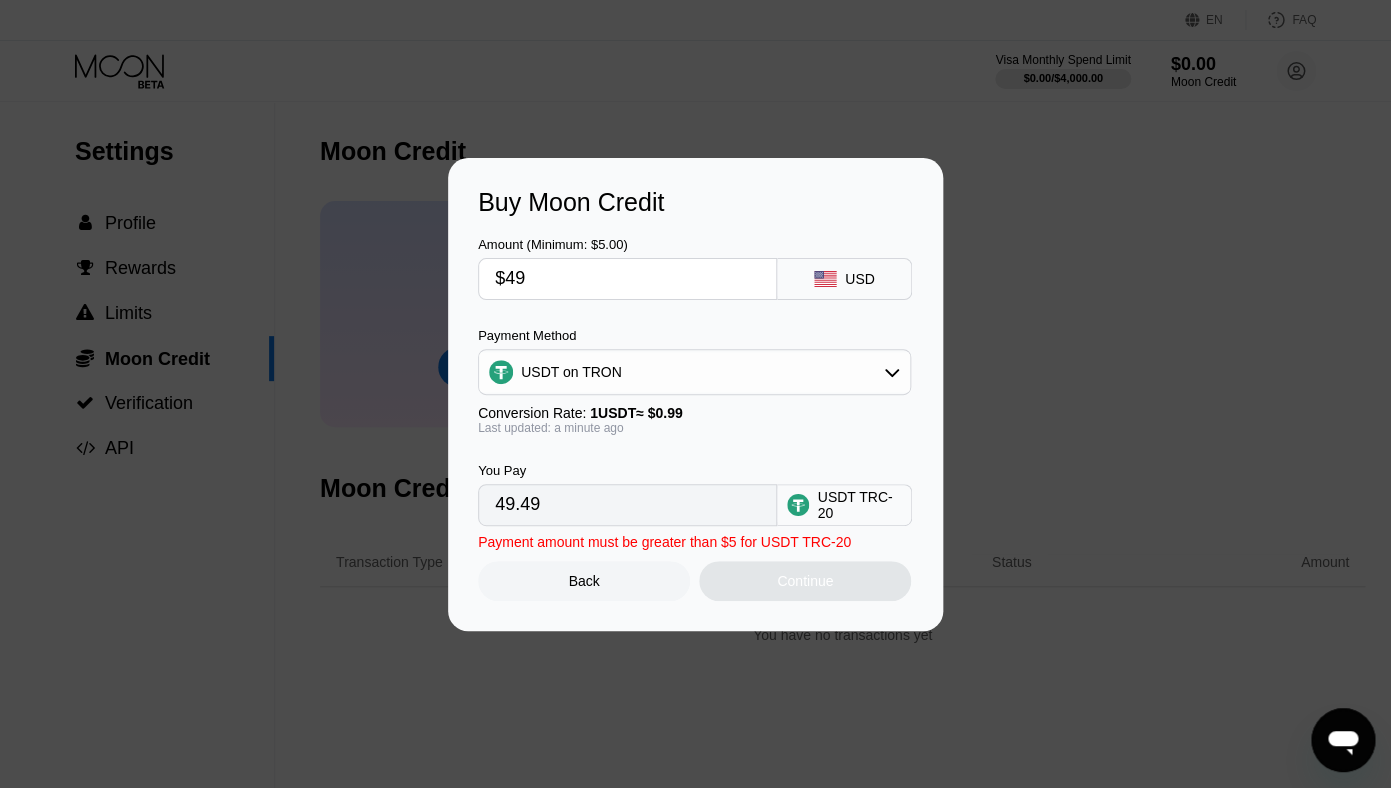 type on "$499" 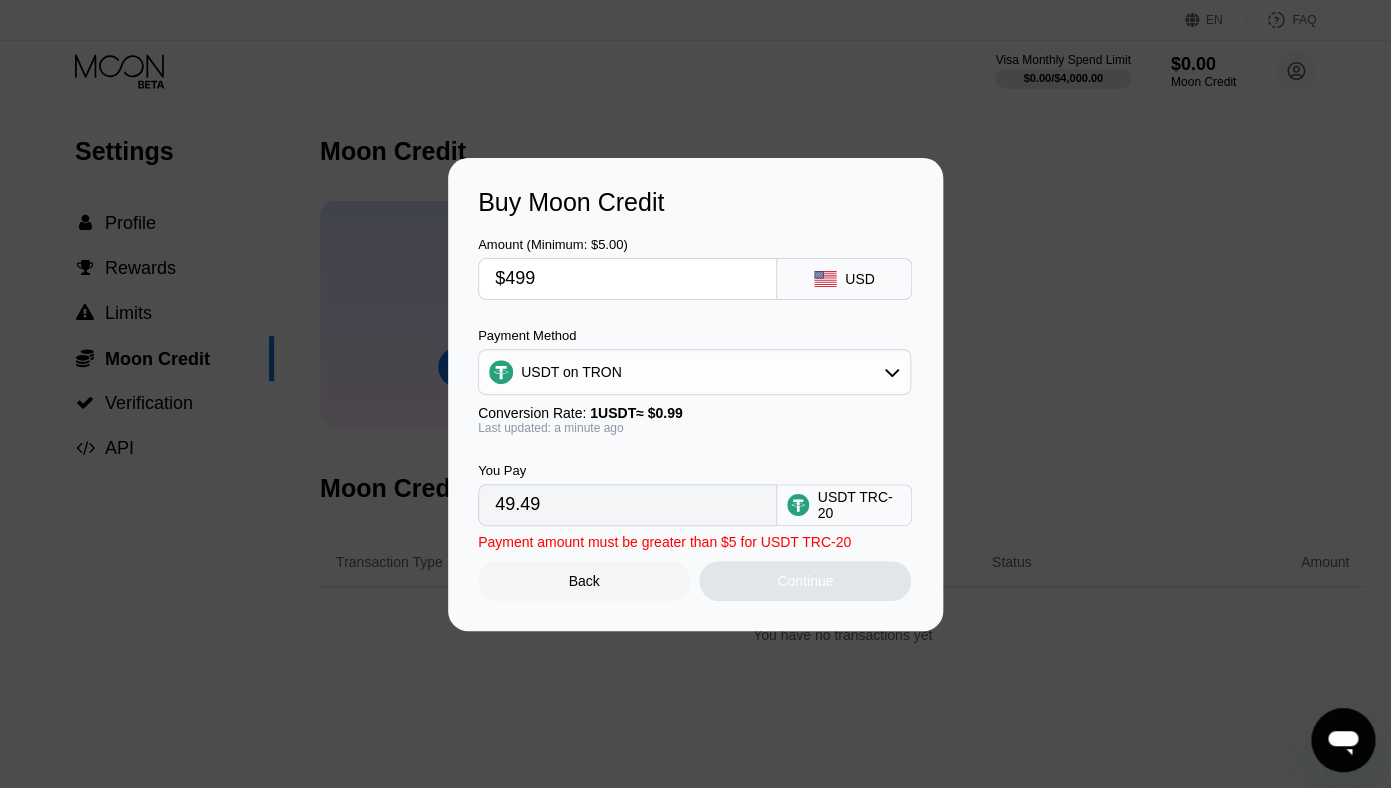 type on "504.04" 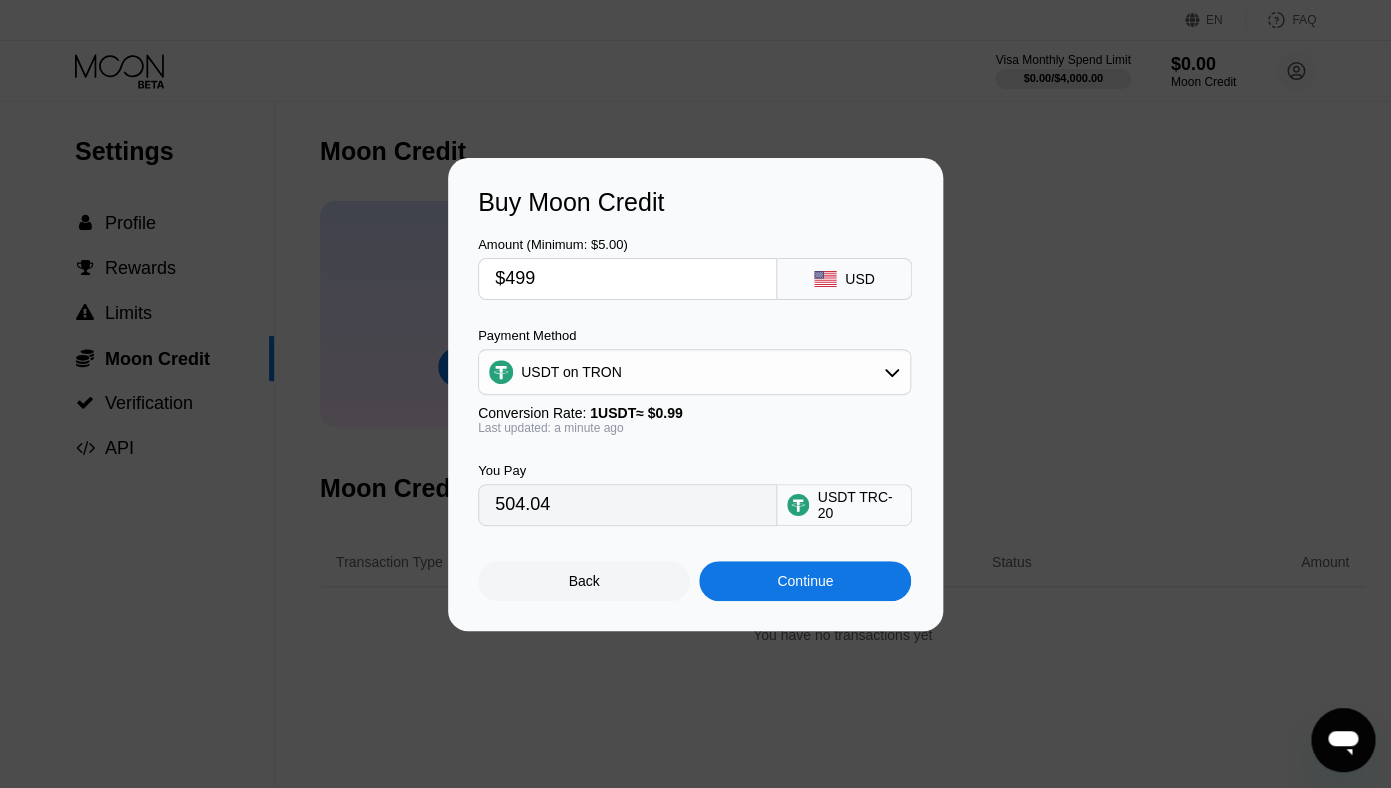 type on "$4999" 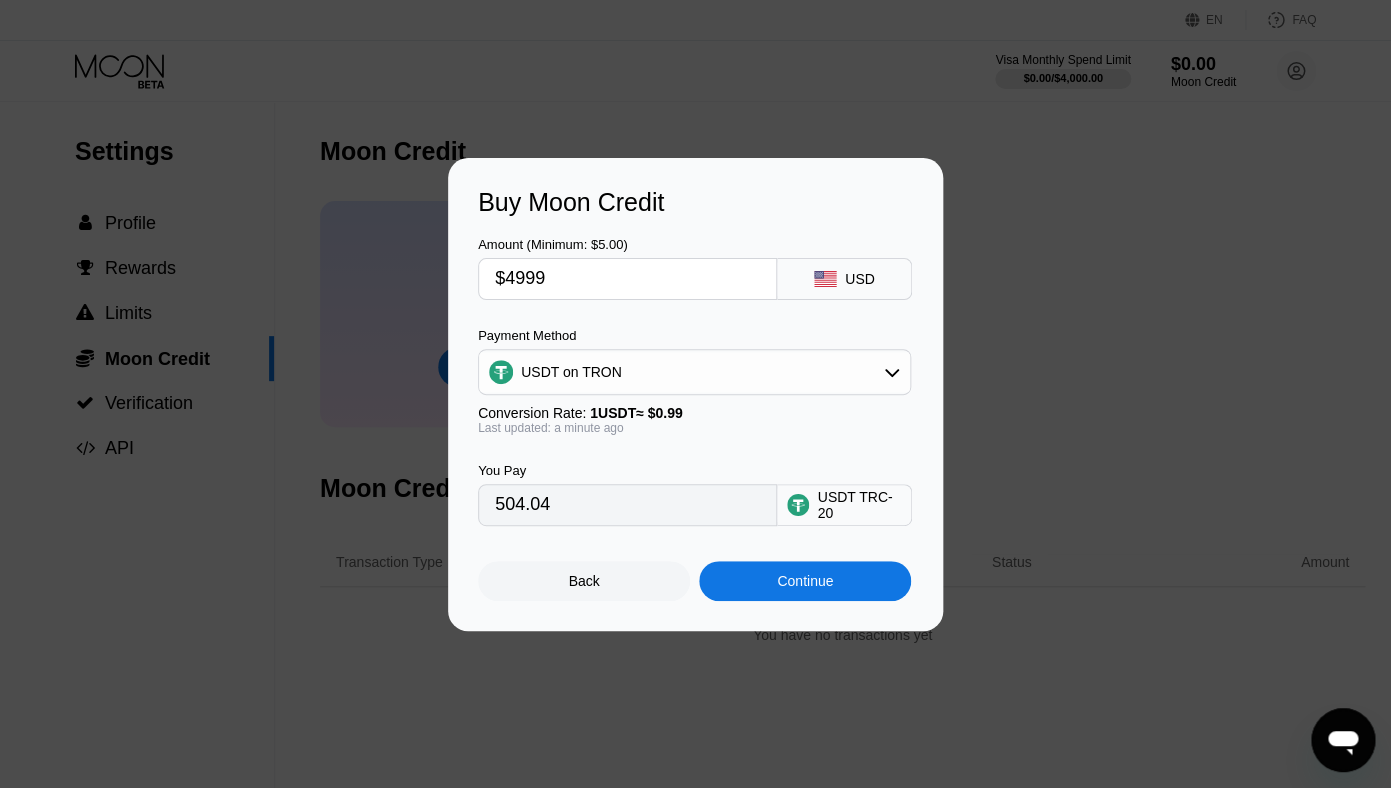type on "5049.49" 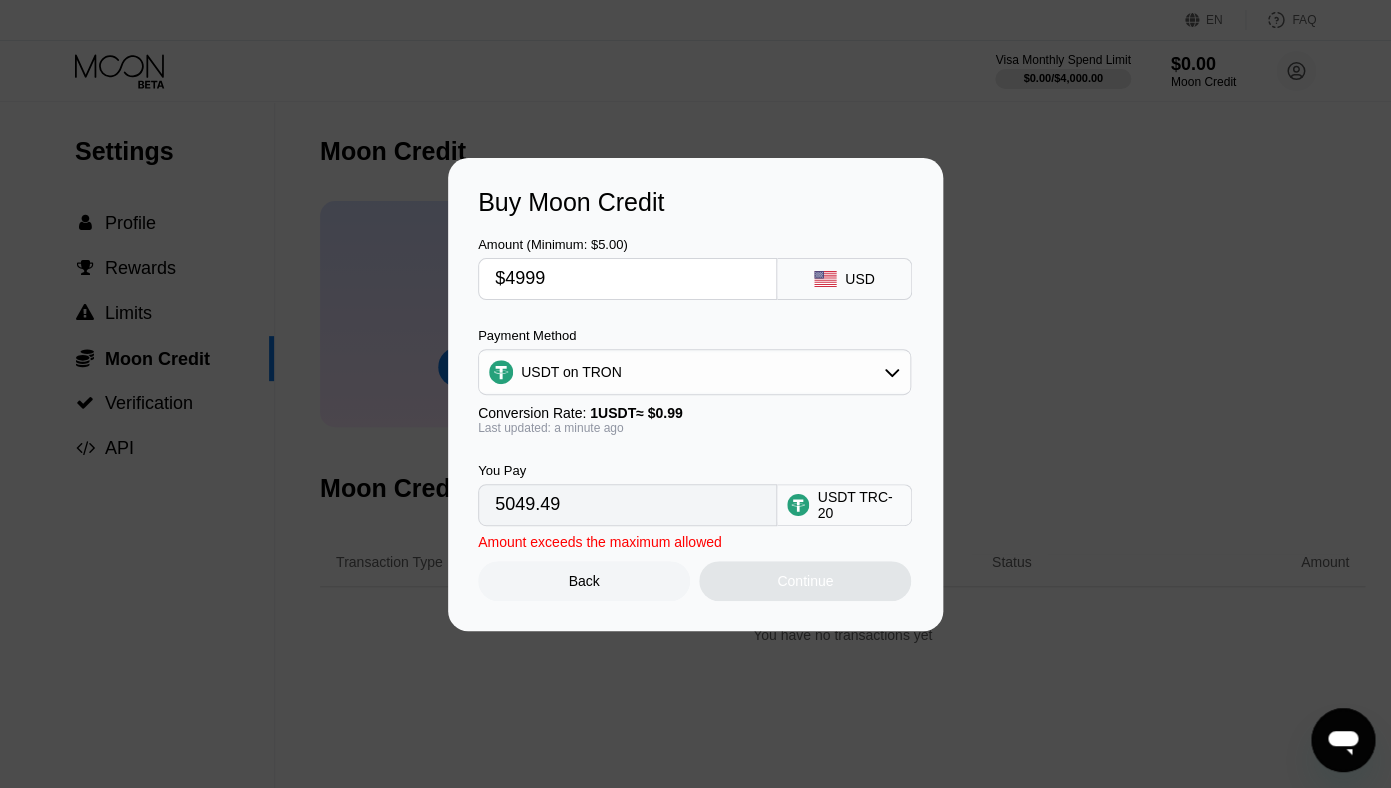 type on "$499" 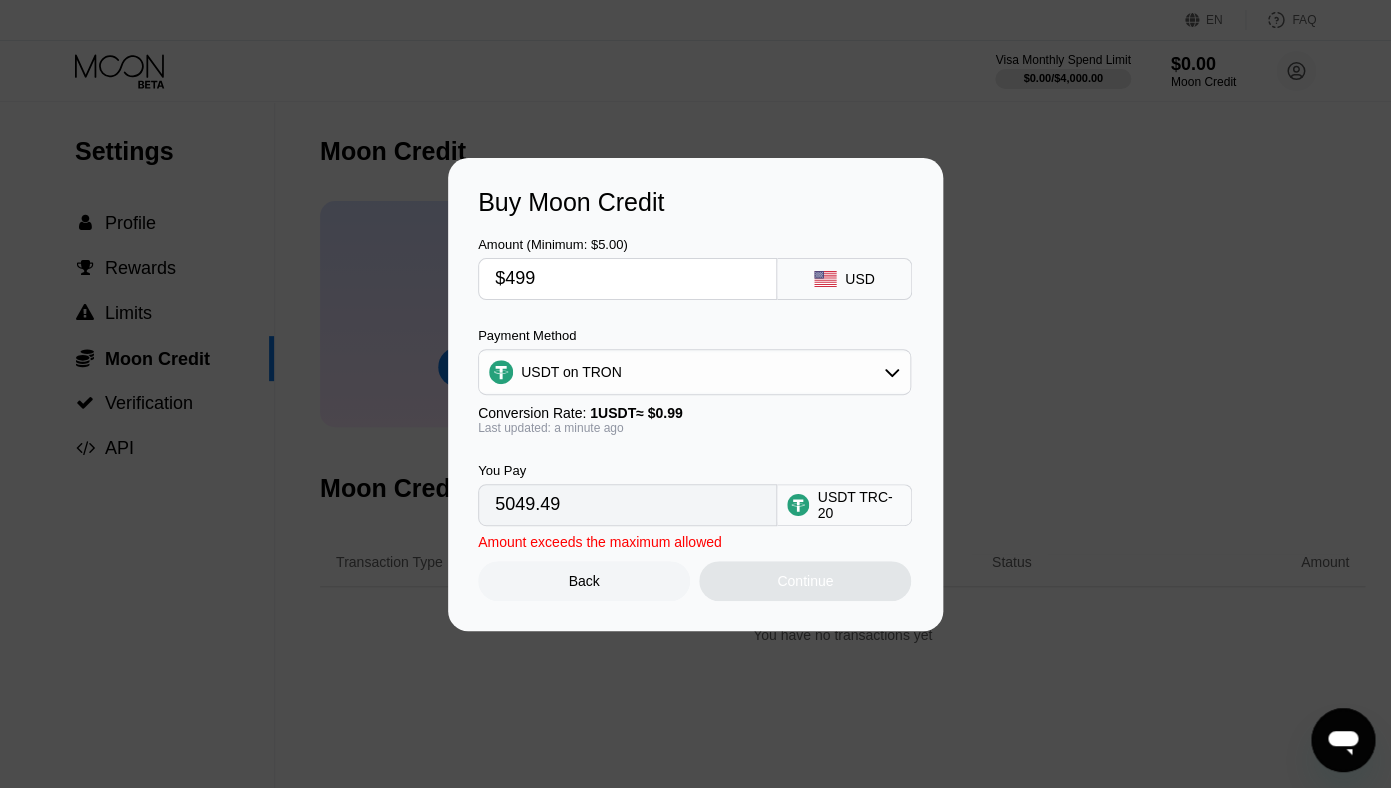 type on "504.04" 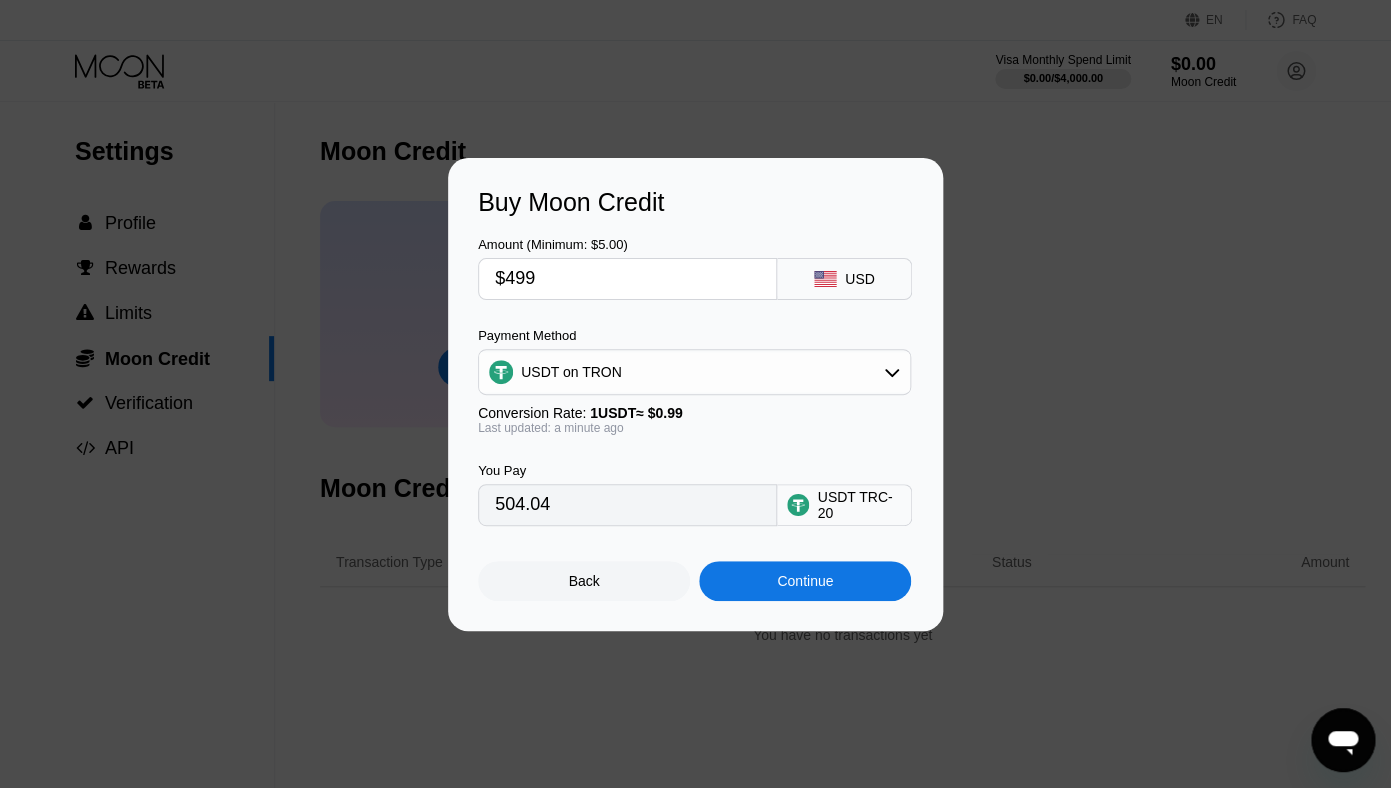type on "$49" 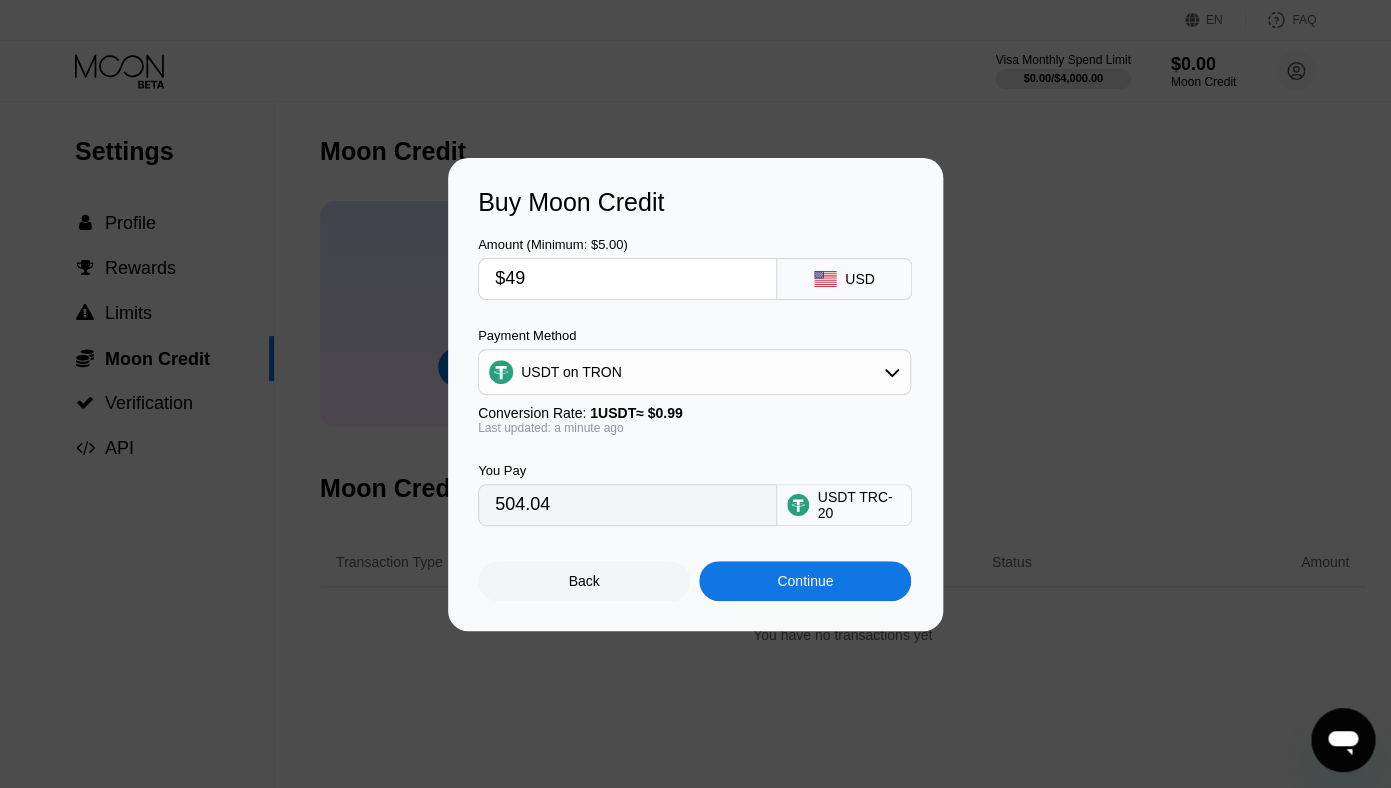 type on "49.49" 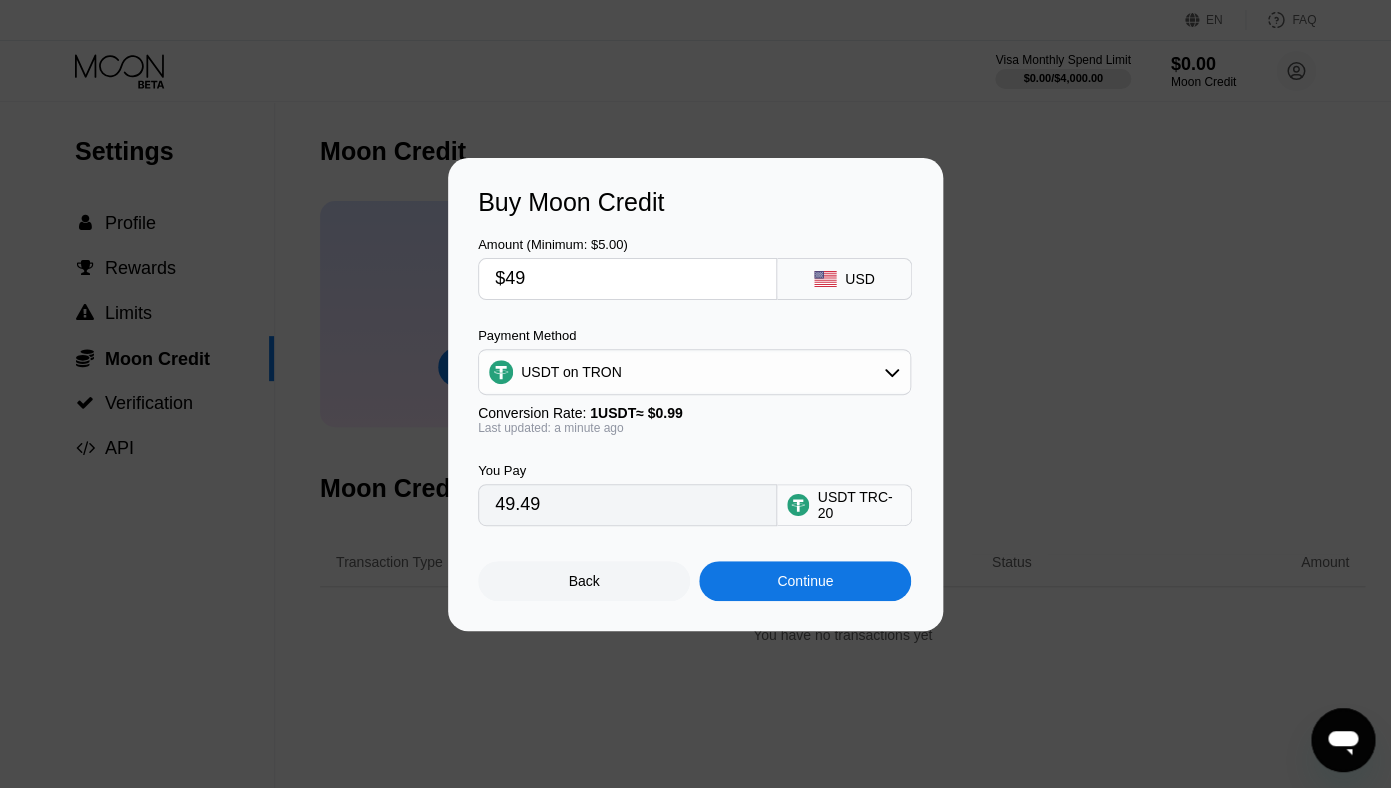 type on "$4" 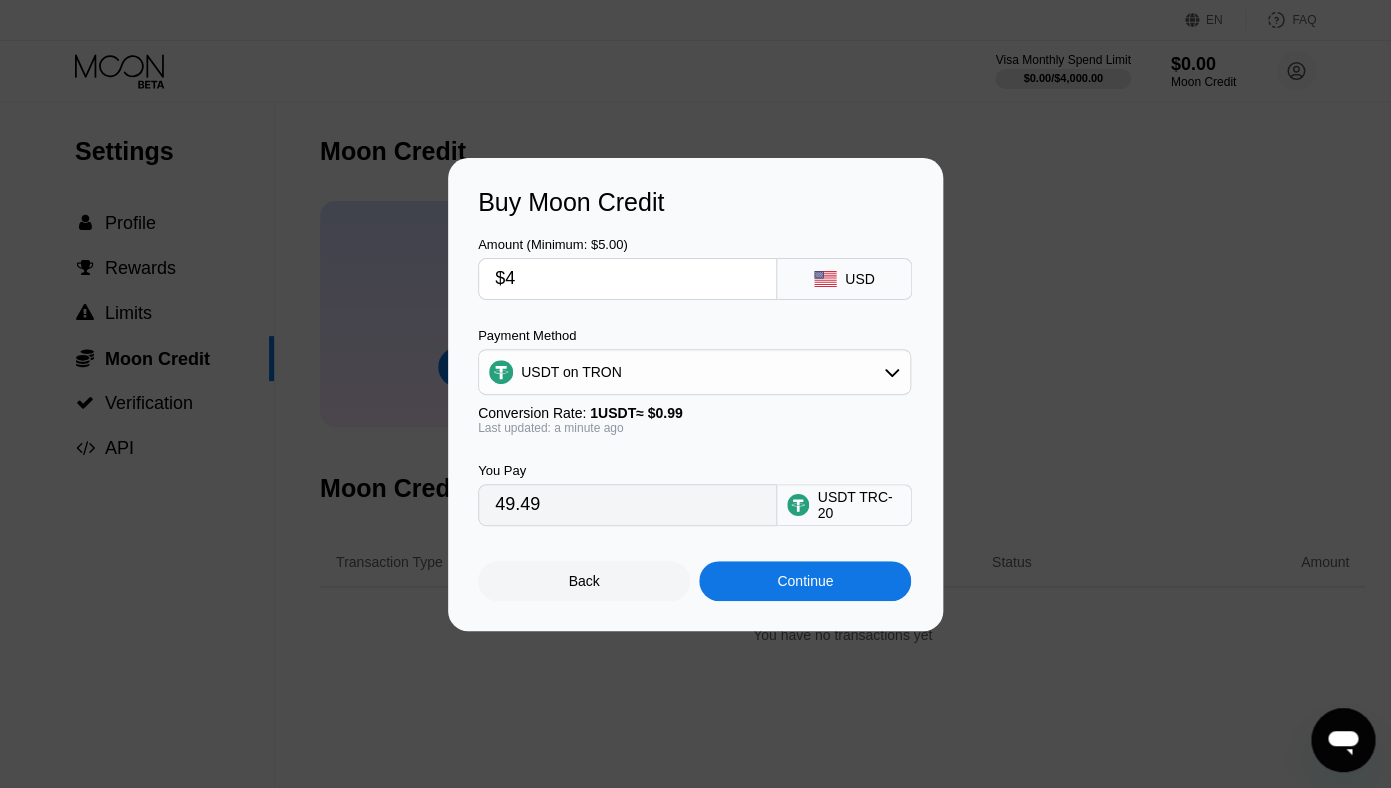 type on "4.04" 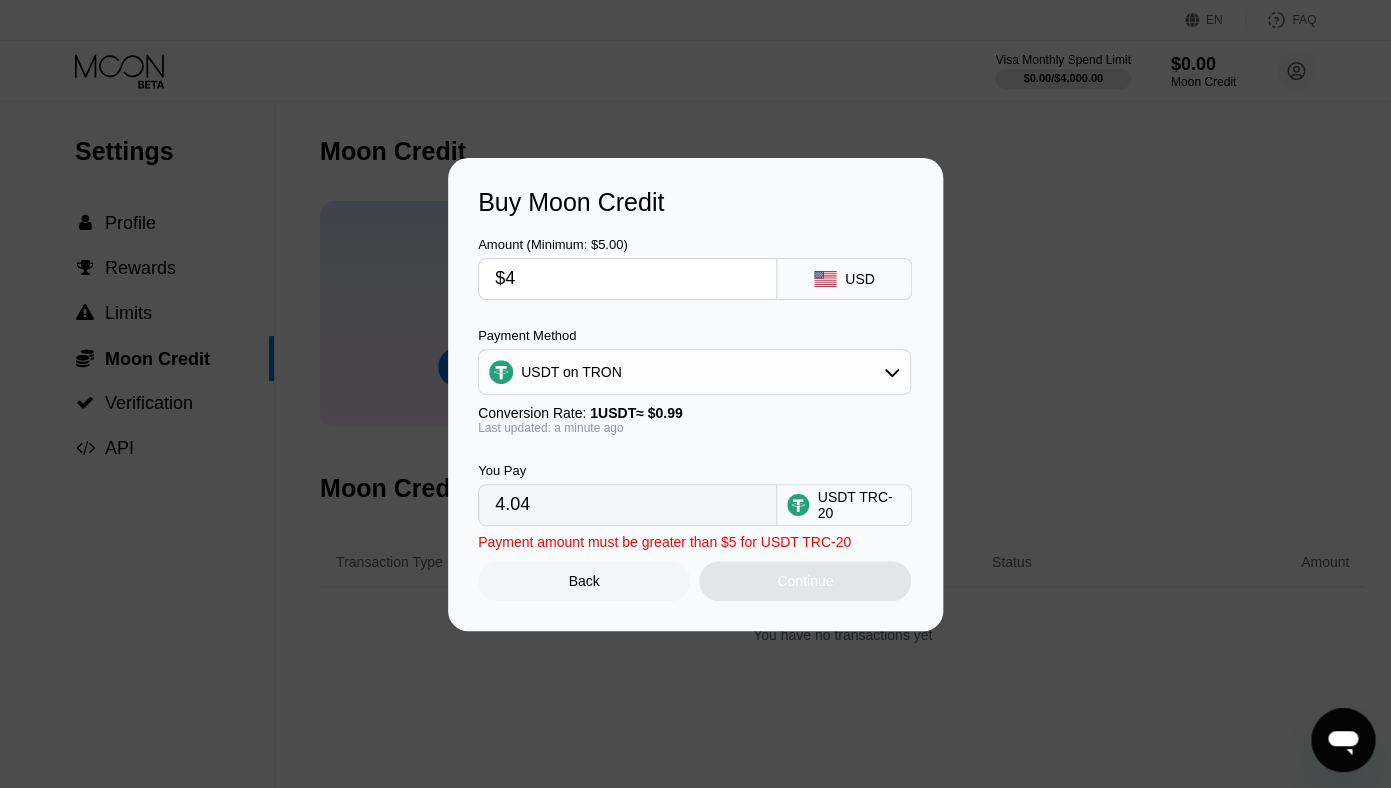 type on "$45" 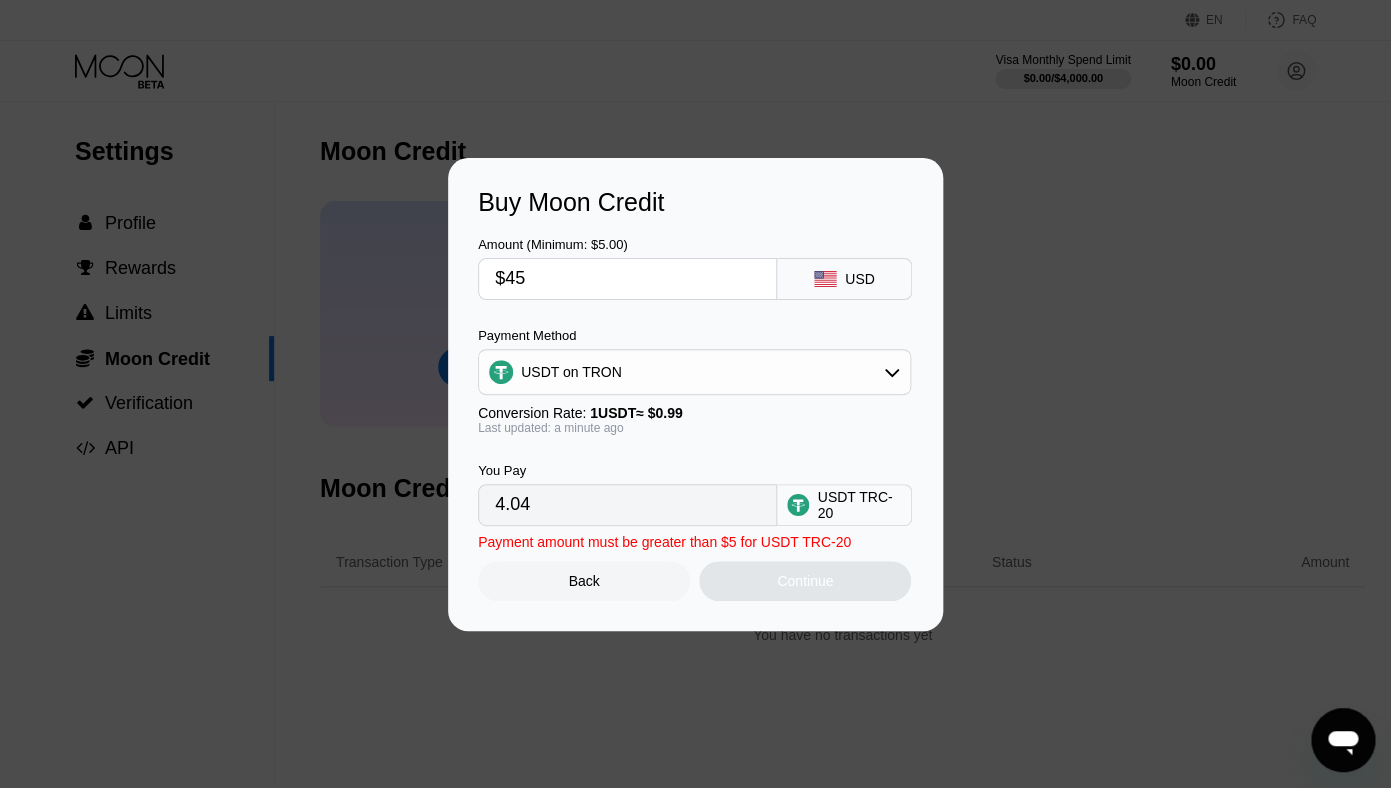 type on "45.45" 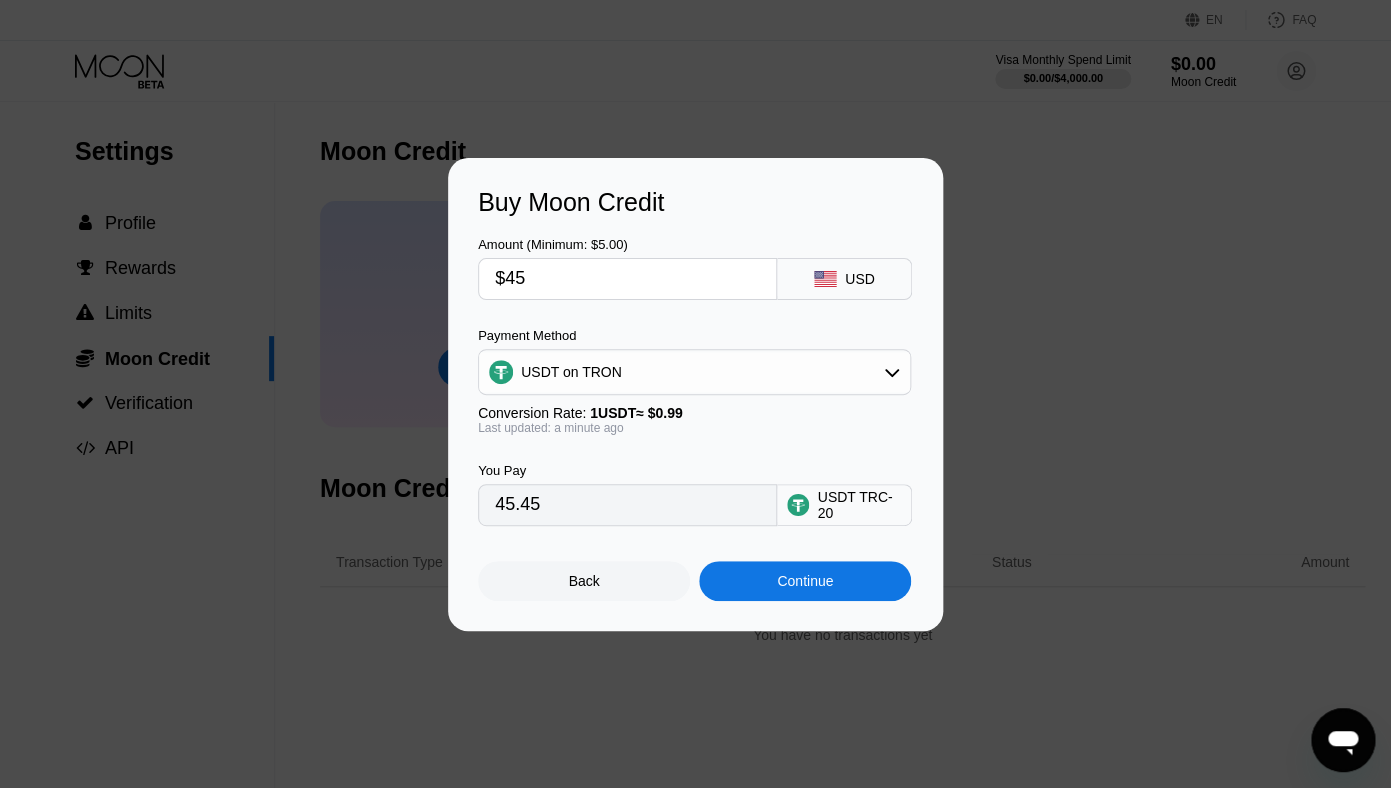 type on "$450" 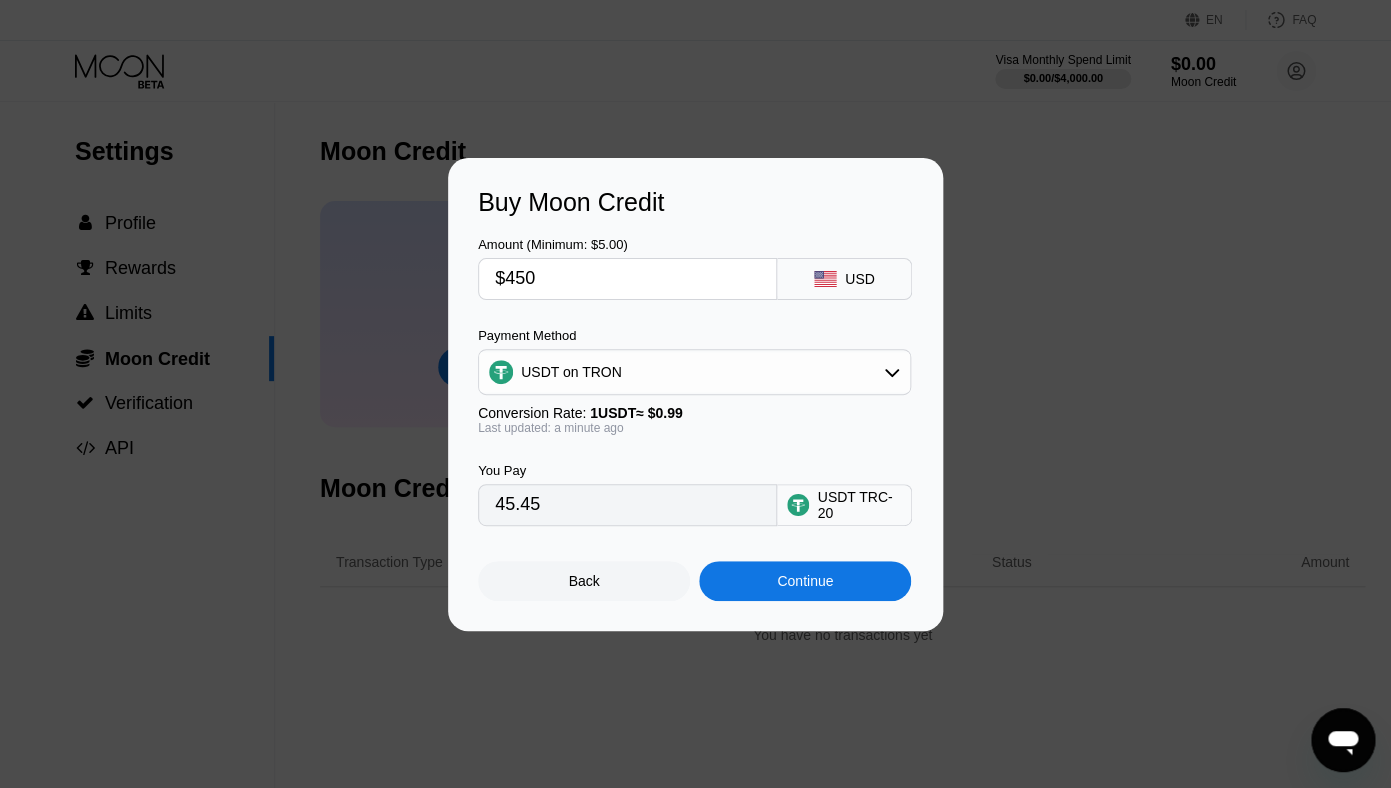 type on "454.55" 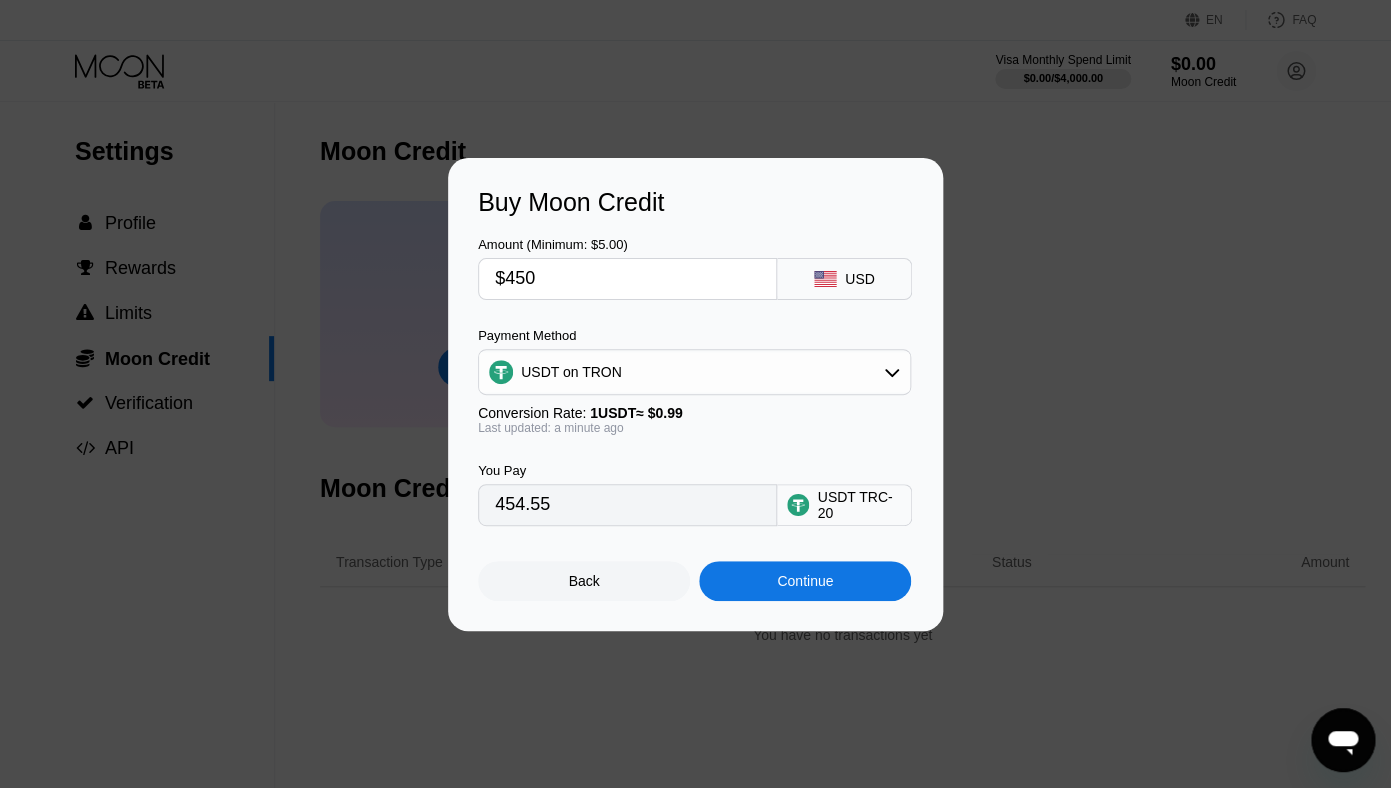 type on "$4500" 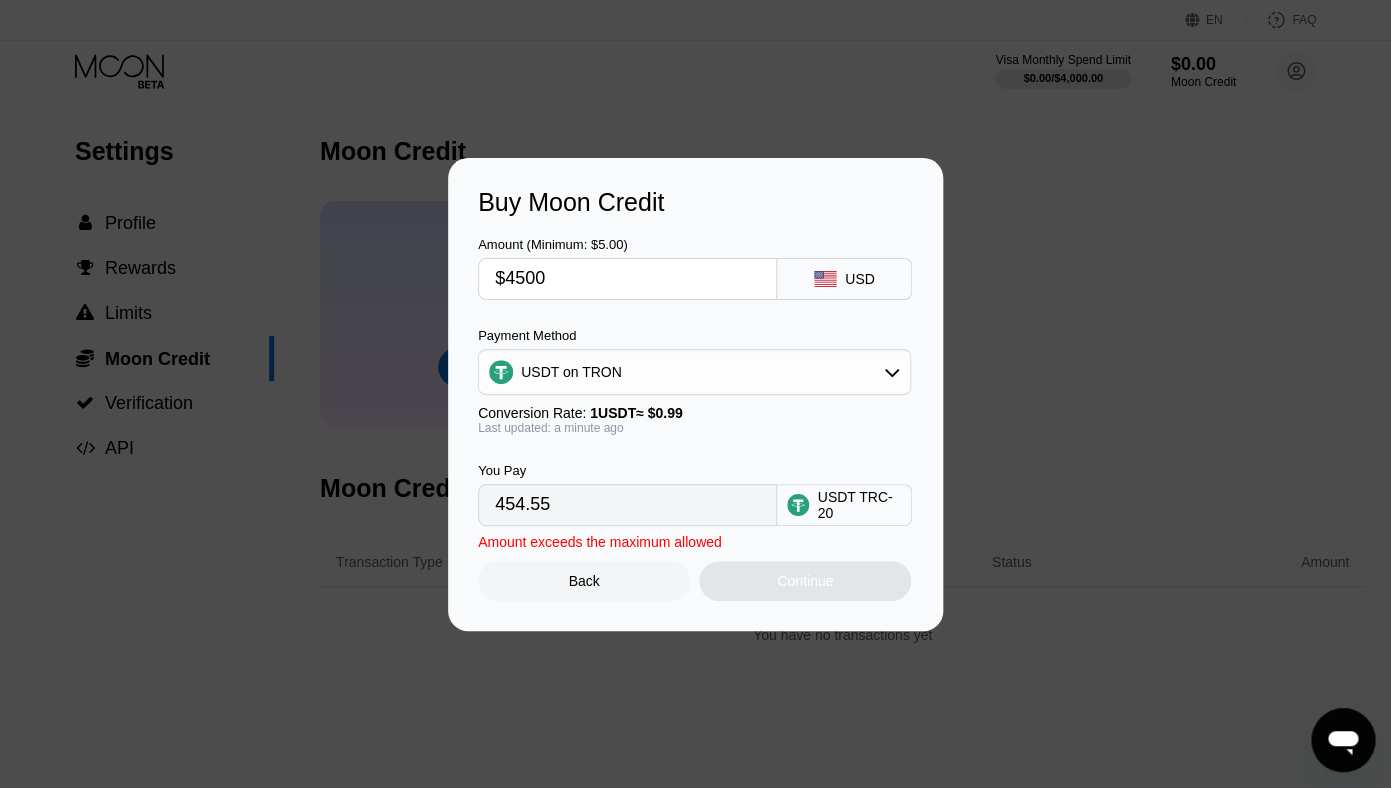 type on "4545.45" 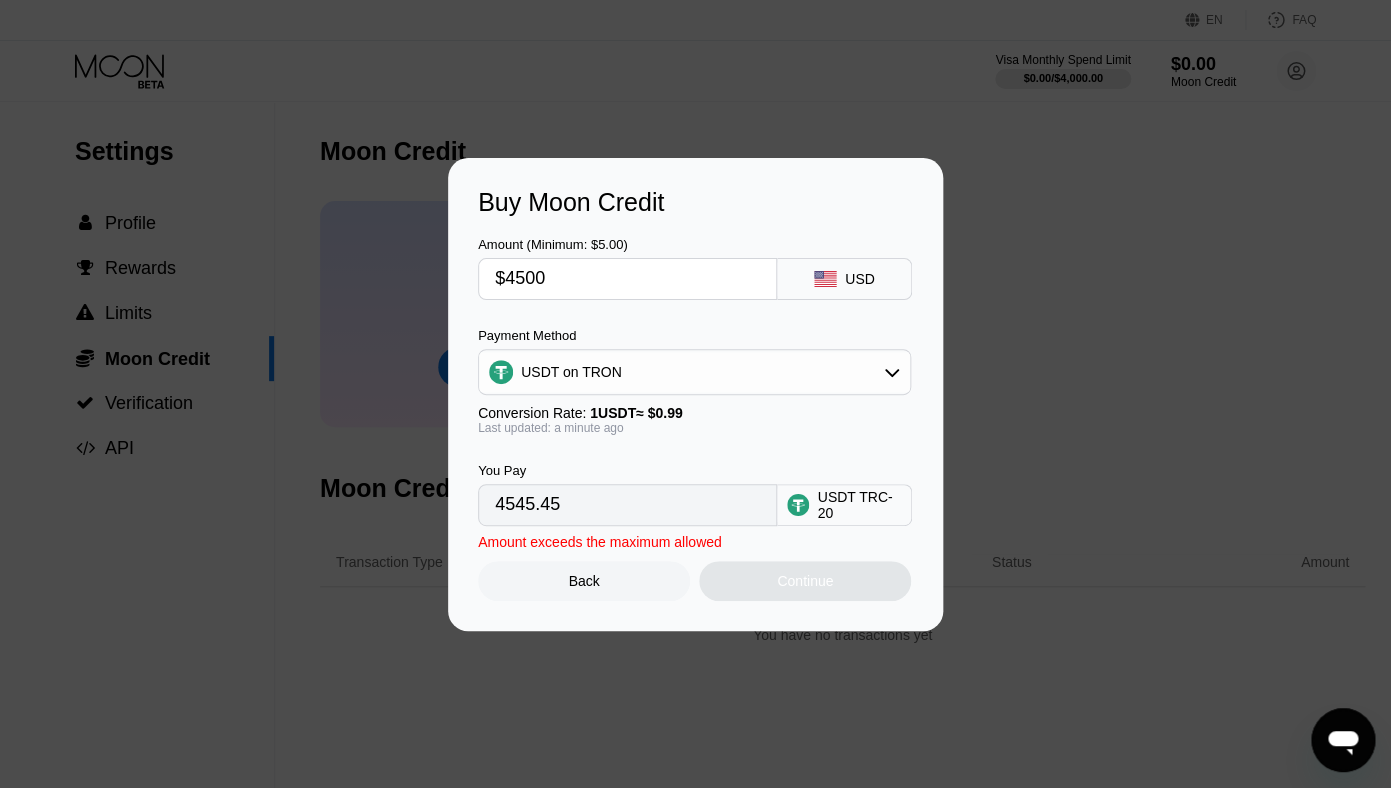type on "$450" 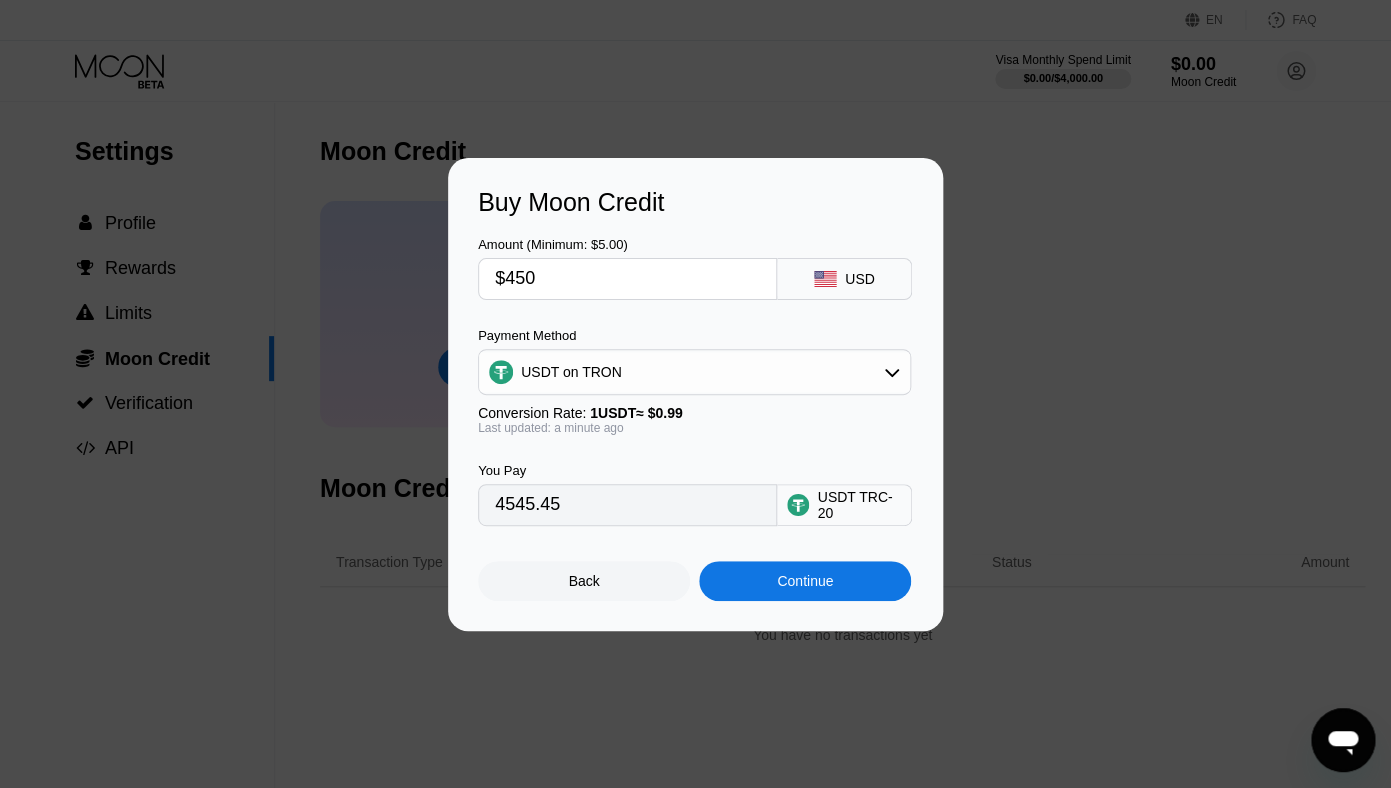 type on "454.55" 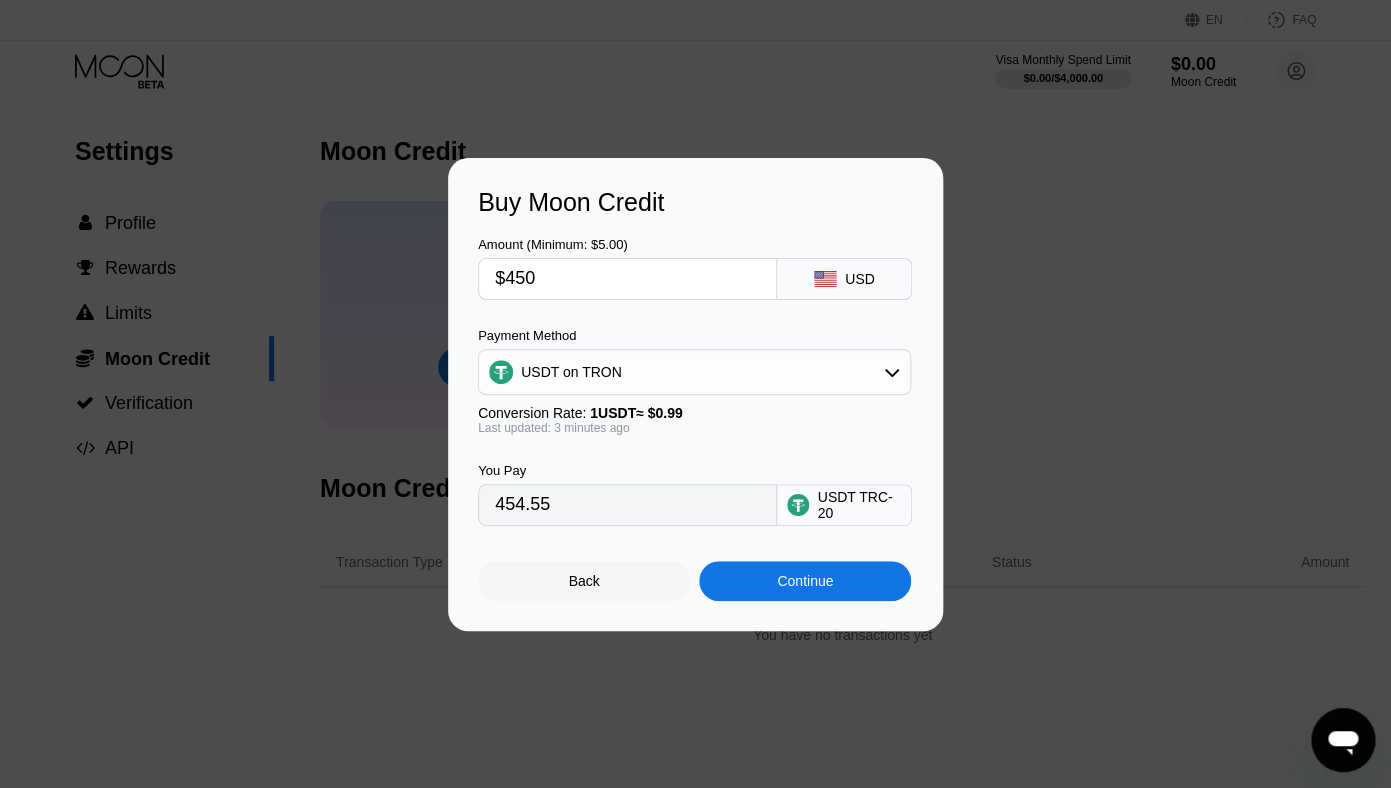 click on "$450" at bounding box center (627, 279) 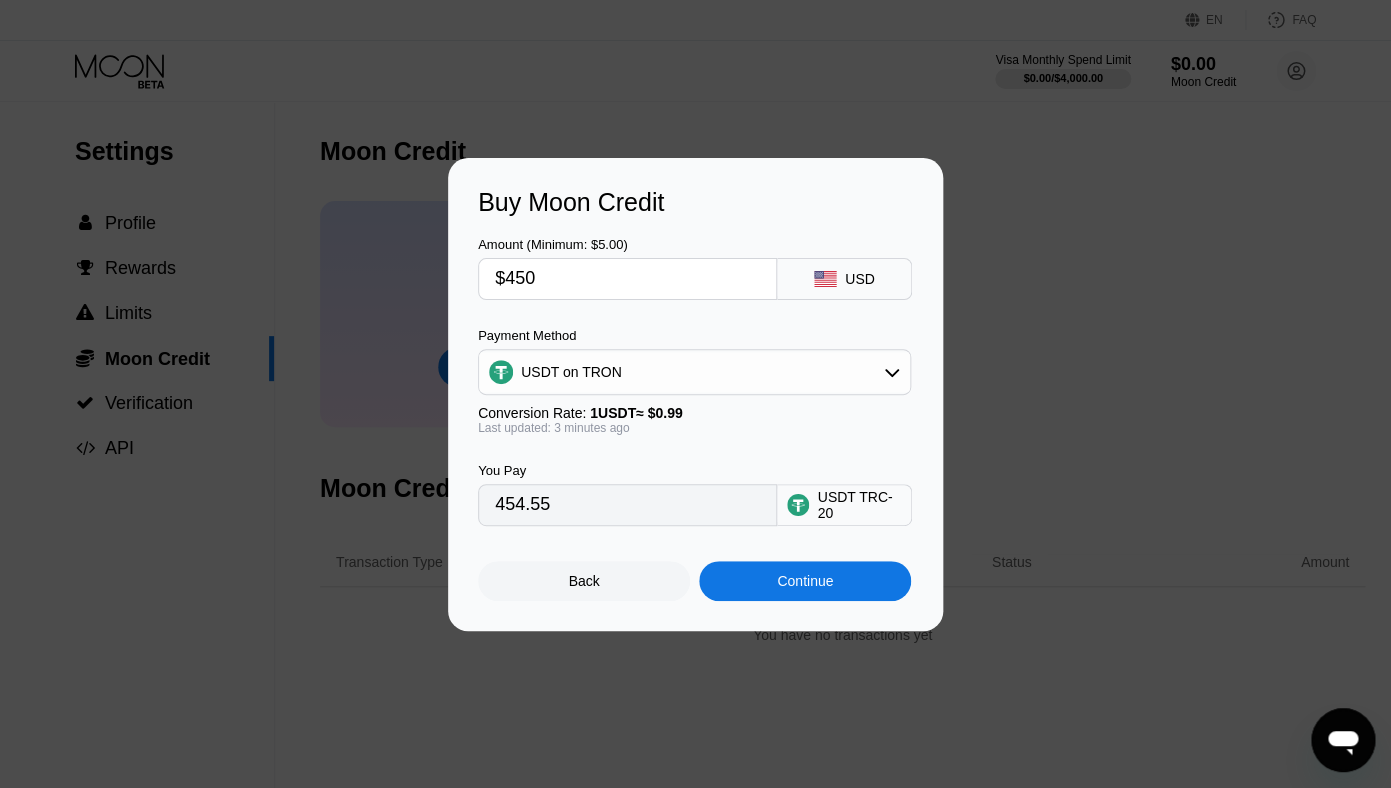 type on "$5" 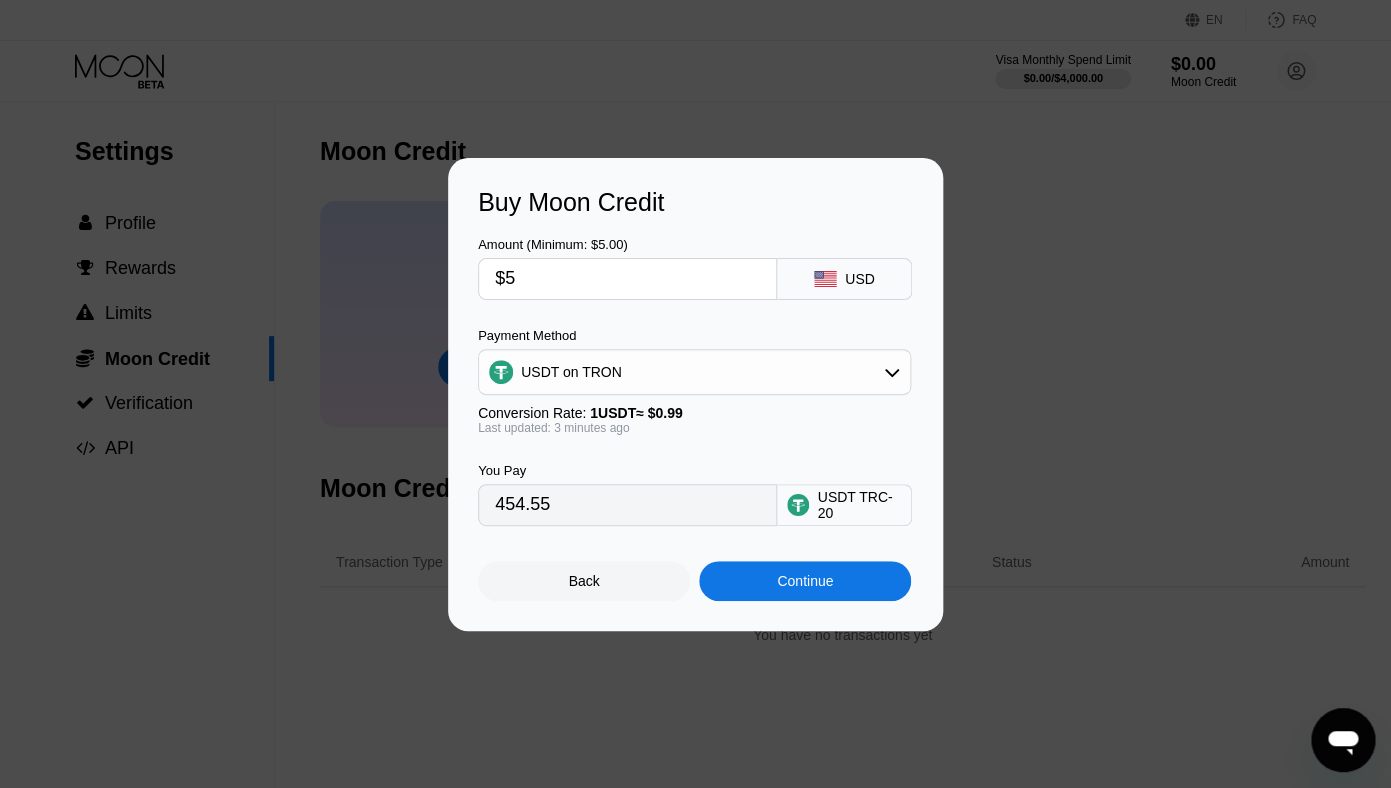 type on "5.05" 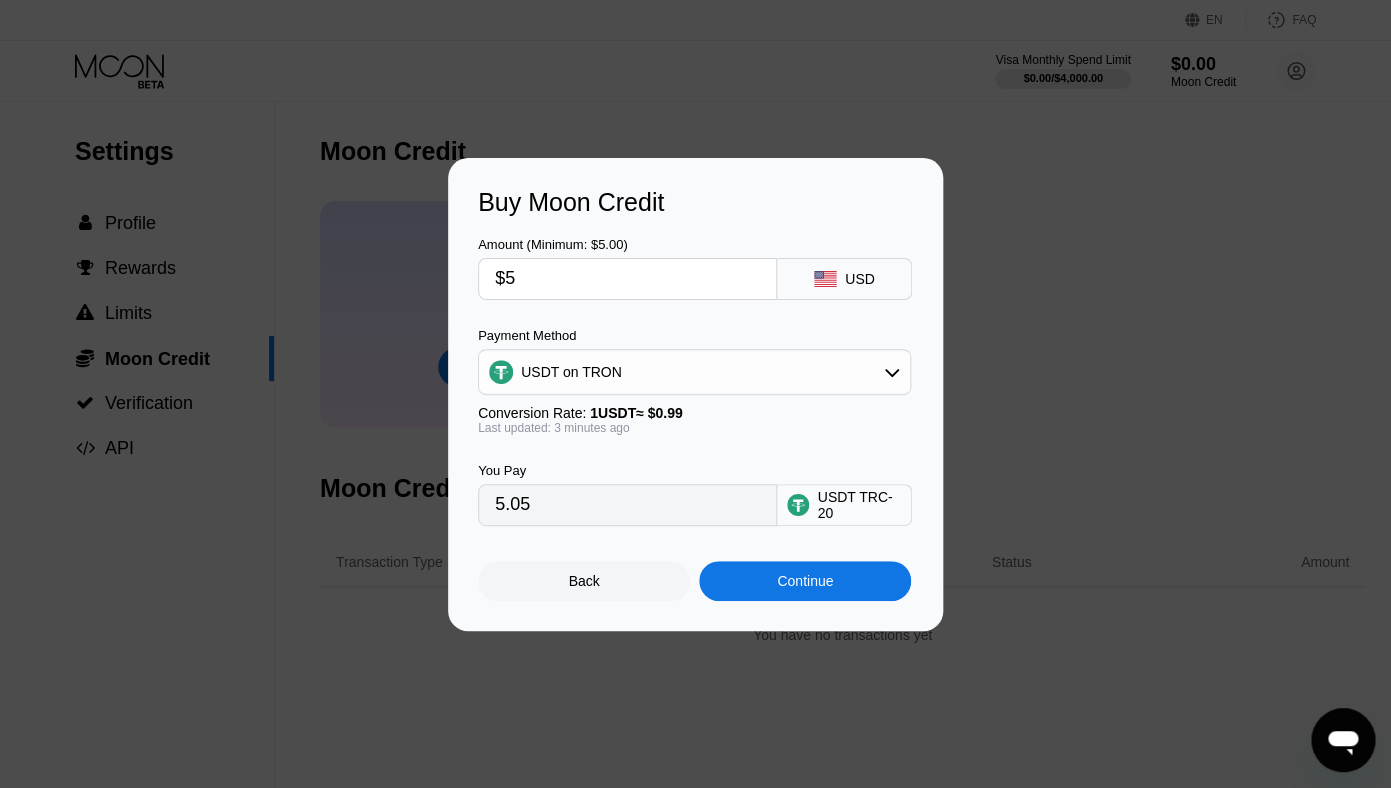 type 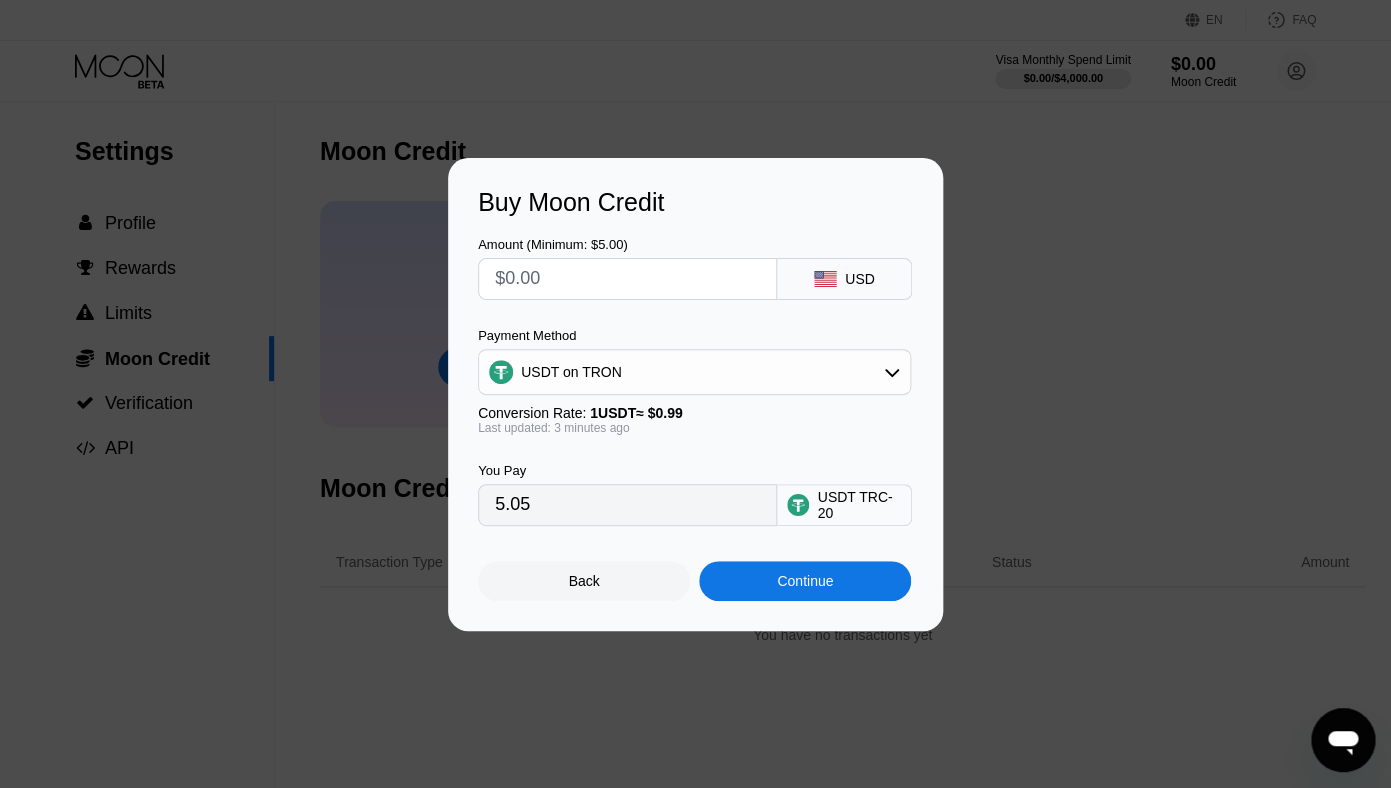 type on "0.00" 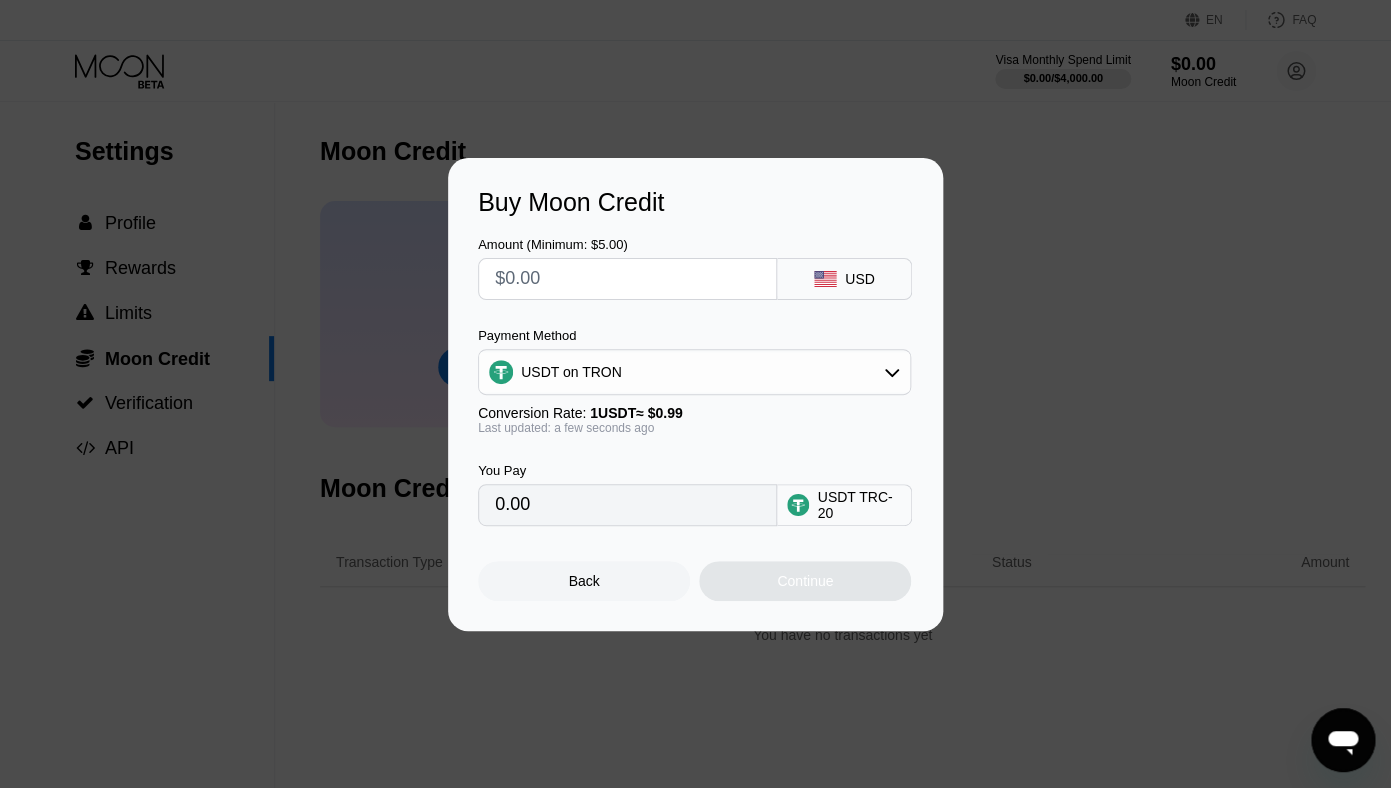 type on "$4" 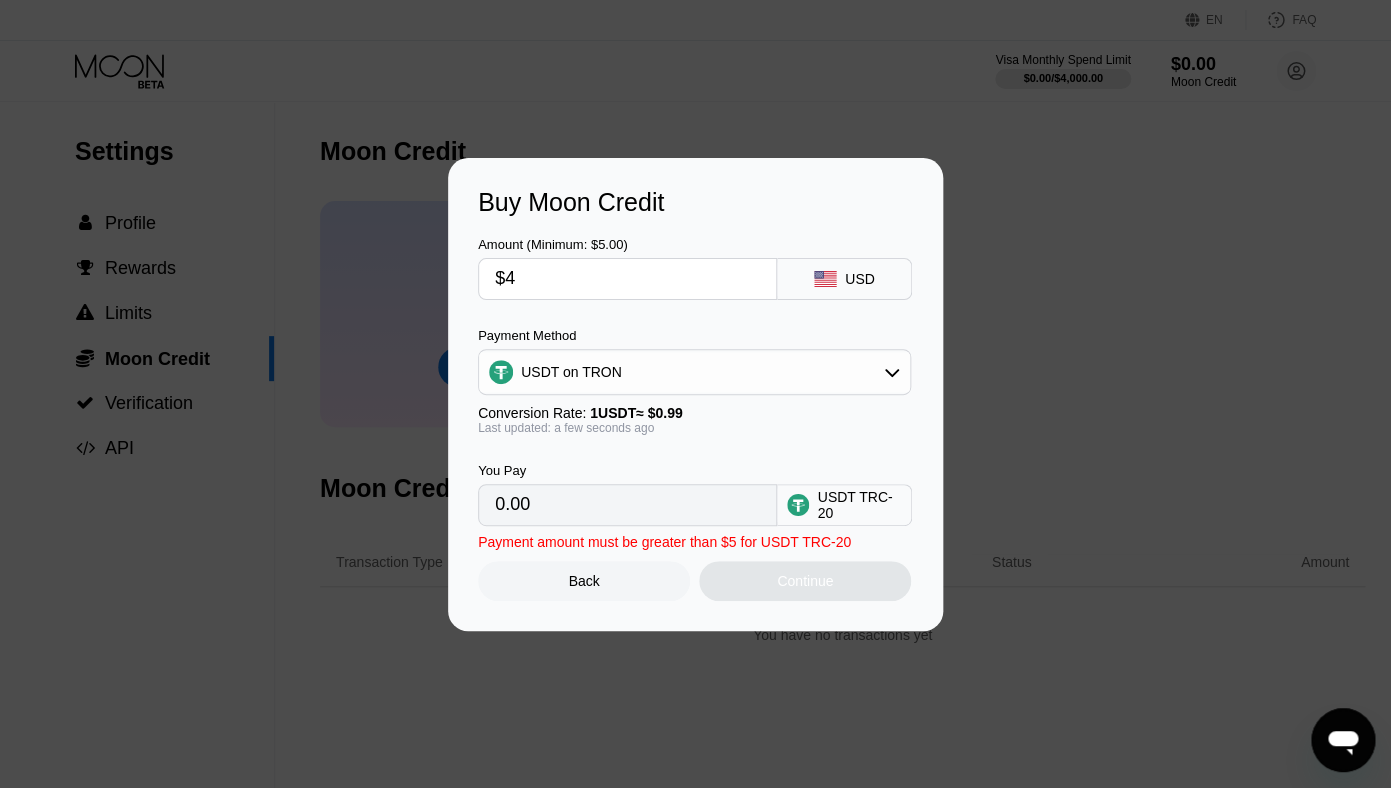 type on "4.04" 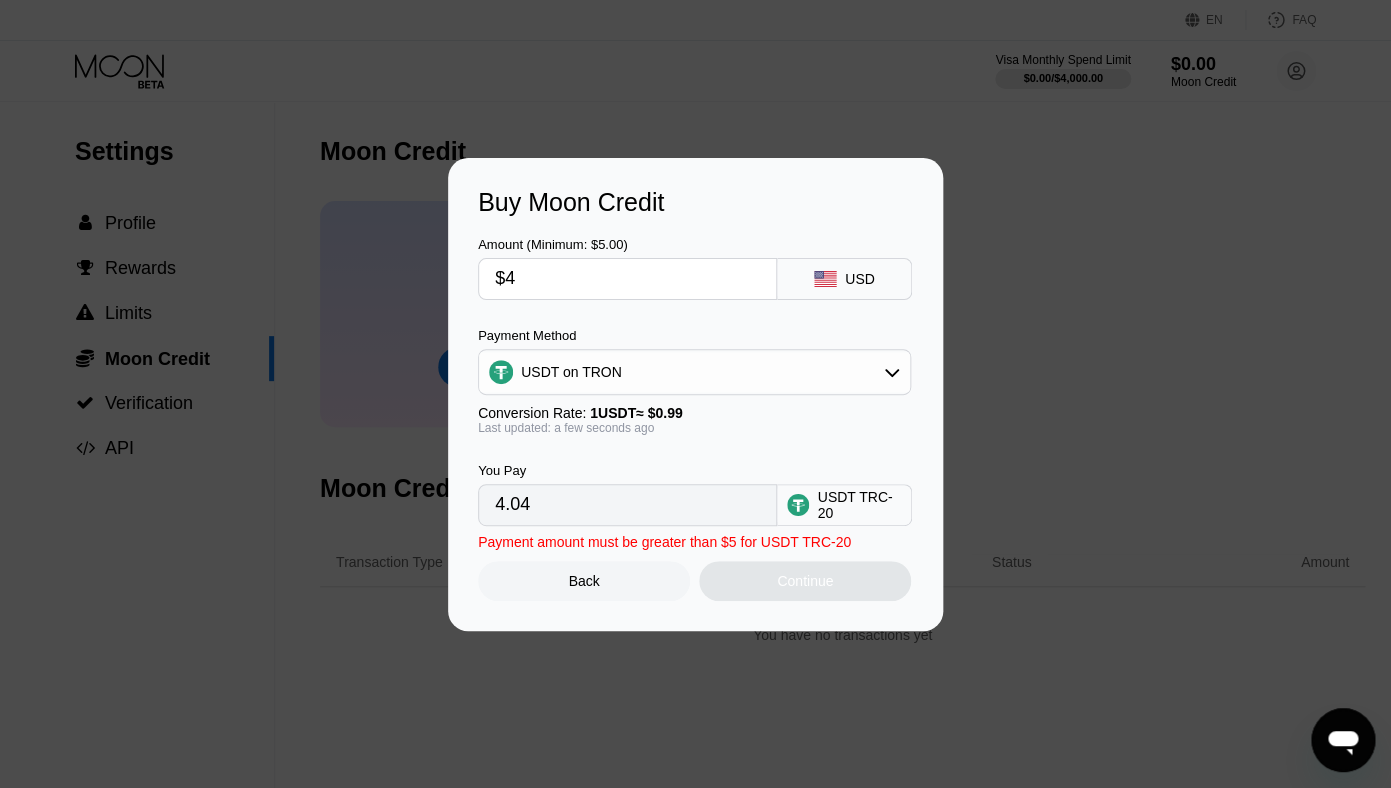 type on "$47" 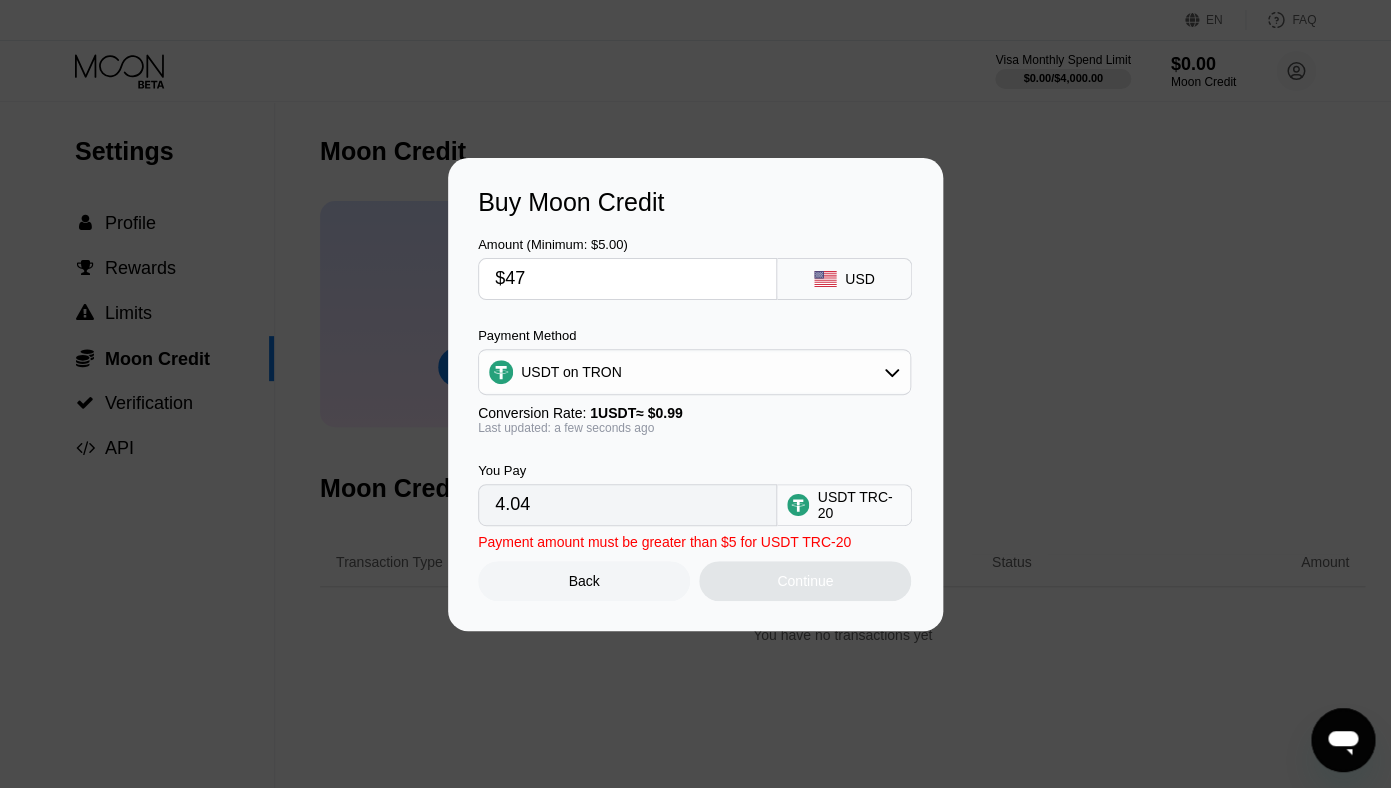 type on "47.47" 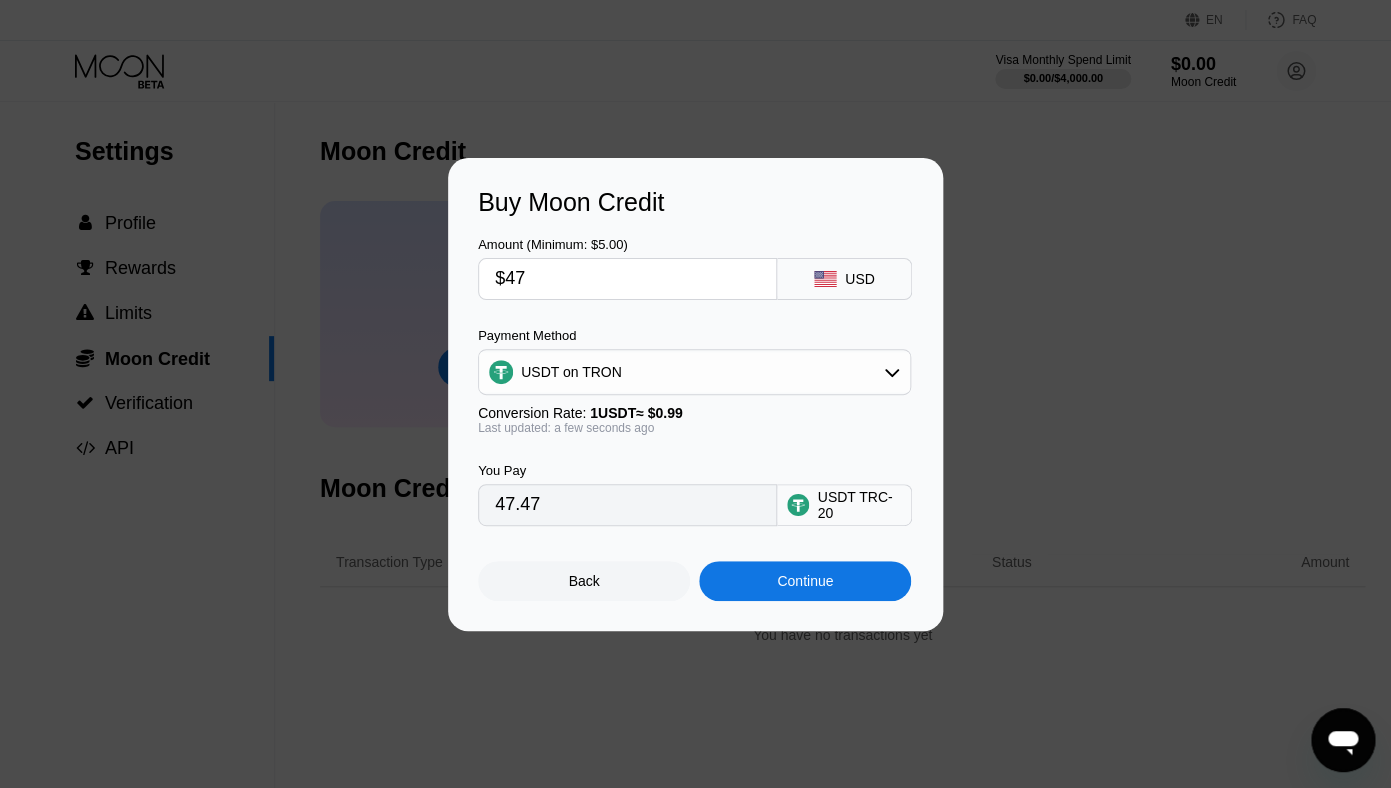 type on "$4" 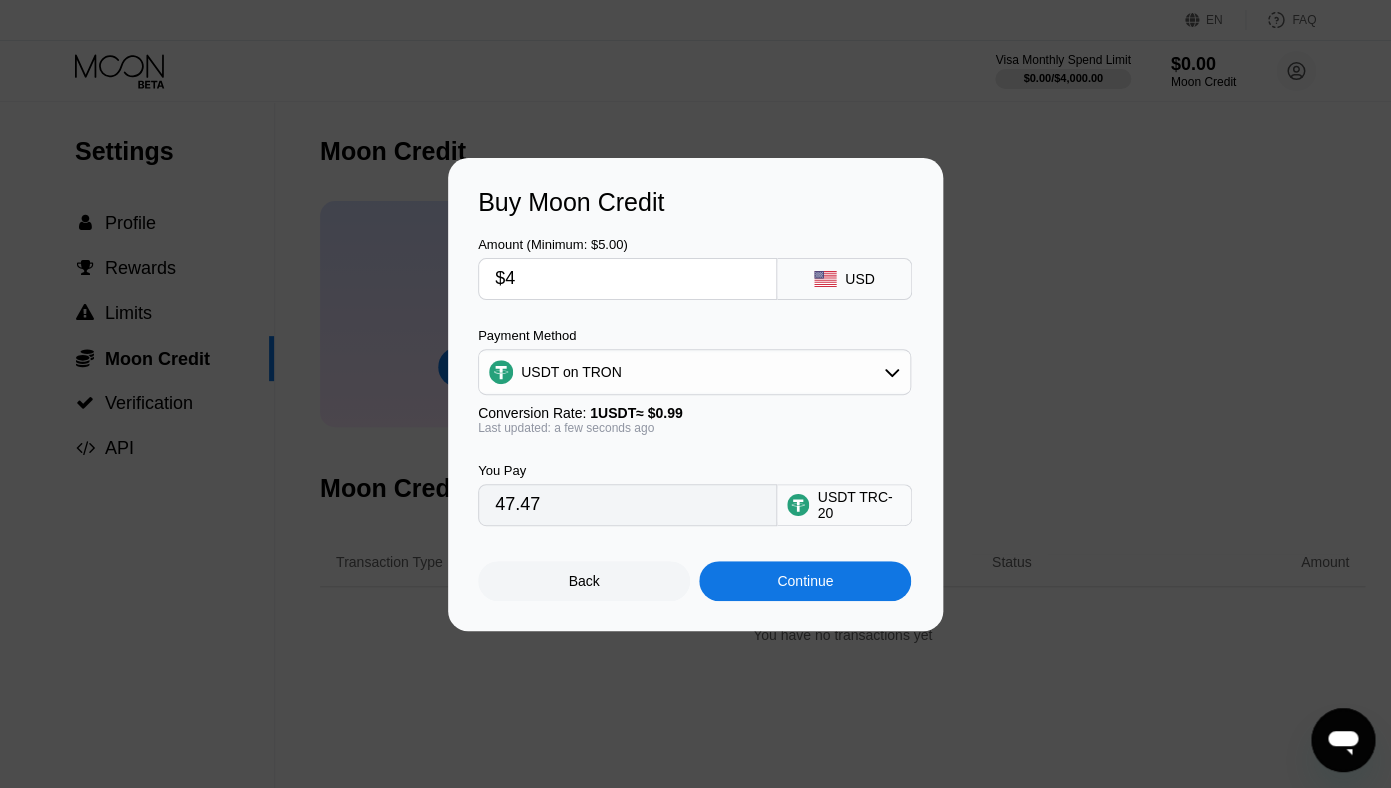 type on "4.04" 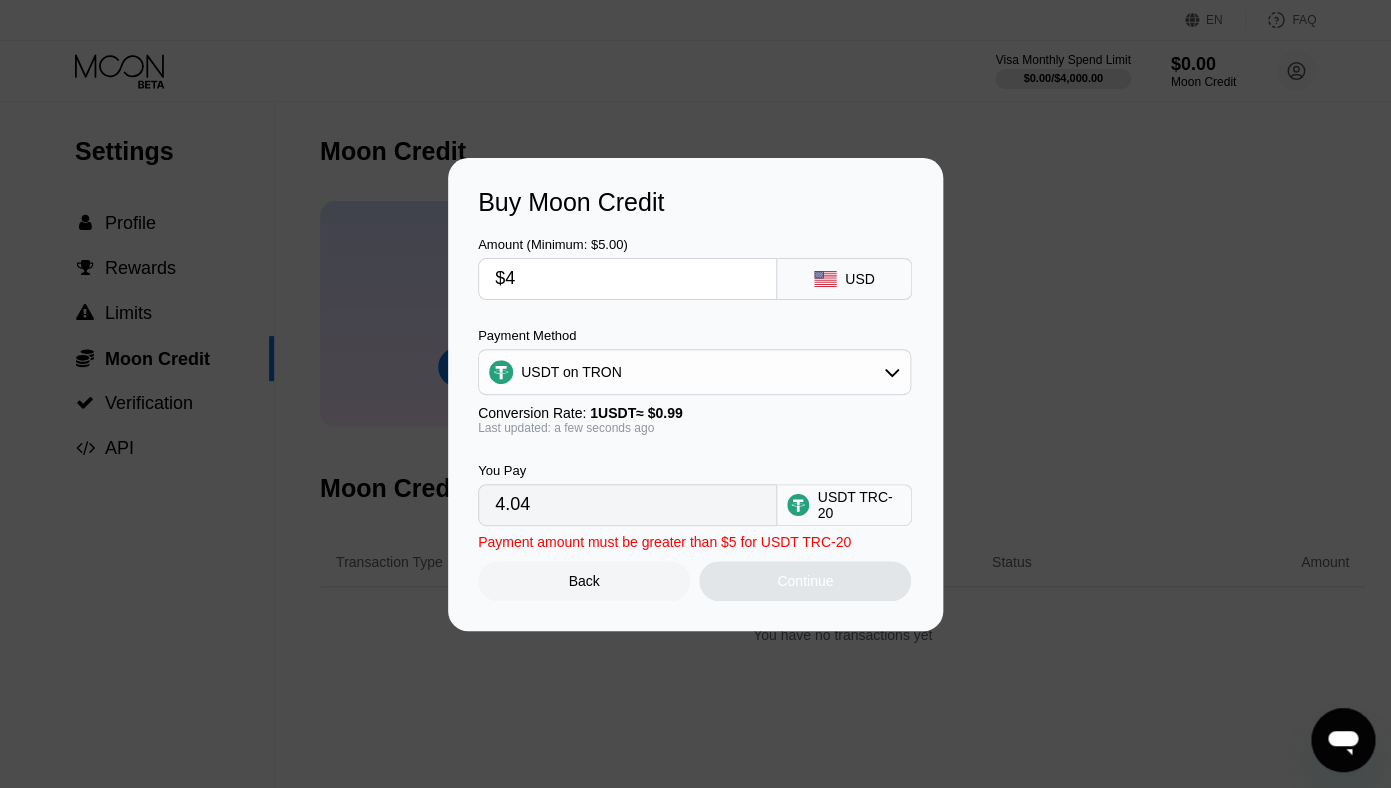 type on "$48" 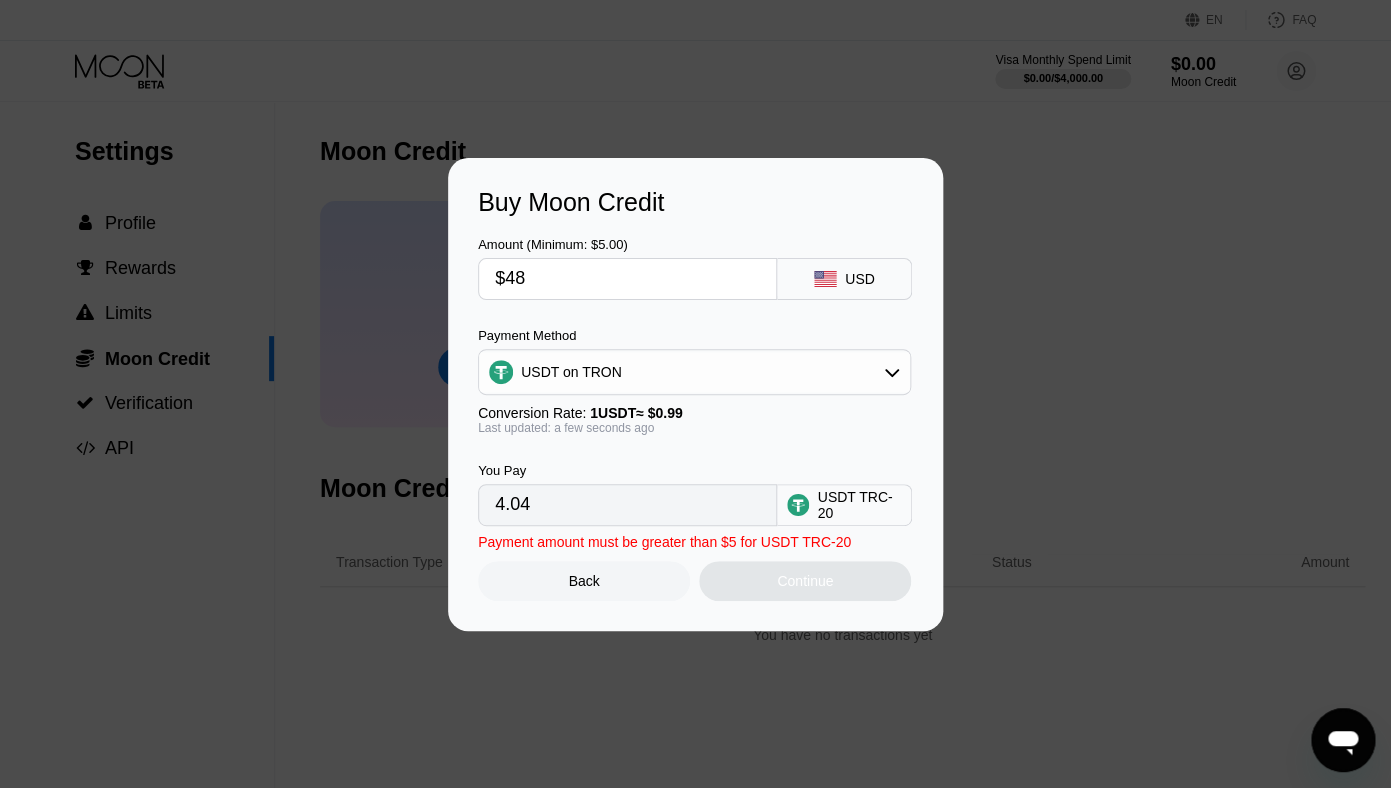 type on "48.48" 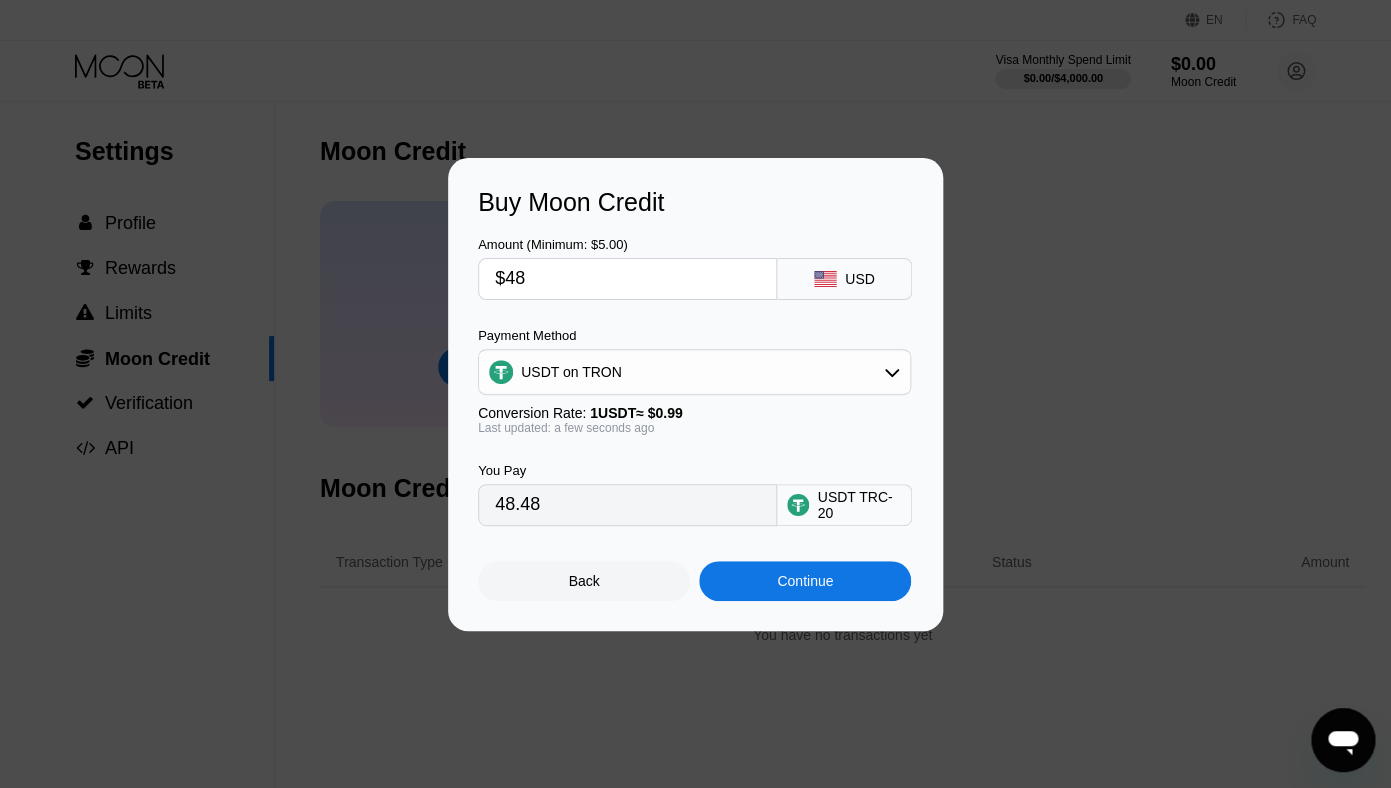 type on "$4" 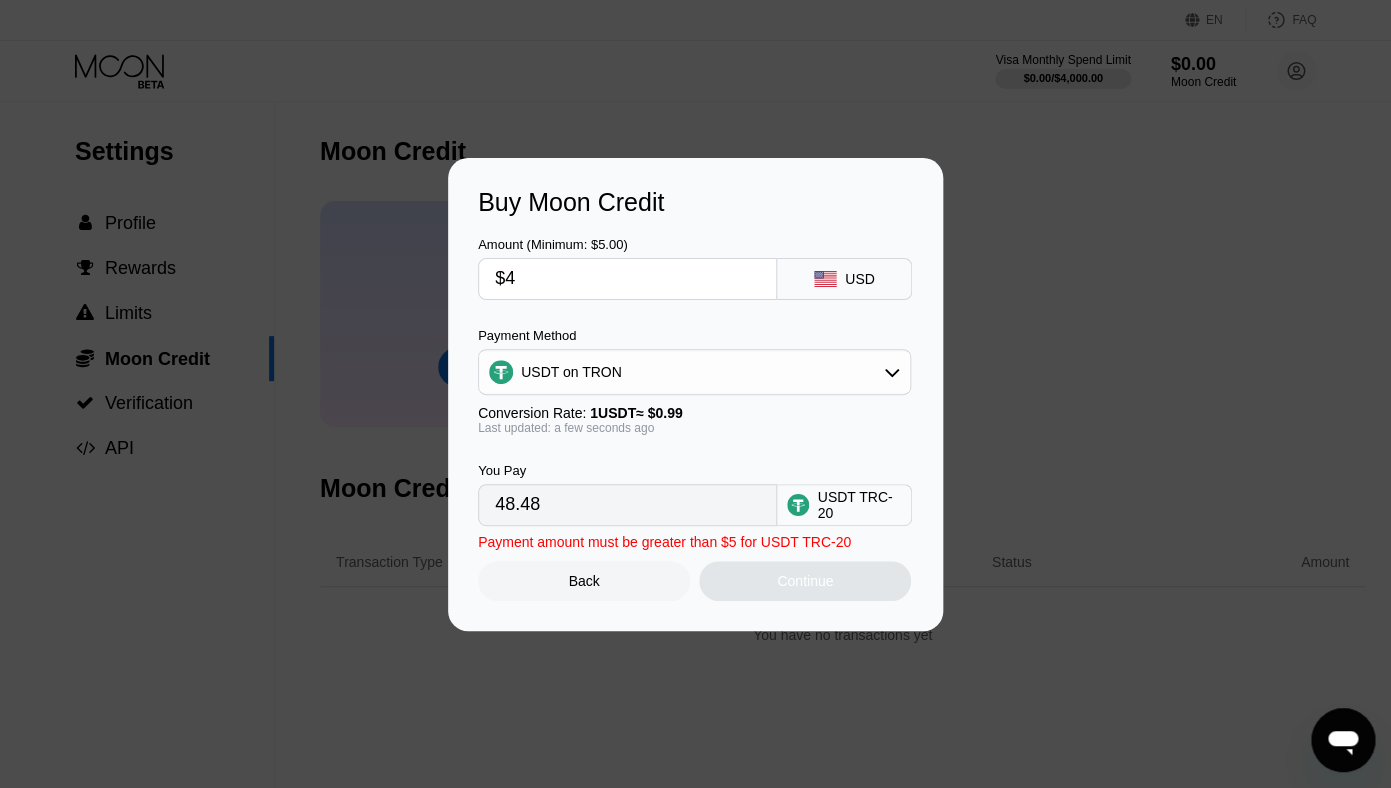 type on "4.04" 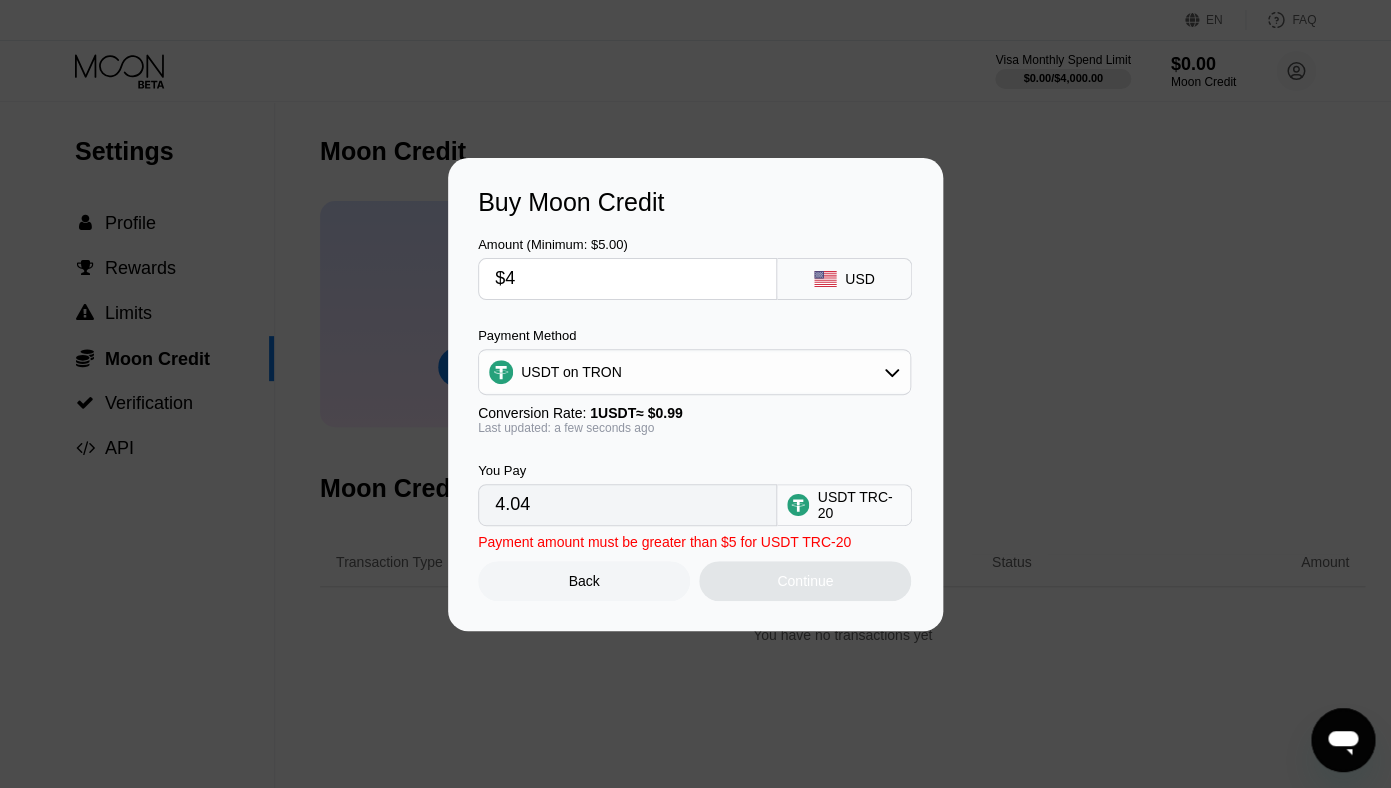 type on "$47" 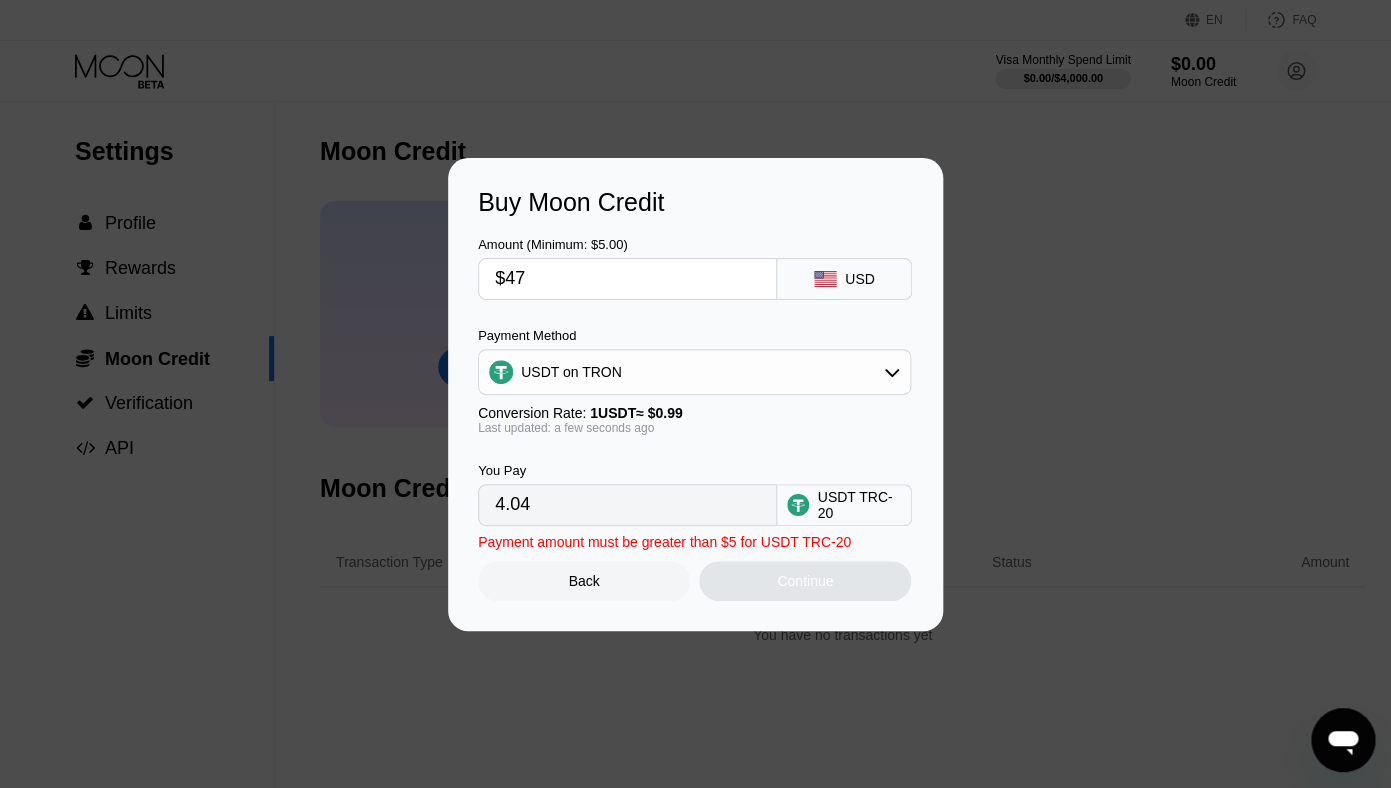 type on "47.47" 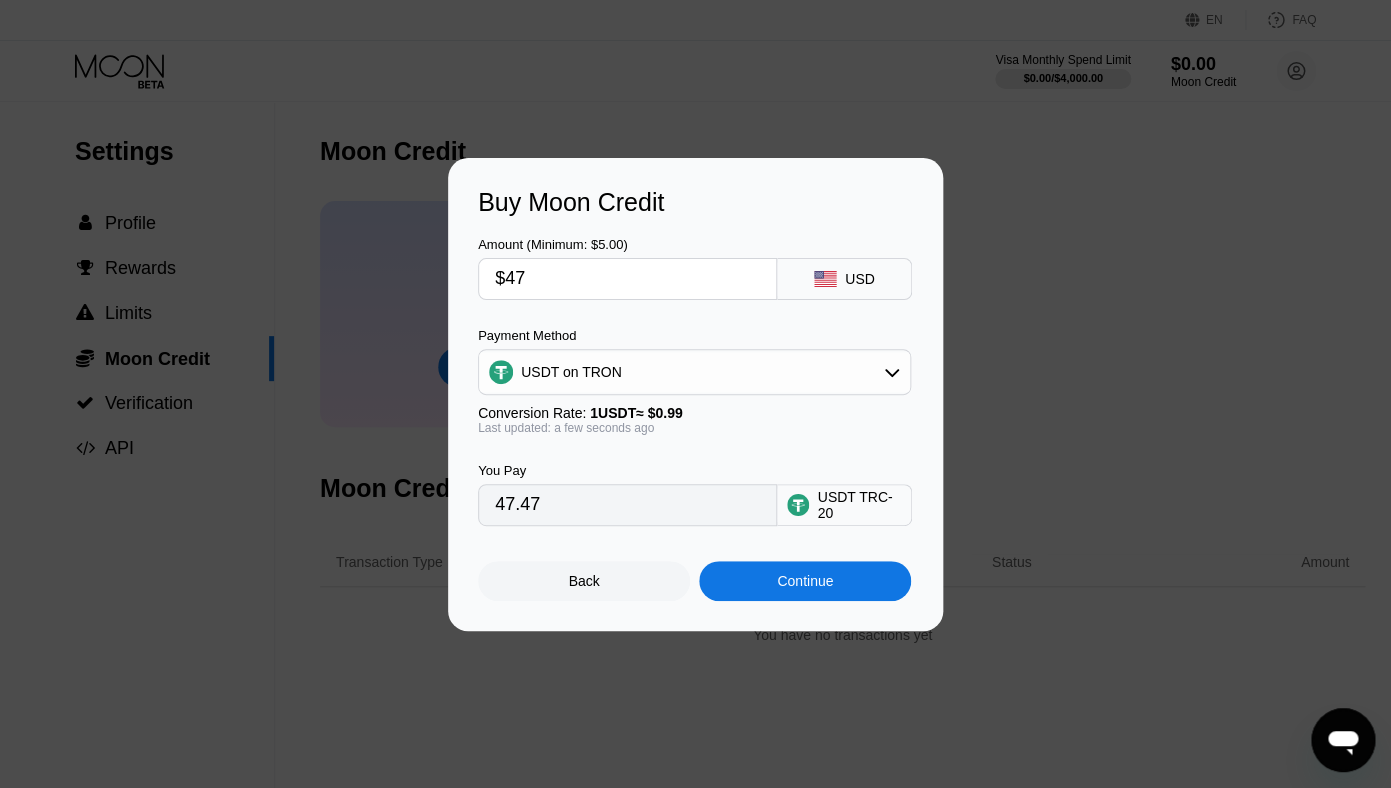type on "$47" 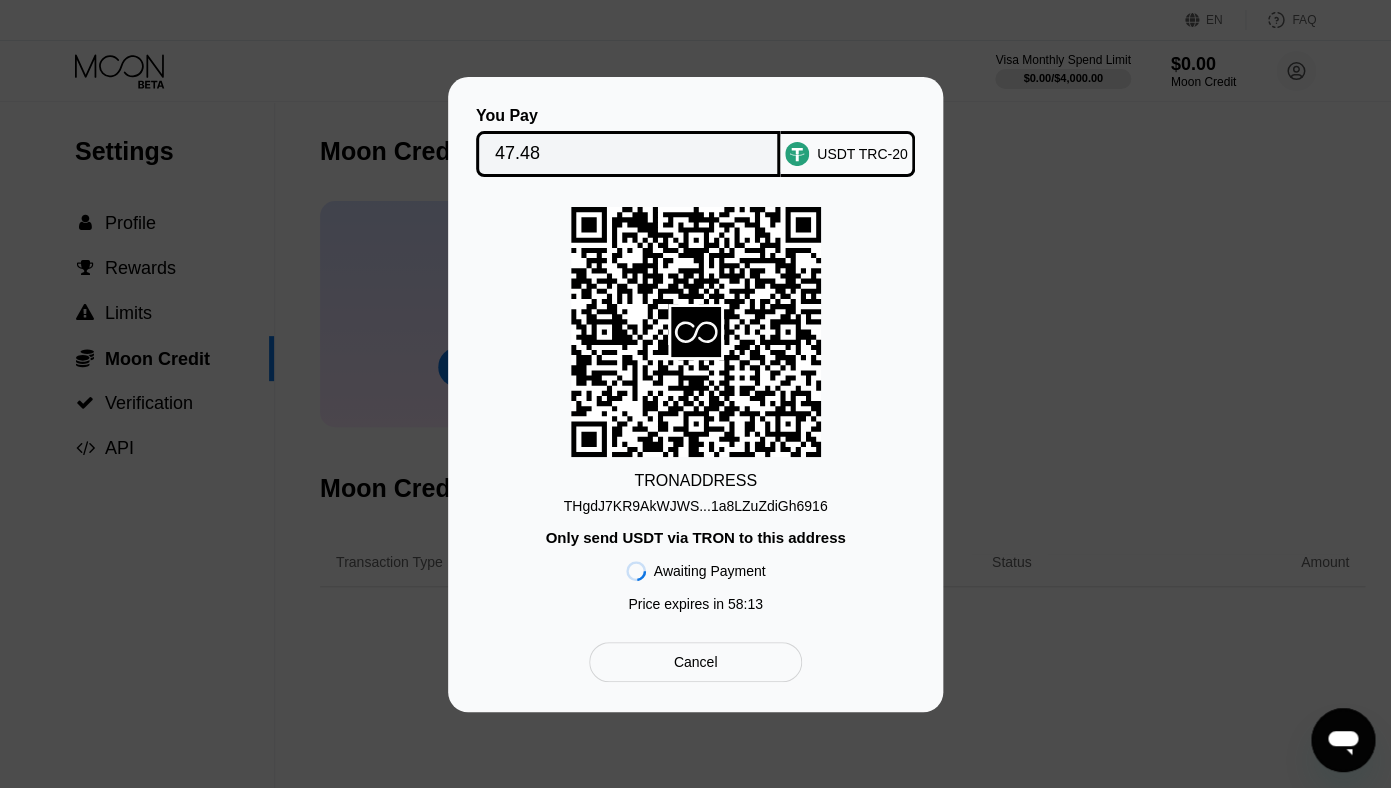 click 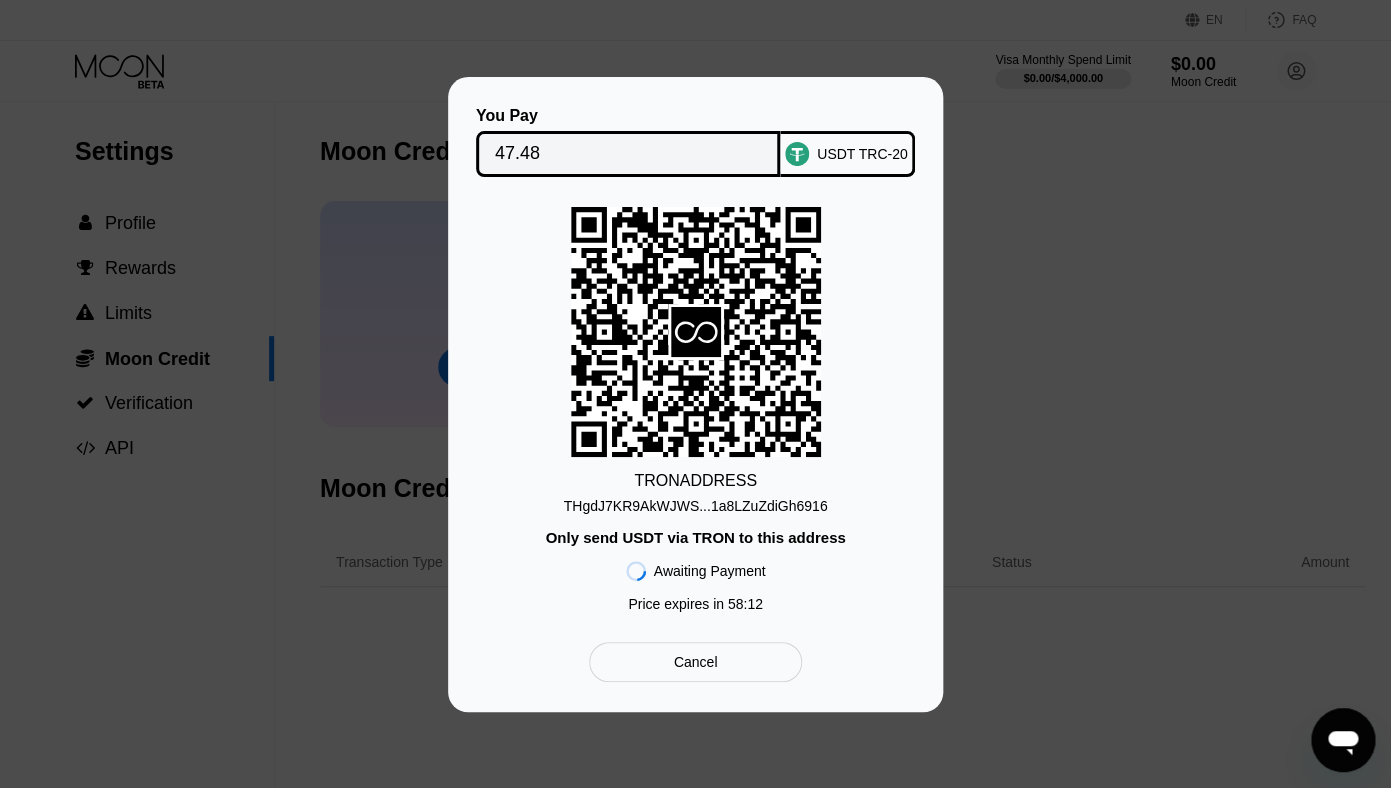 click 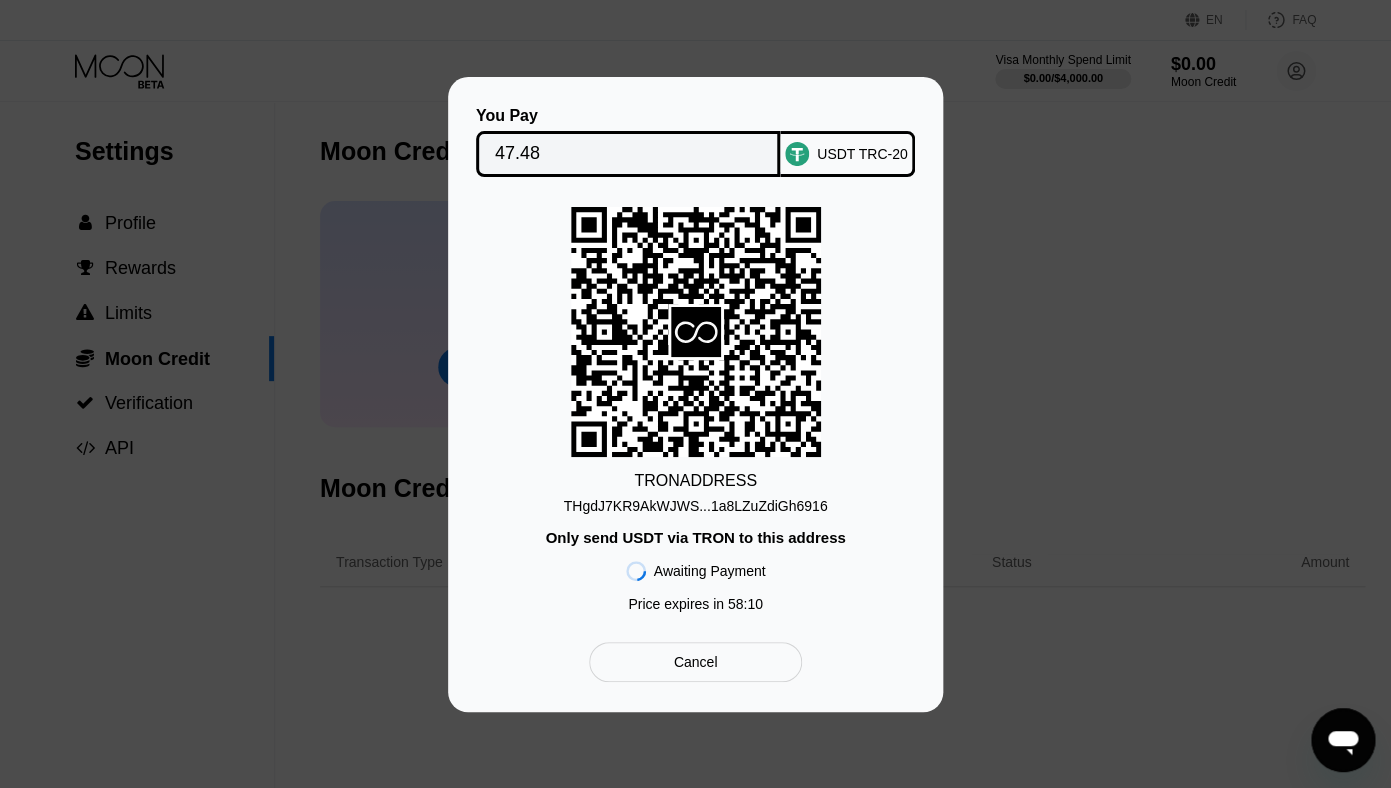click on "THgdJ7KR9AkWJWS...1a8LZuZdiGh6916" at bounding box center (696, 506) 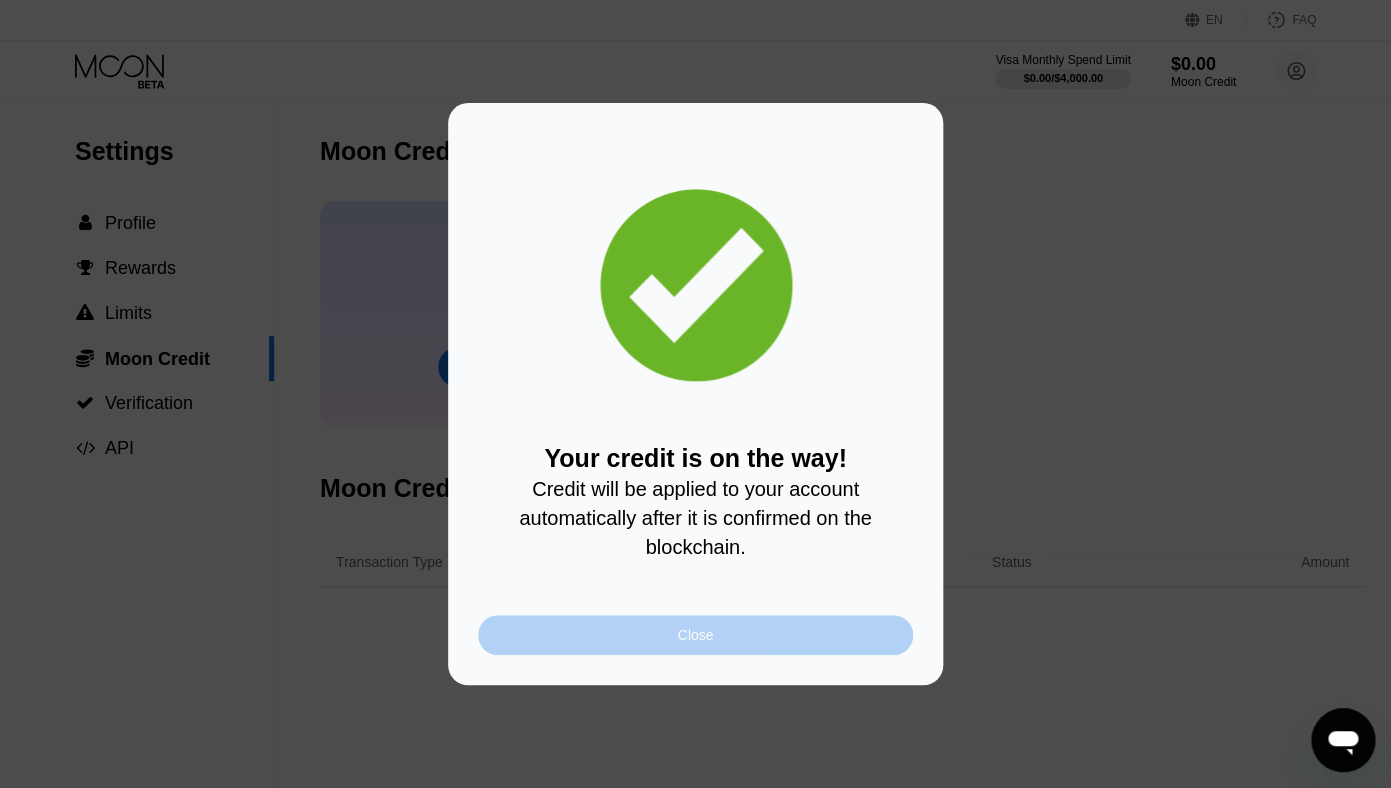 click on "Close" at bounding box center (696, 635) 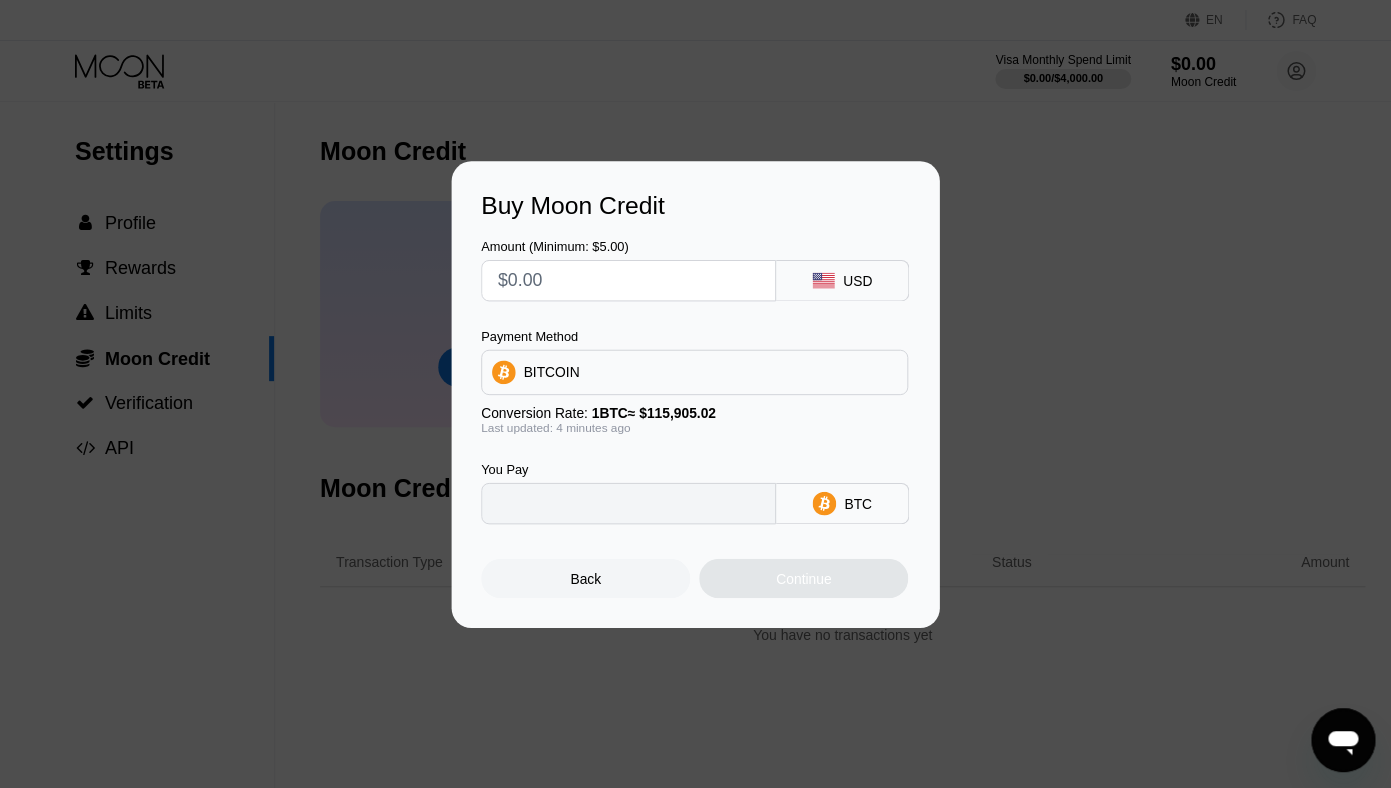 type on "0" 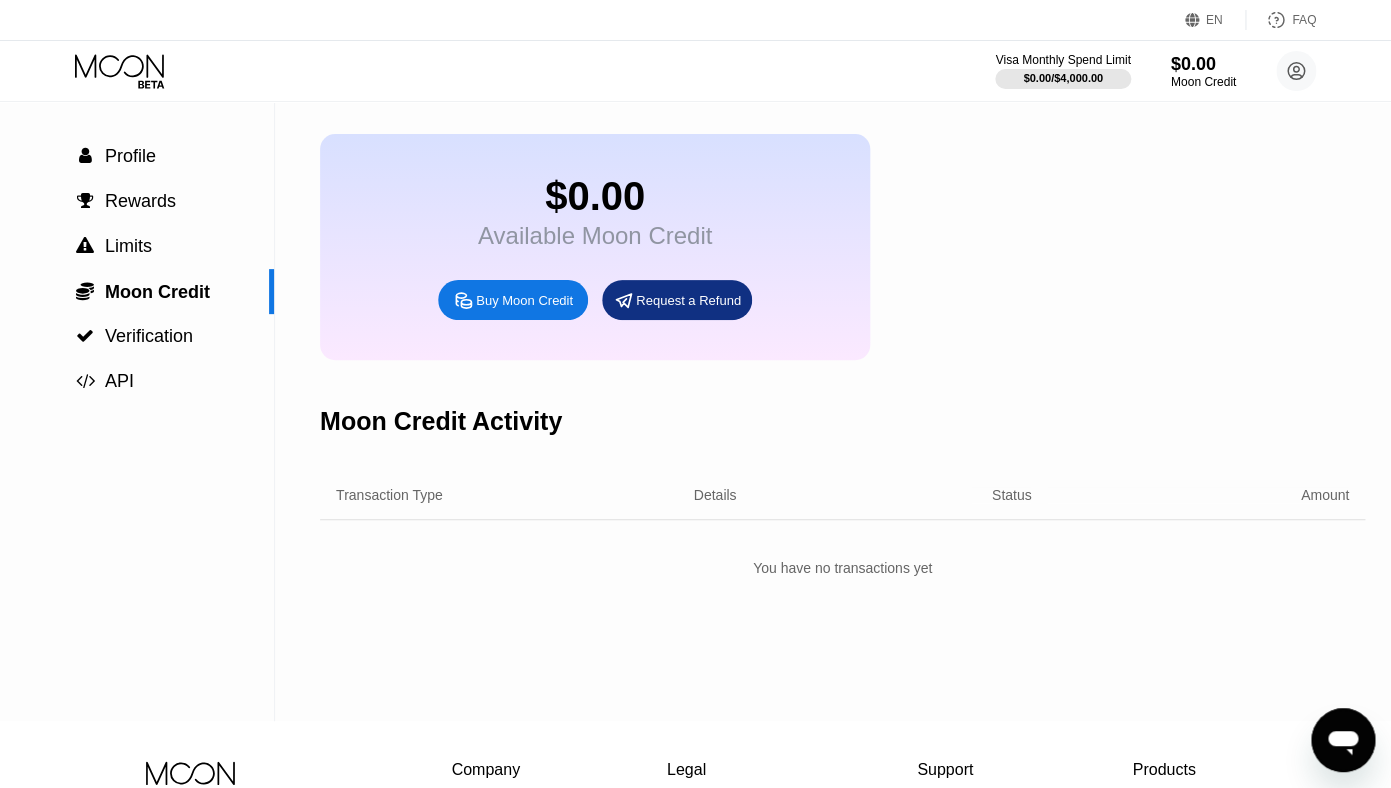 scroll, scrollTop: 0, scrollLeft: 0, axis: both 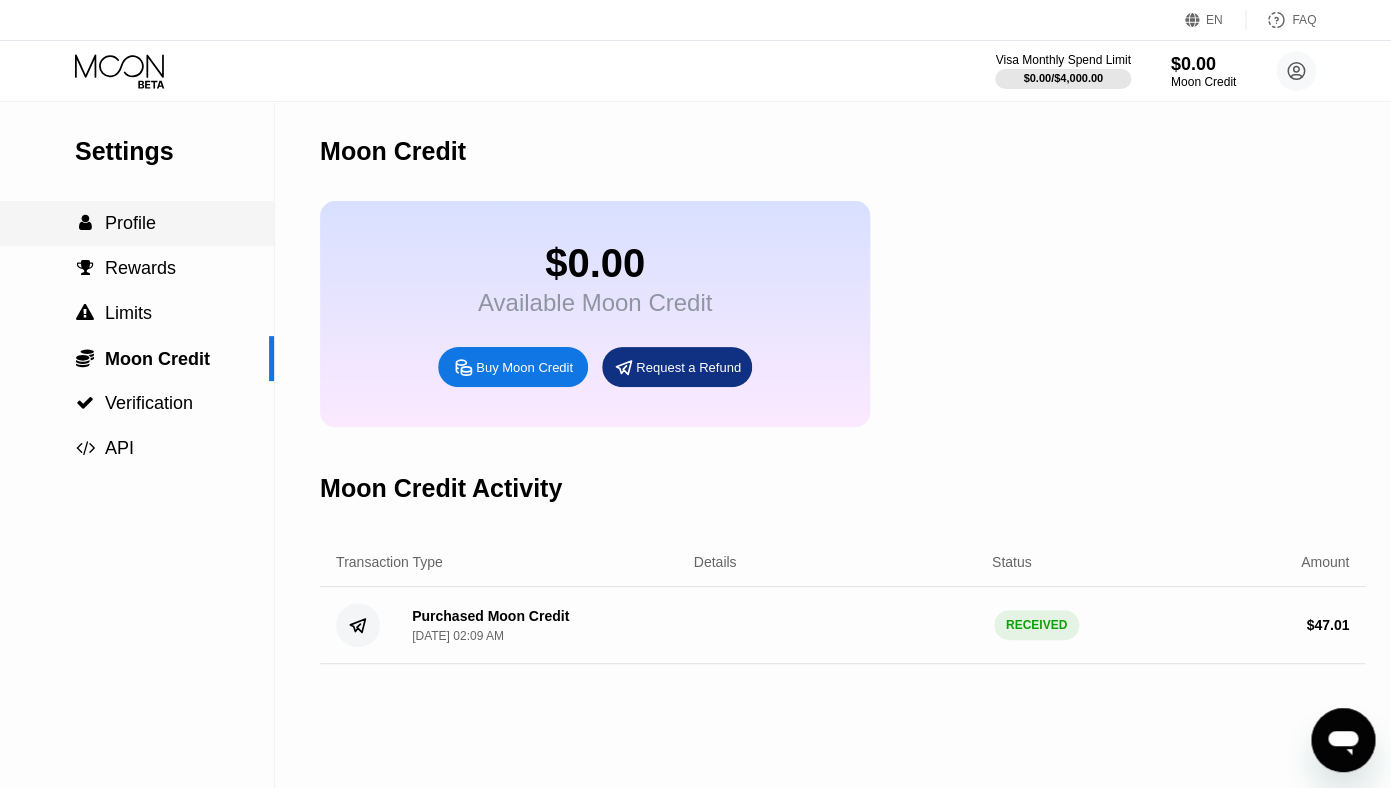 click on "Profile" at bounding box center (130, 223) 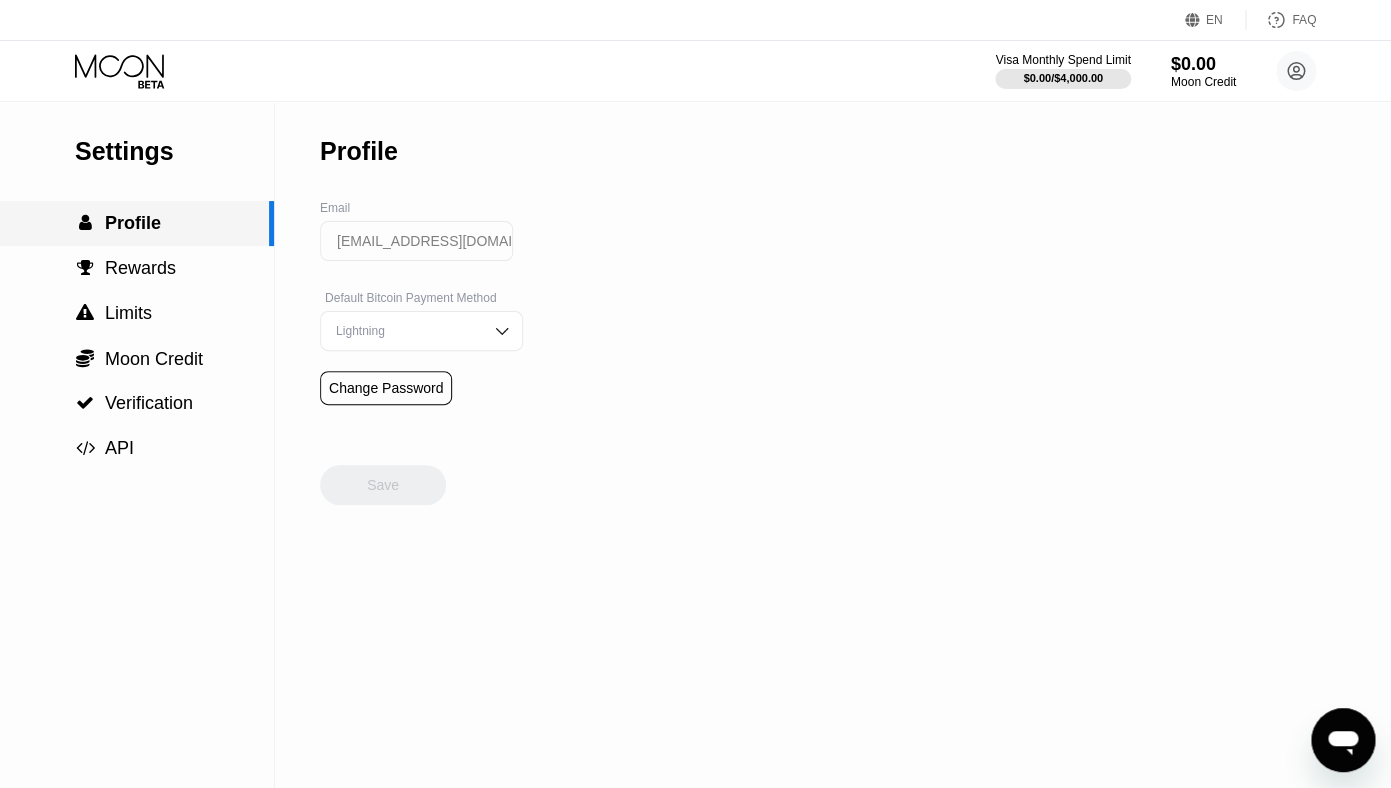 click on "Profile" at bounding box center (133, 223) 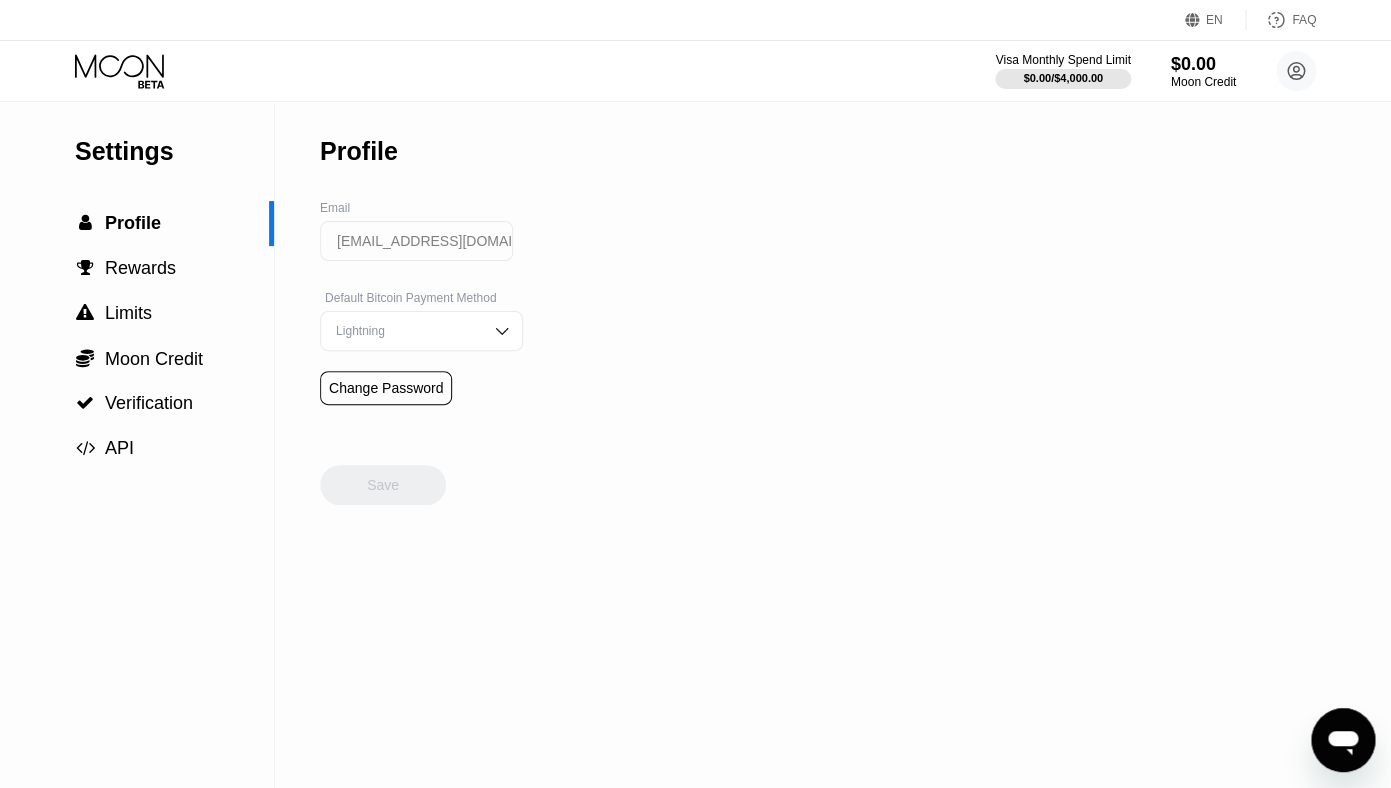 click on "Lightning" at bounding box center [406, 331] 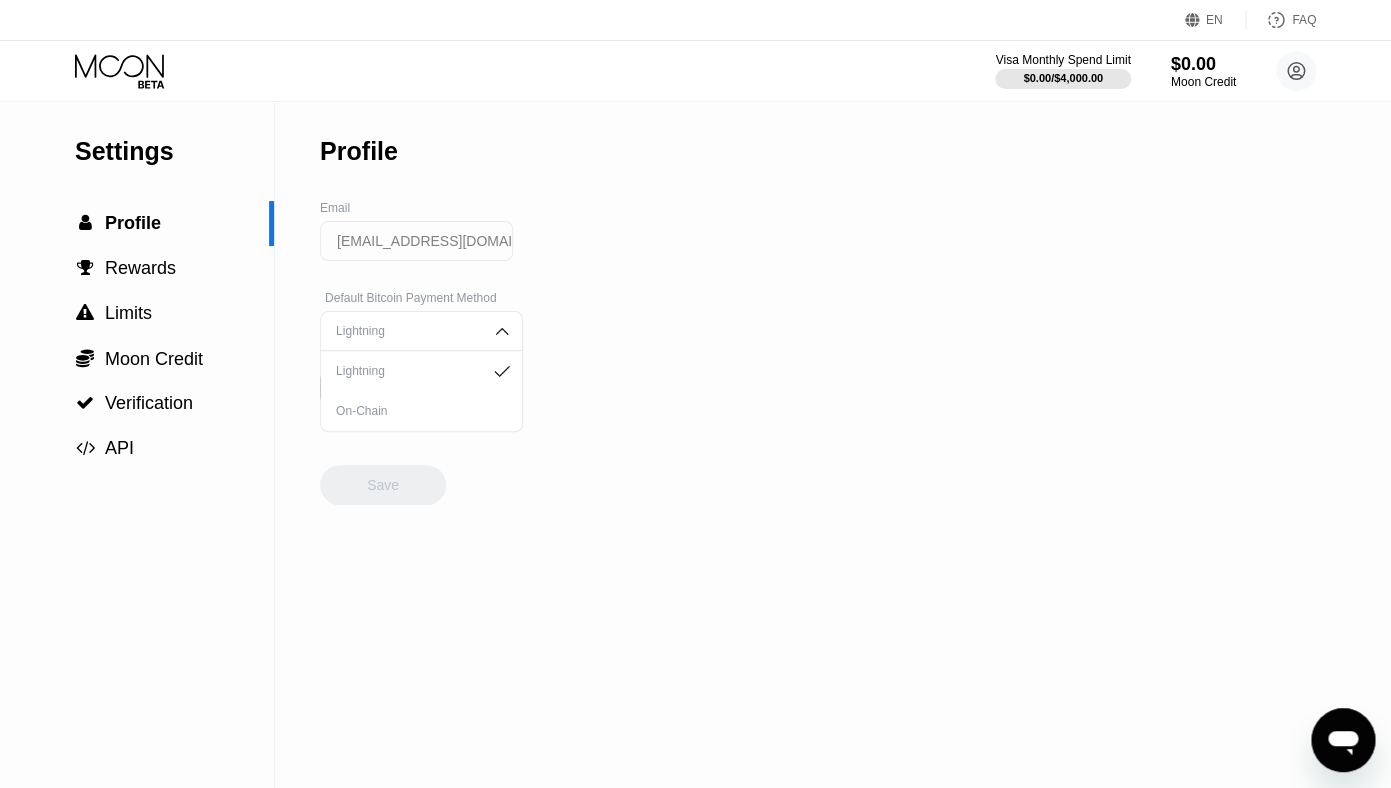 click on "Settings  Profile  Rewards  Limits  Moon Credit  Verification  API Profile Email [EMAIL_ADDRESS][DOMAIN_NAME] Default Bitcoin Payment Method Lightning Lightning On-Chain Change Password Save" at bounding box center (695, 445) 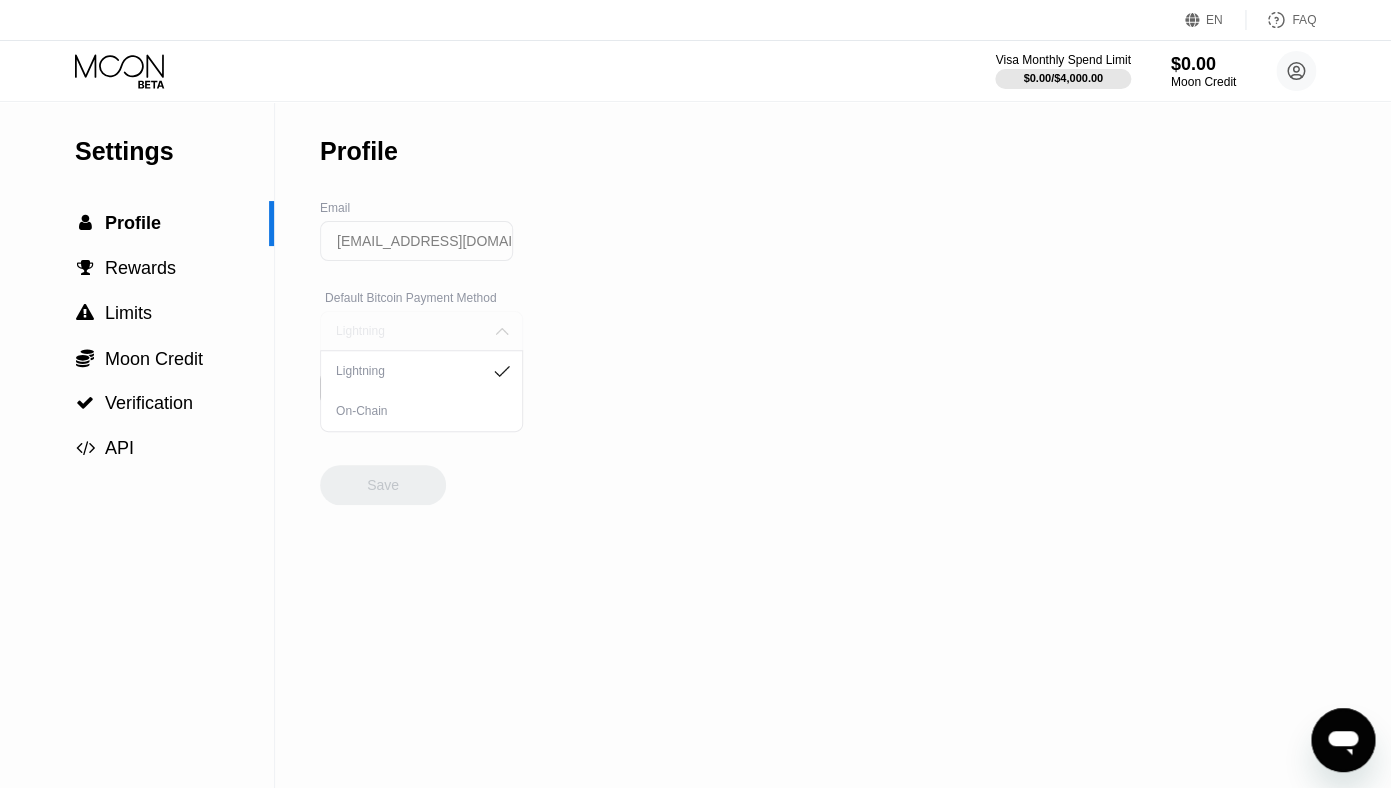 click on "Lightning" at bounding box center [406, 331] 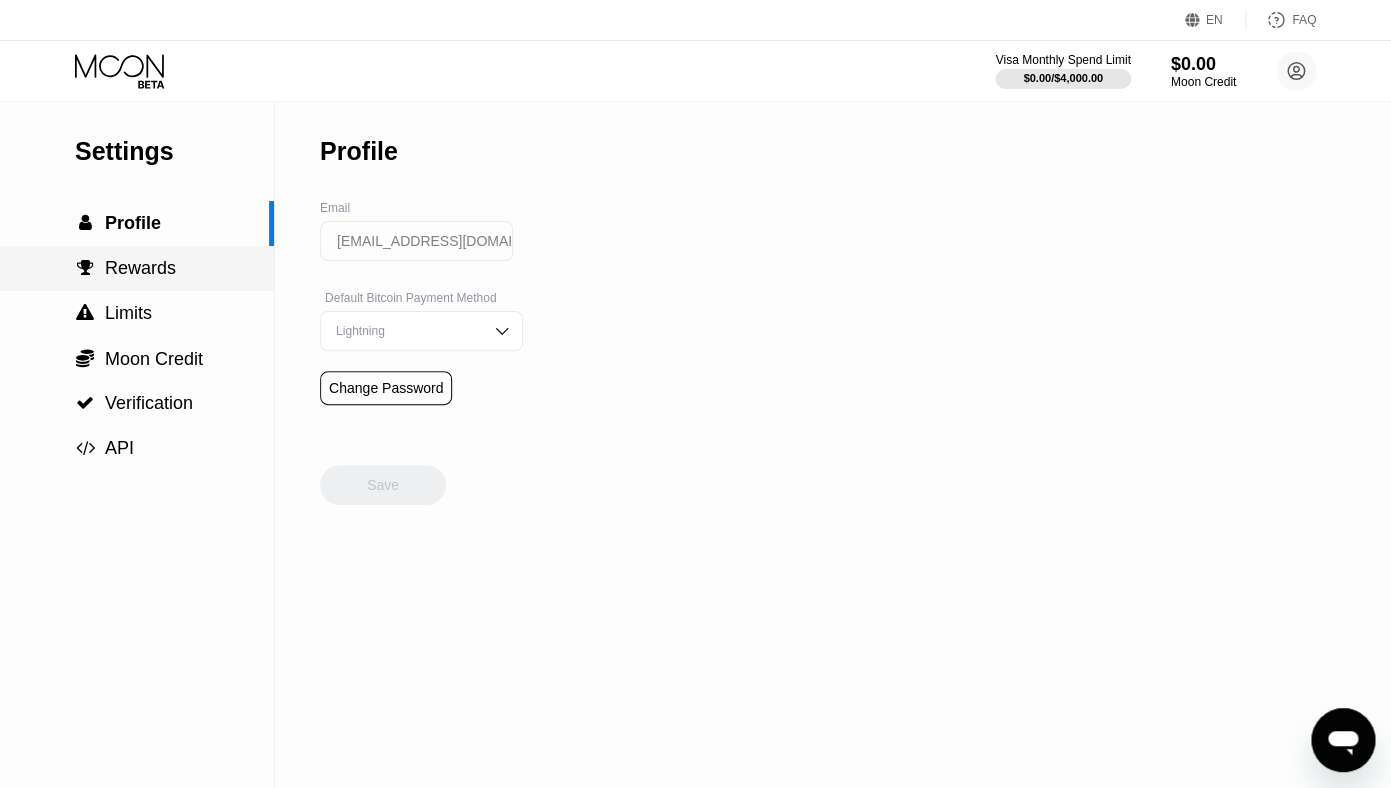 click on "Rewards" at bounding box center [140, 268] 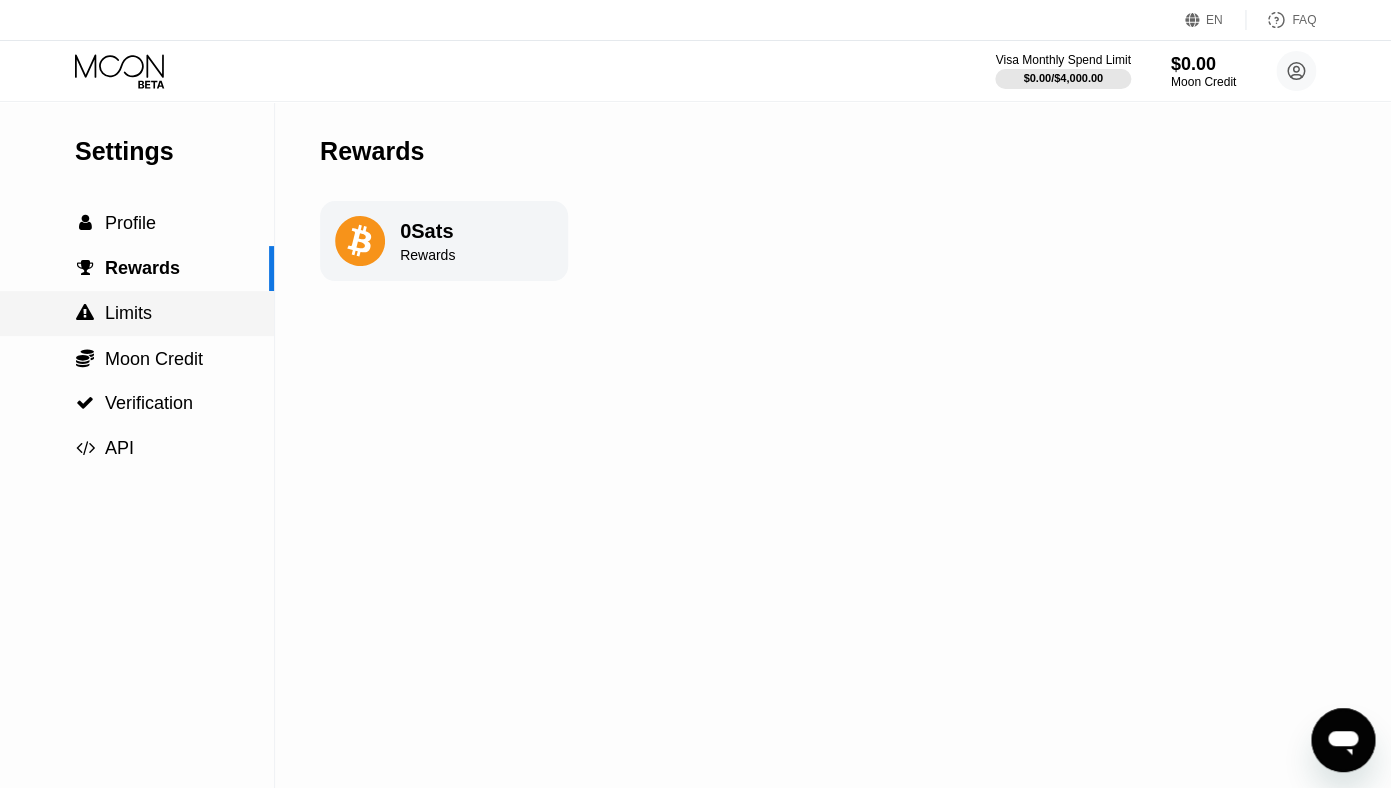 click on "Limits" at bounding box center (128, 313) 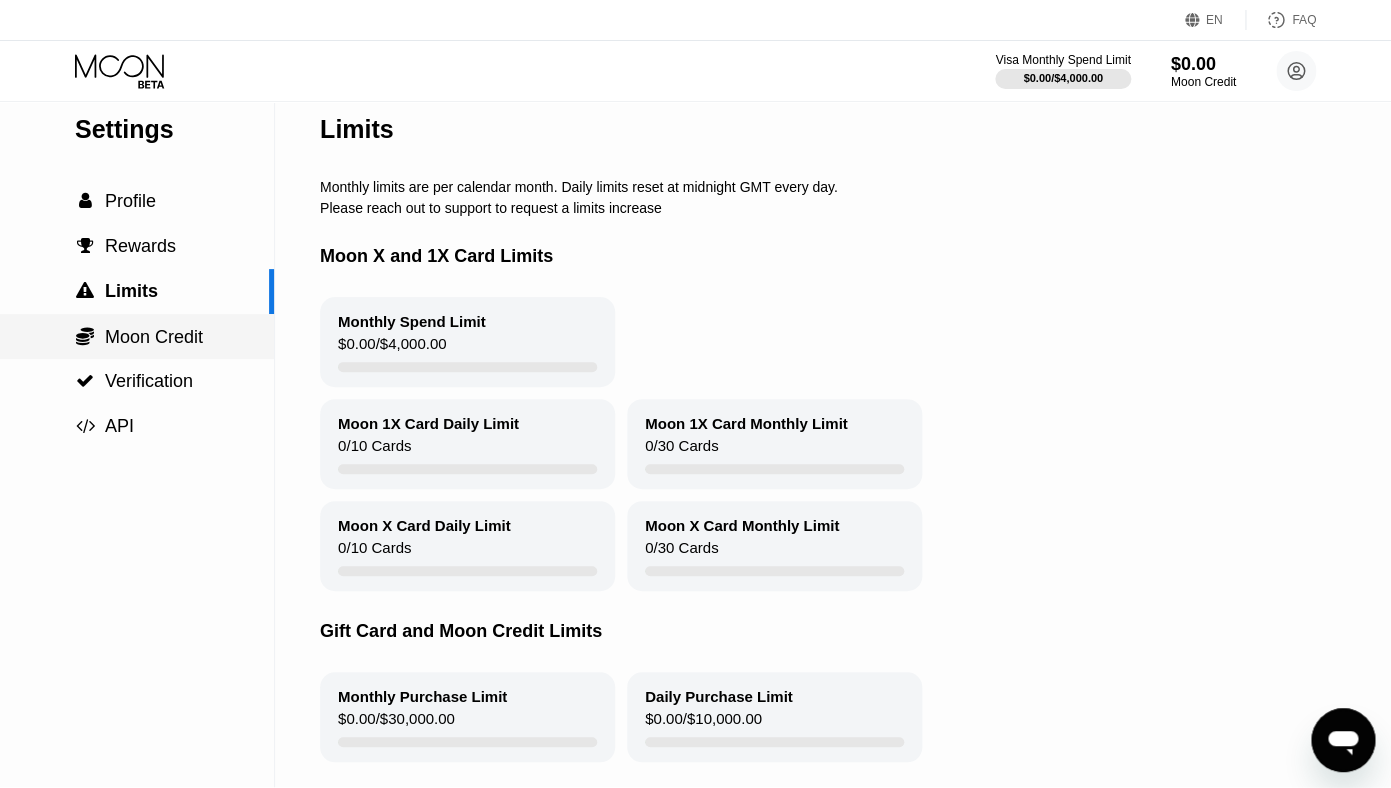scroll, scrollTop: 24, scrollLeft: 0, axis: vertical 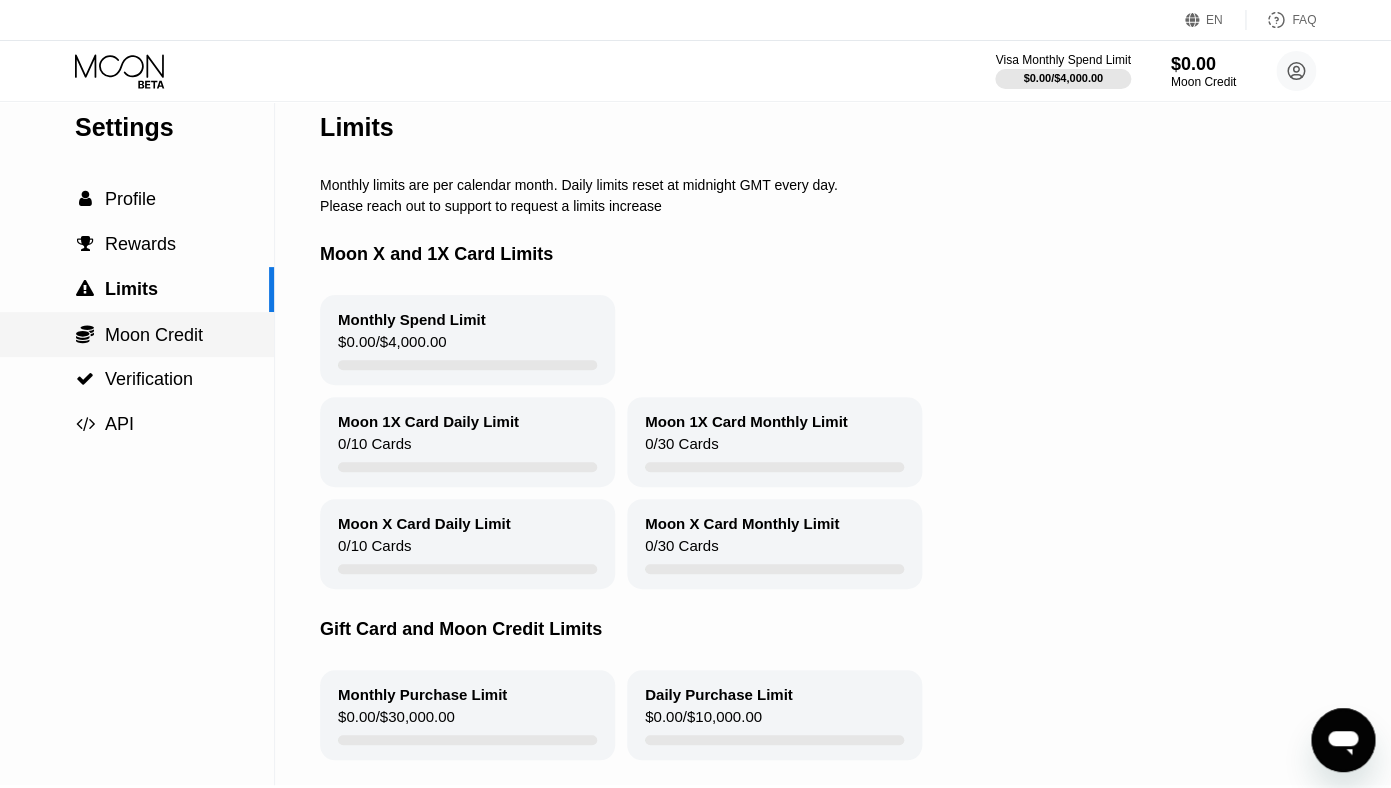 click on " Moon Credit" at bounding box center (137, 334) 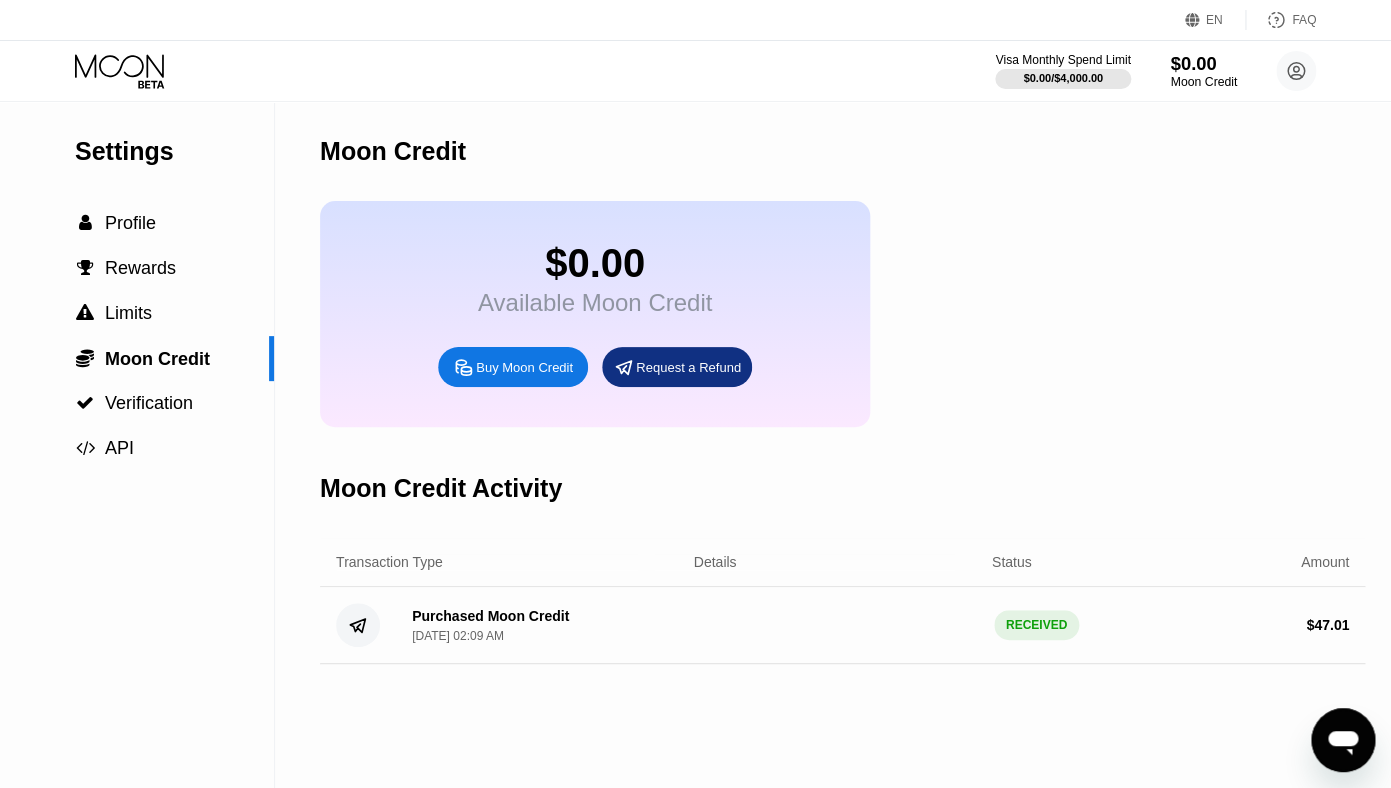 click on "Moon Credit" at bounding box center [1203, 82] 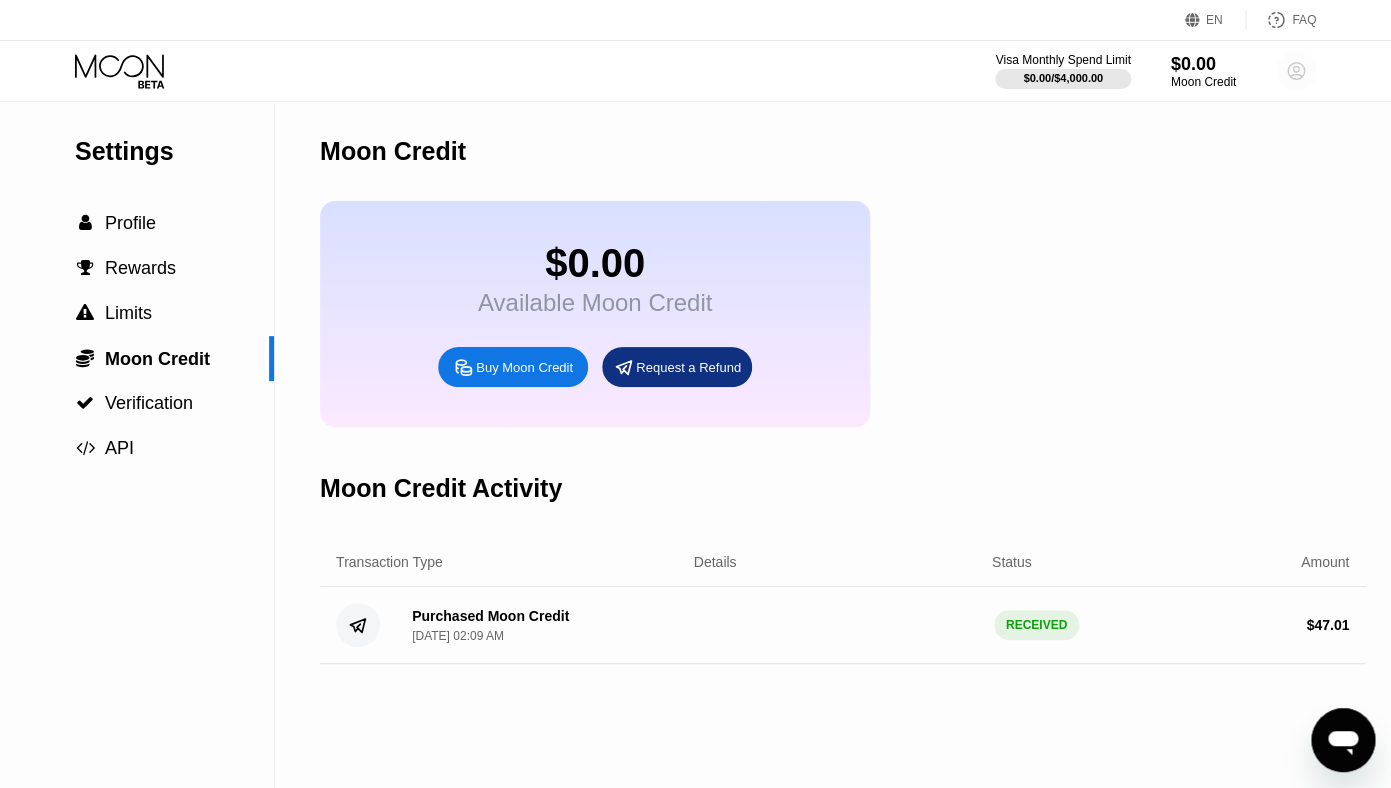 click 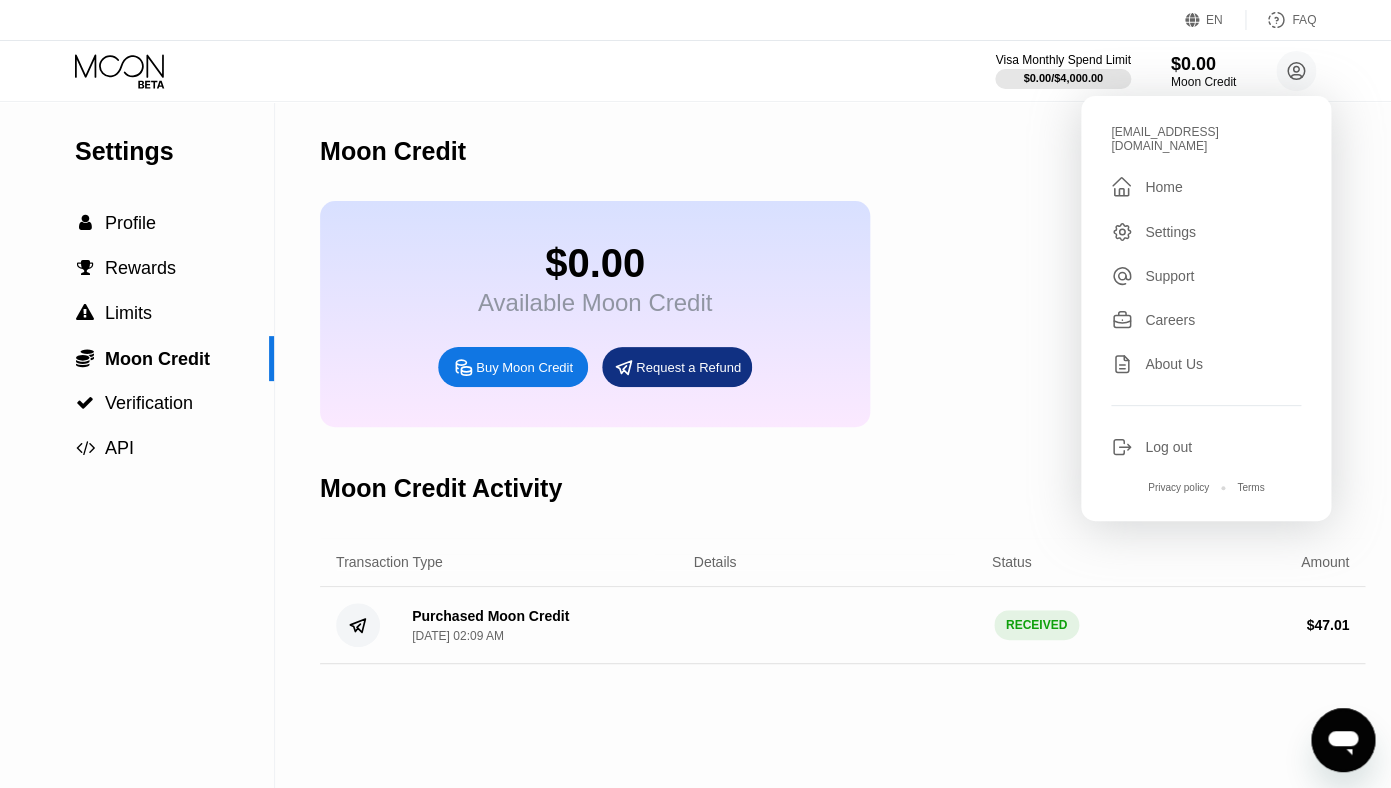 click on "Home" at bounding box center (1163, 187) 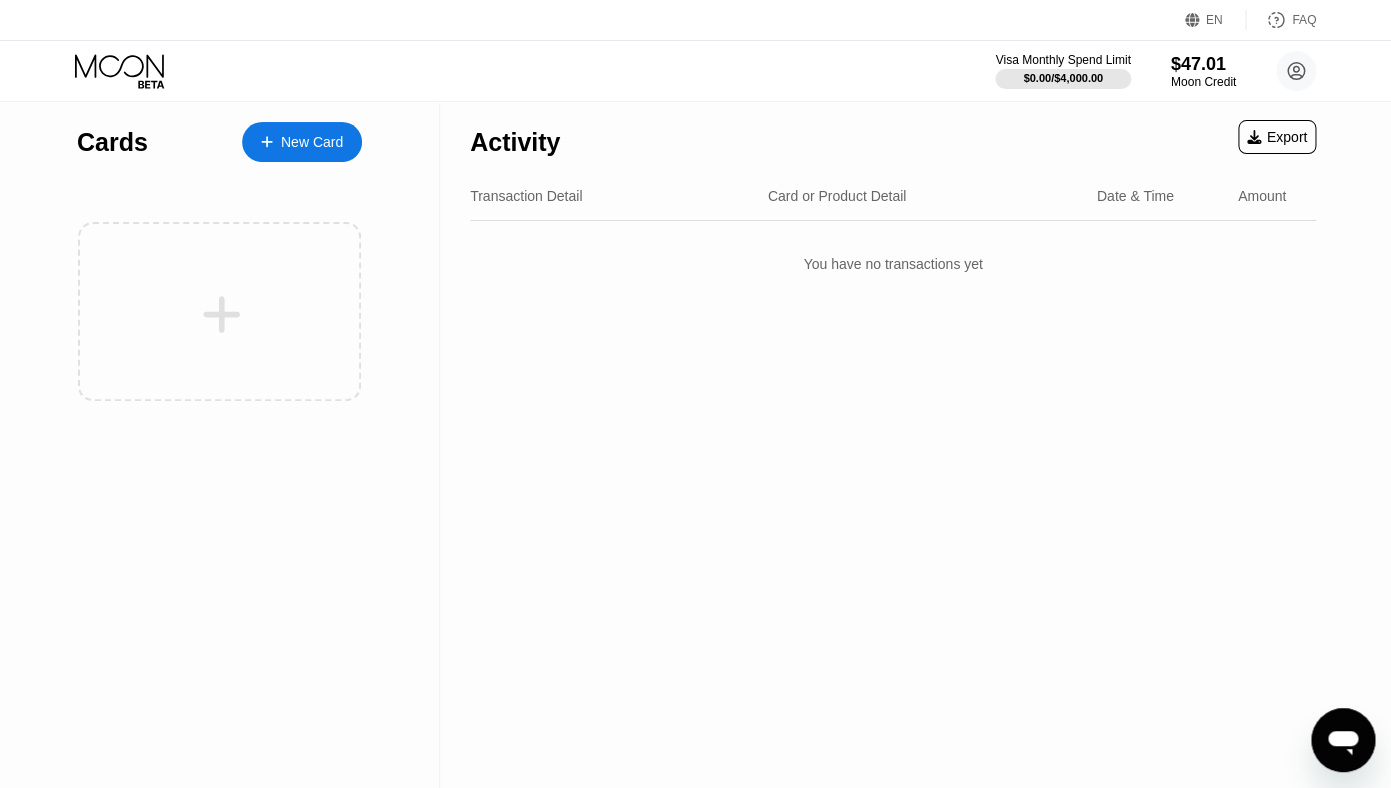 click on "New Card" at bounding box center (312, 142) 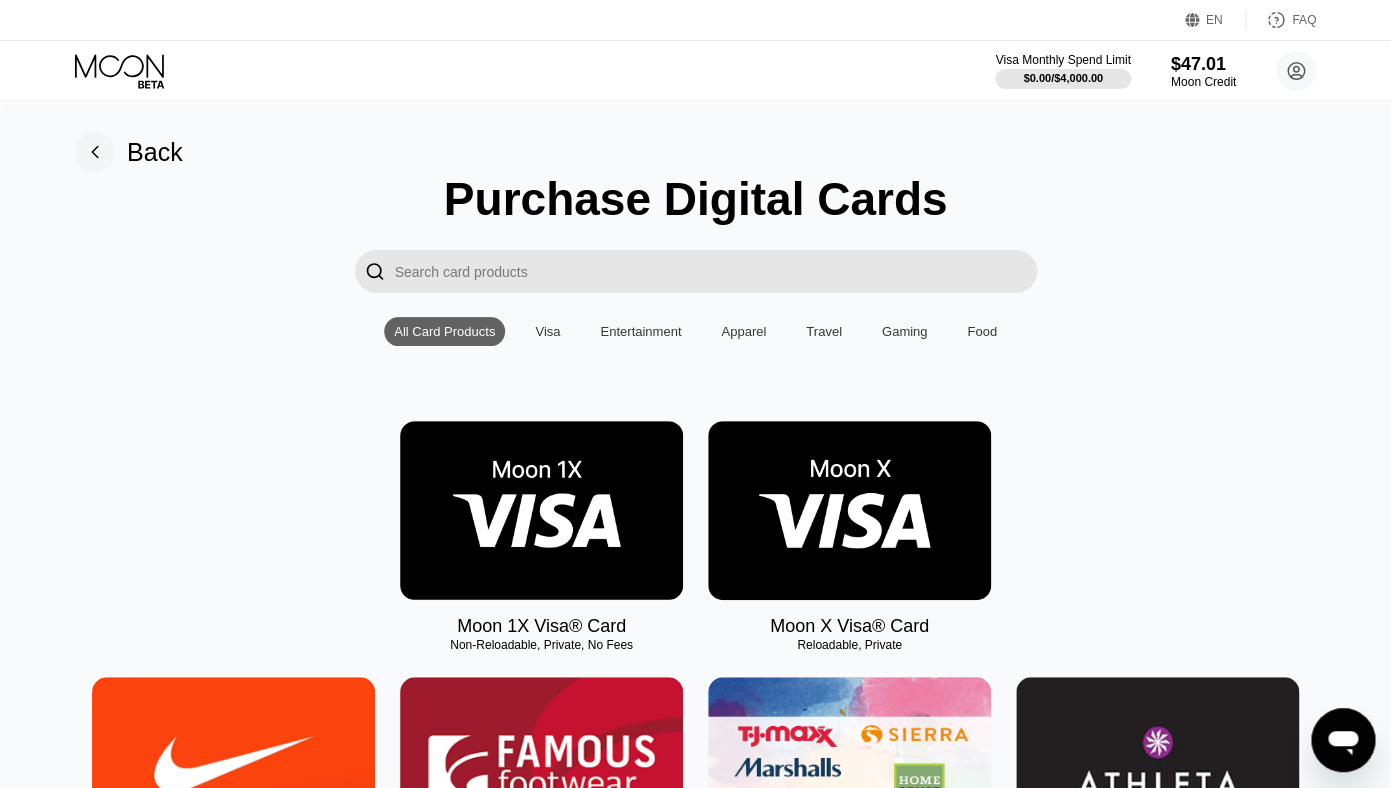 click on "Visa" at bounding box center [547, 331] 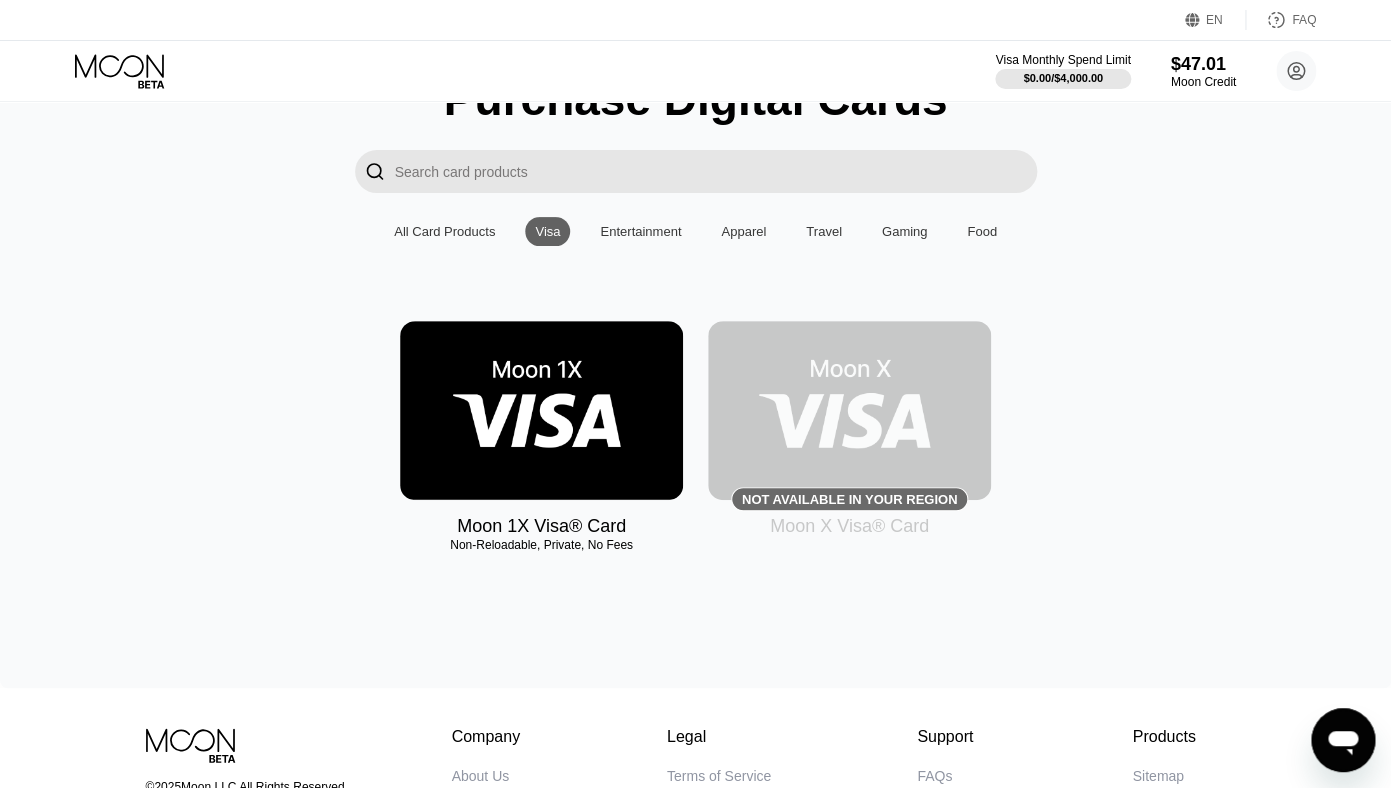 scroll, scrollTop: 121, scrollLeft: 0, axis: vertical 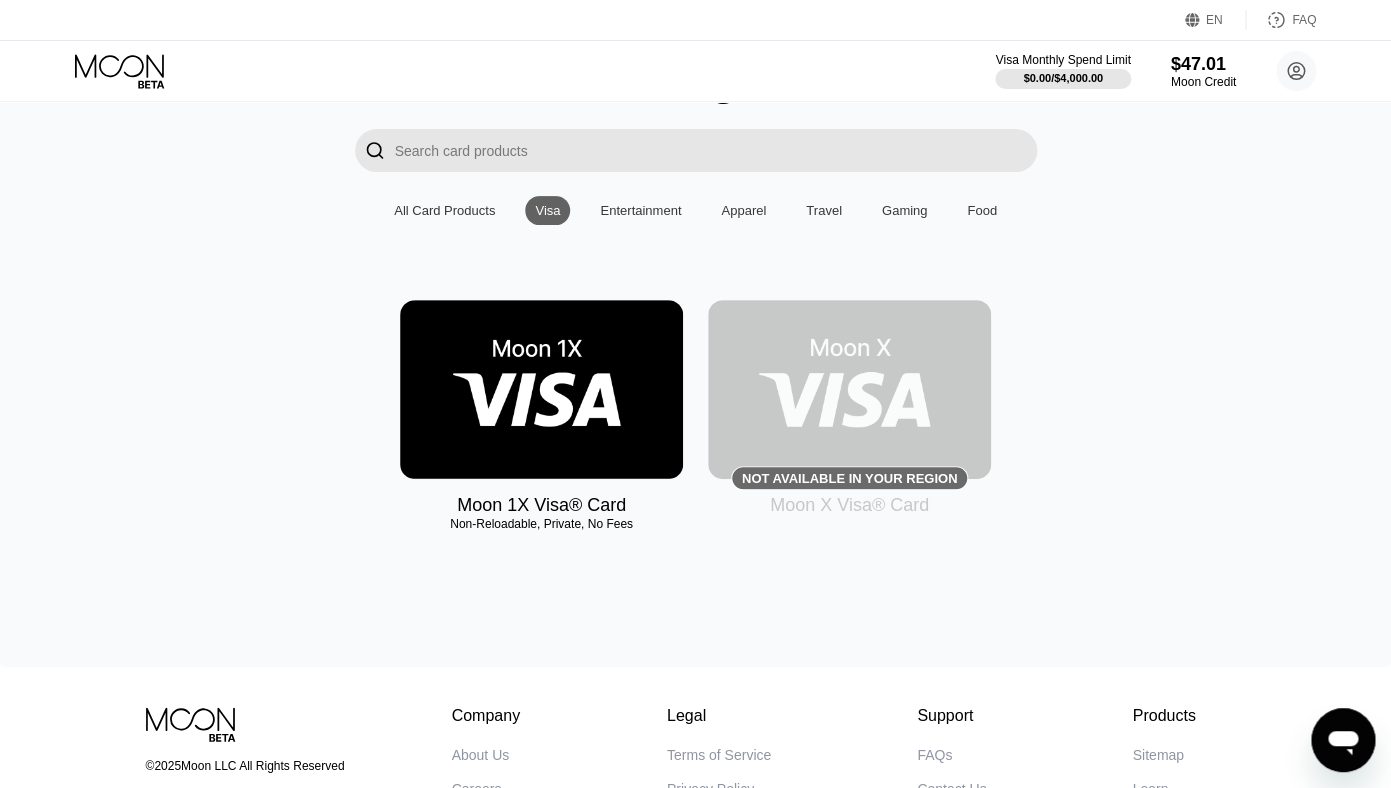 click at bounding box center (541, 389) 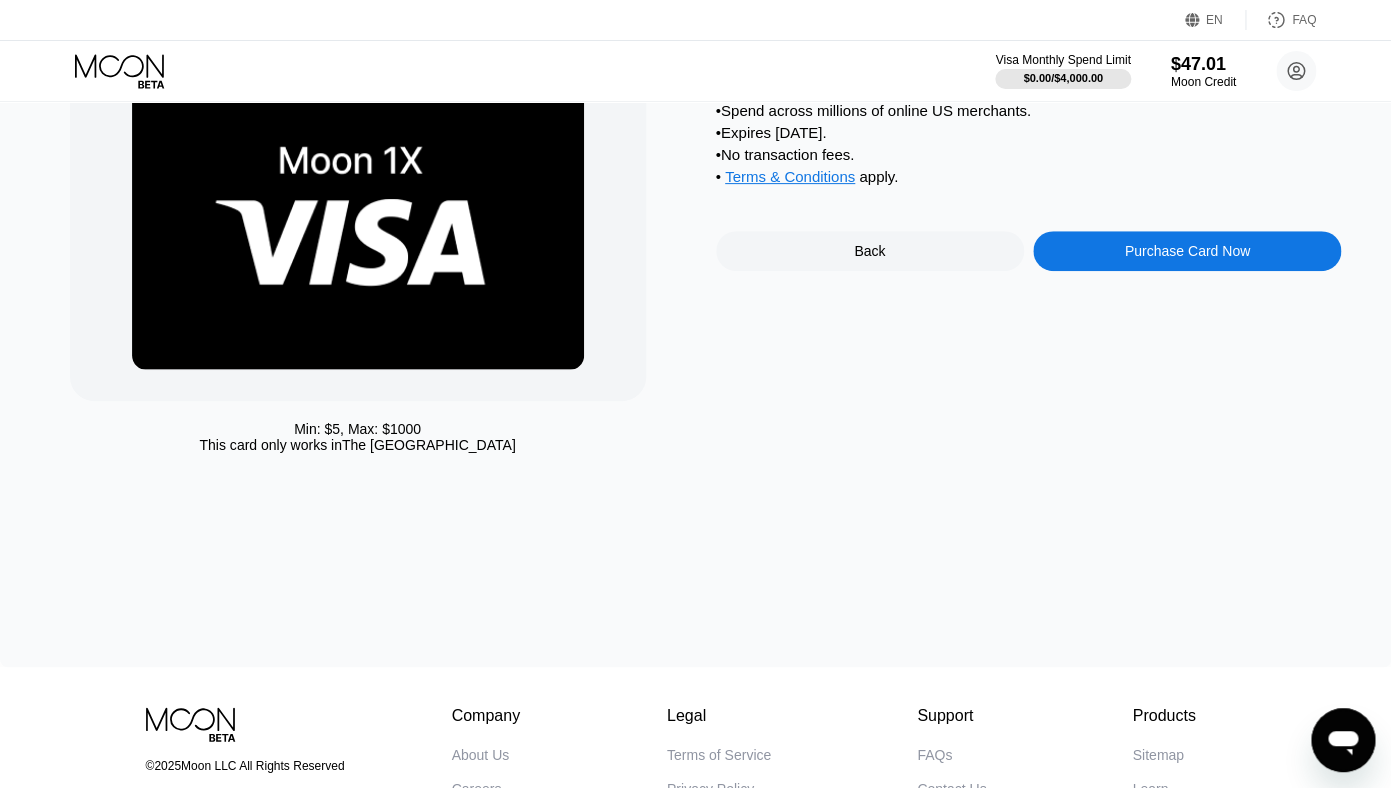 scroll, scrollTop: 0, scrollLeft: 0, axis: both 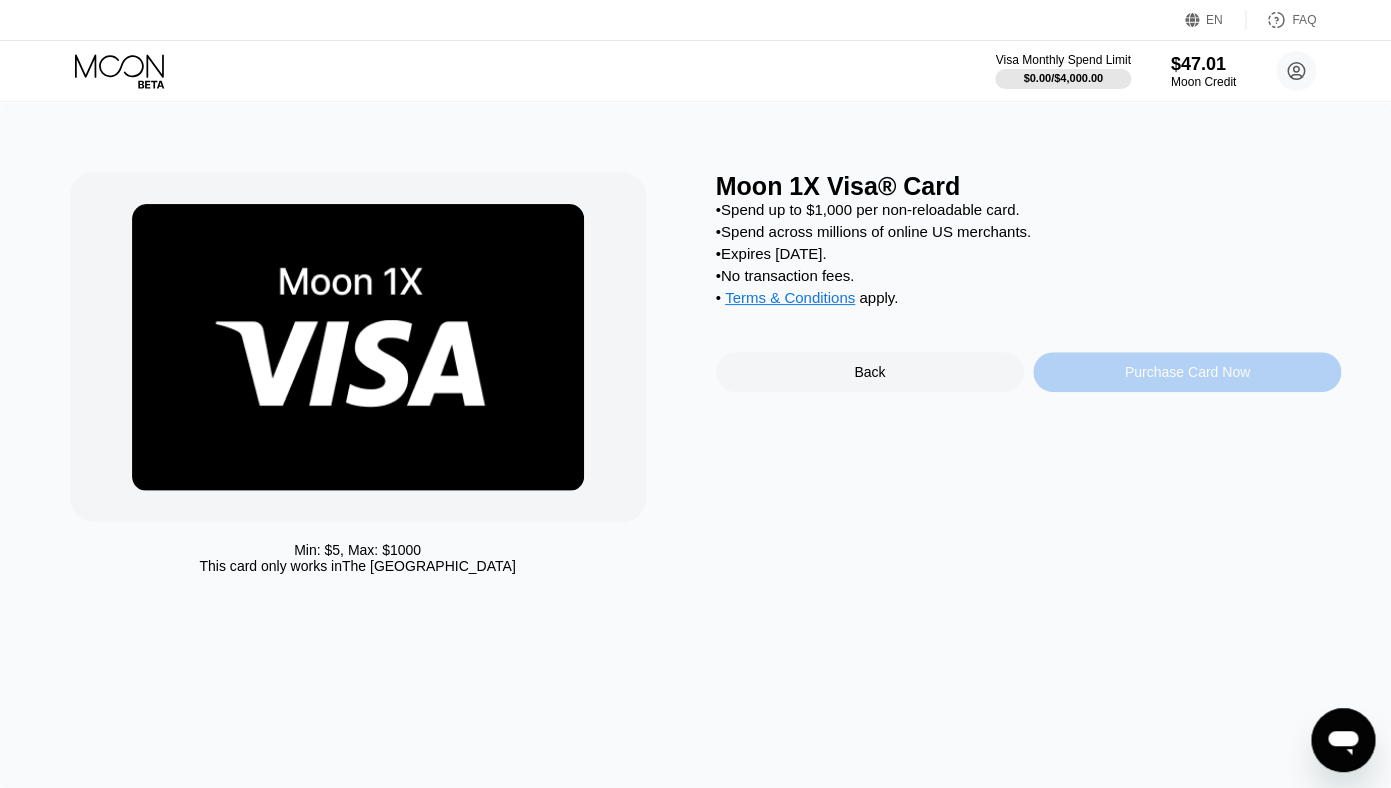 click on "Purchase Card Now" at bounding box center (1187, 372) 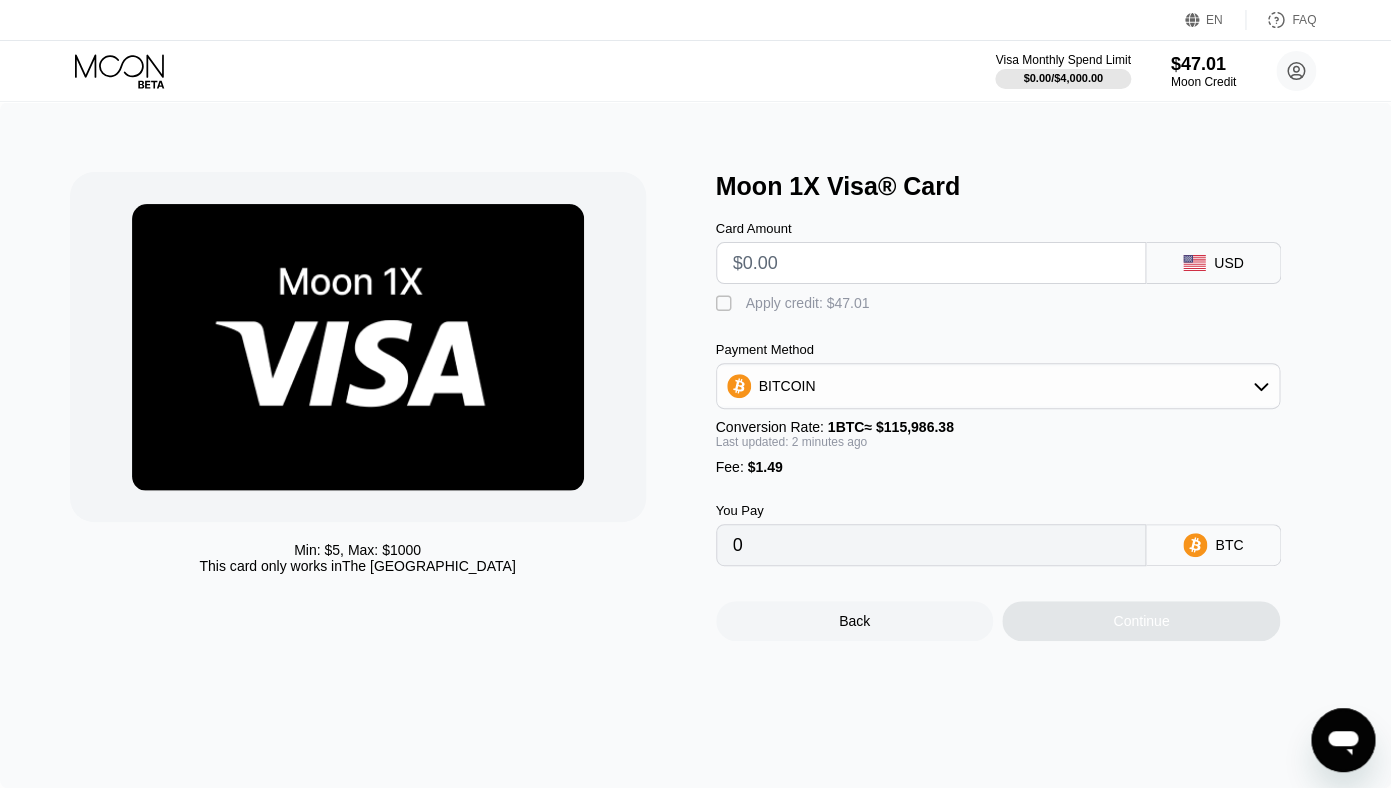 click at bounding box center [931, 263] 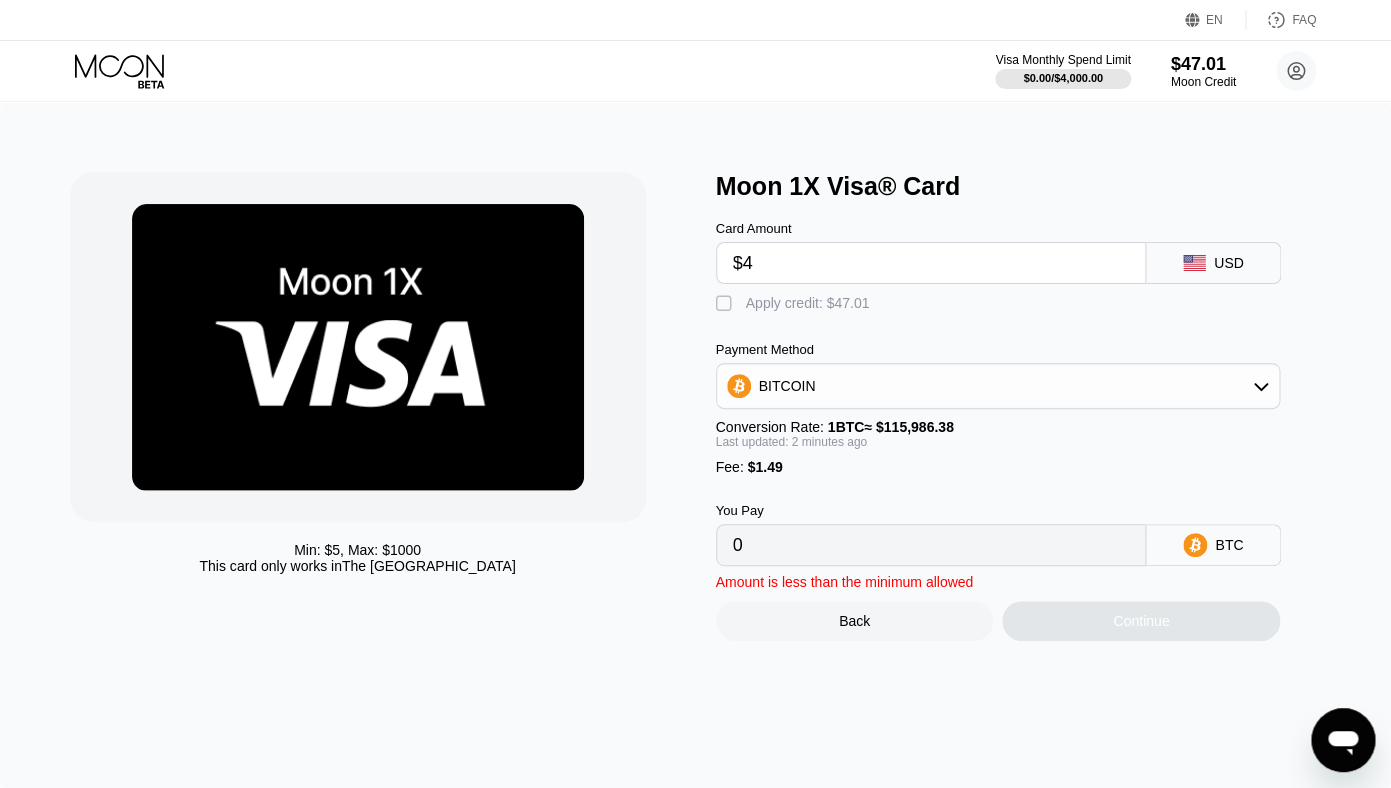 type on "0.00004734" 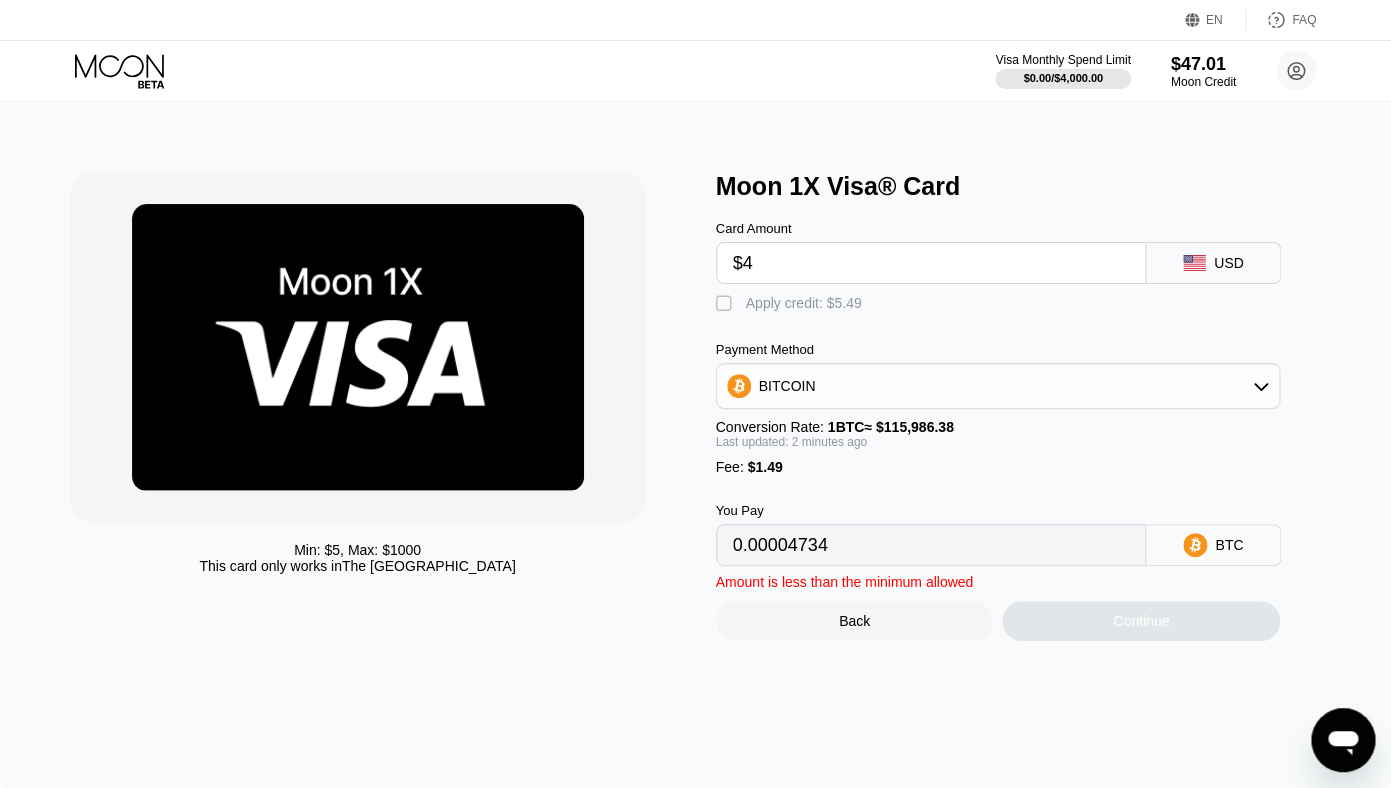 type on "$47" 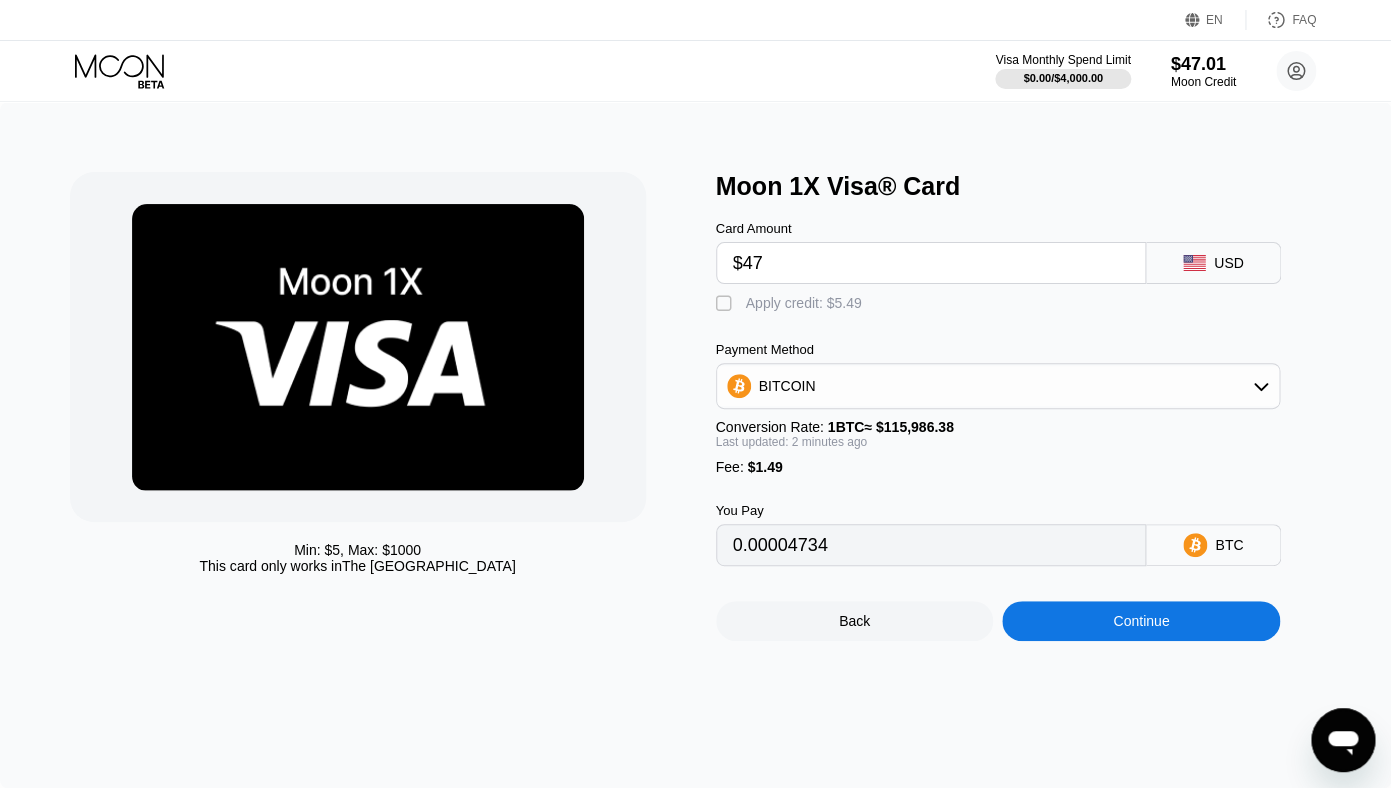 type on "0.00041807" 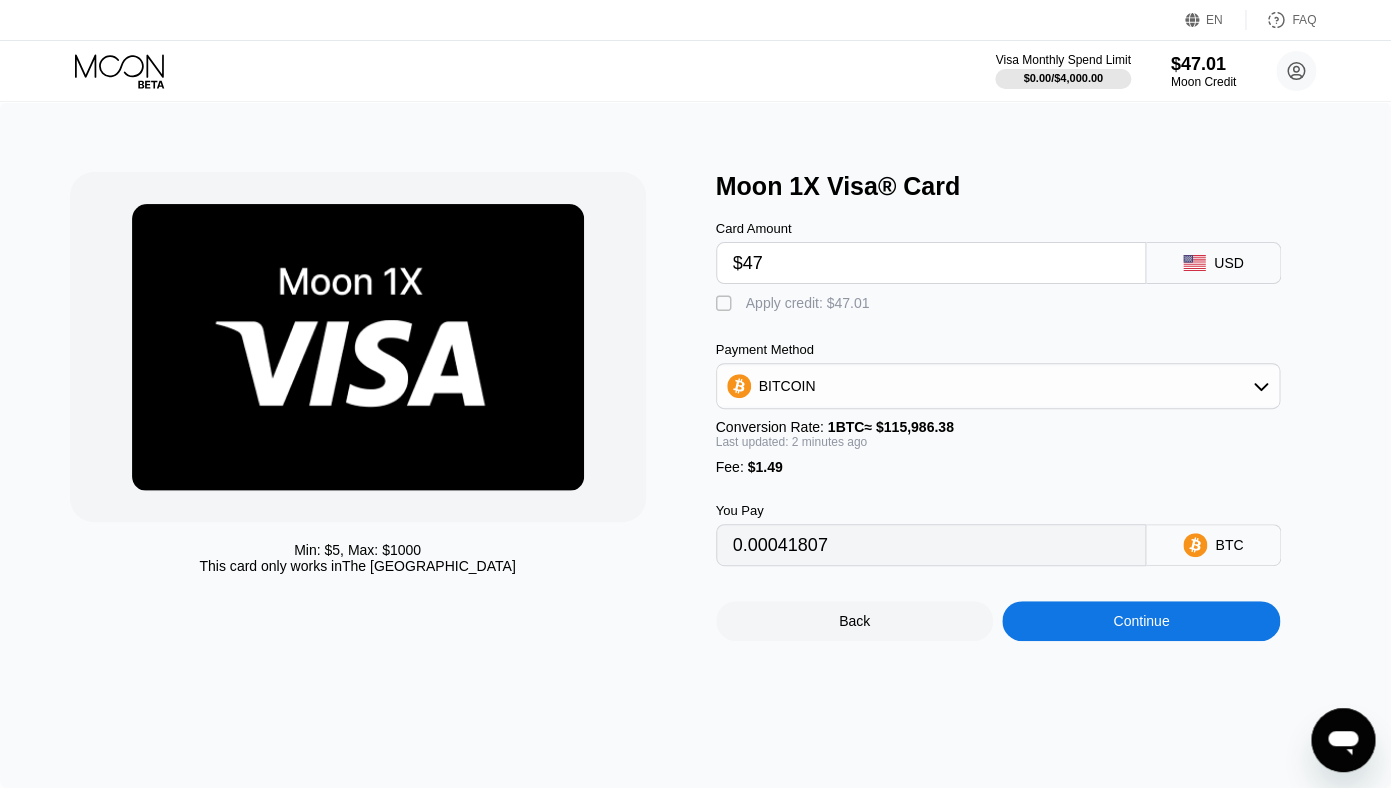 type on "$47" 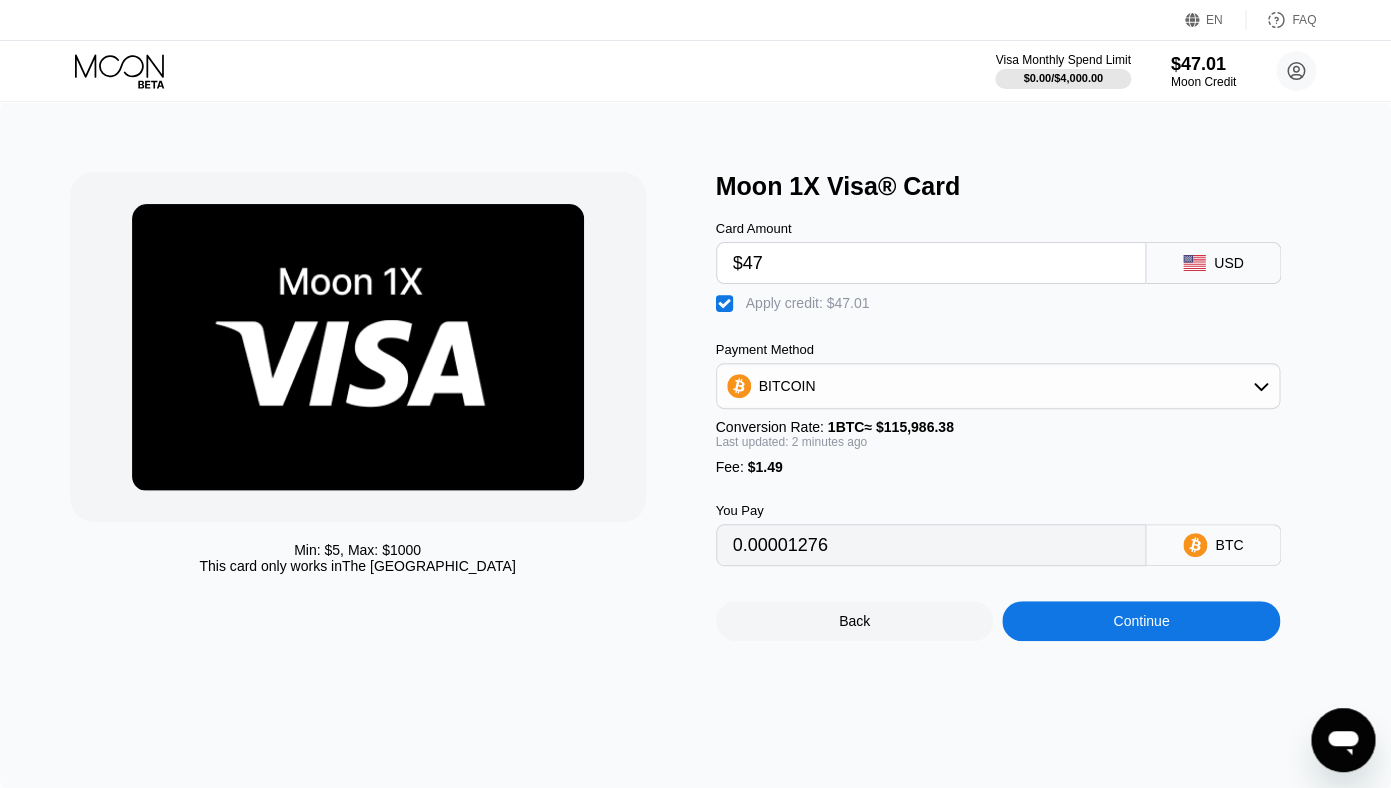 click on "$47" at bounding box center [931, 263] 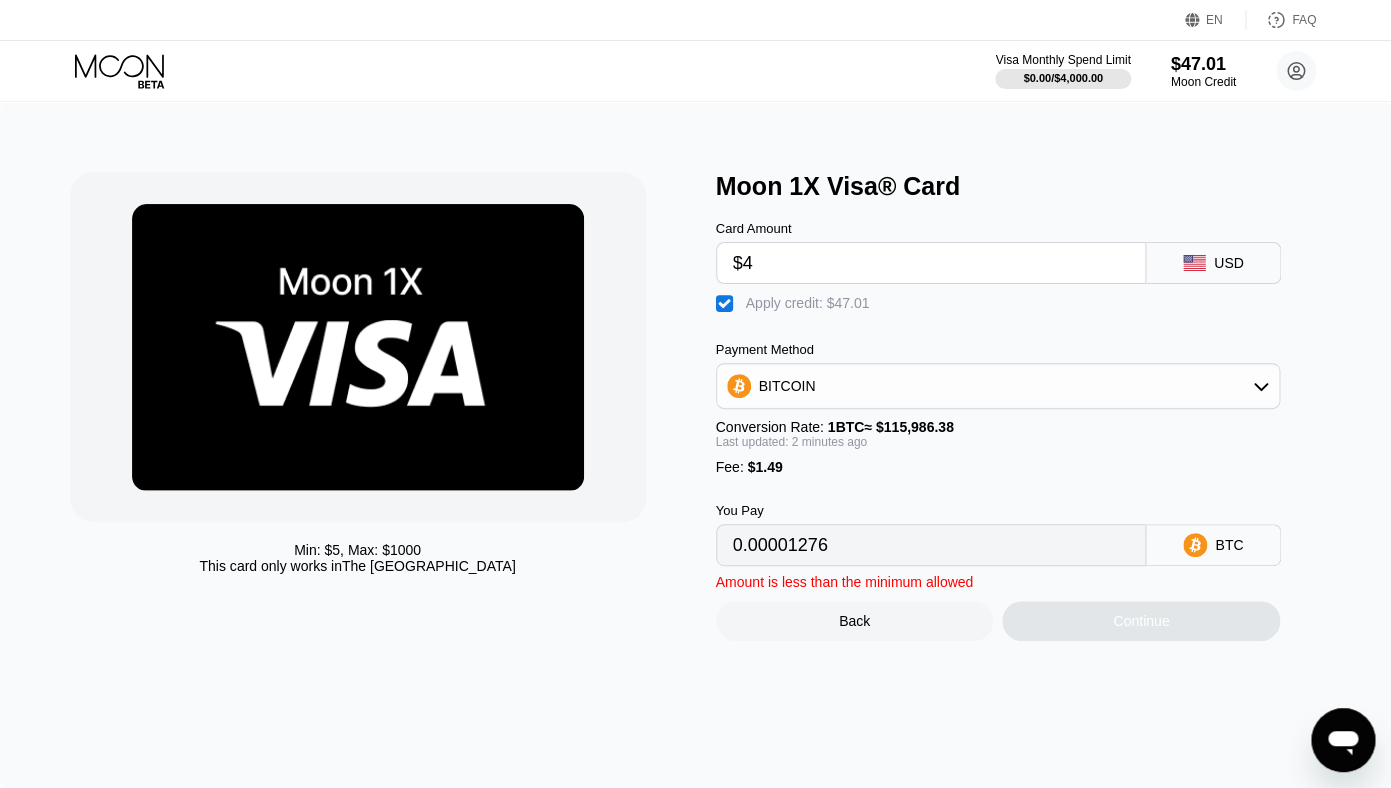 type on "0" 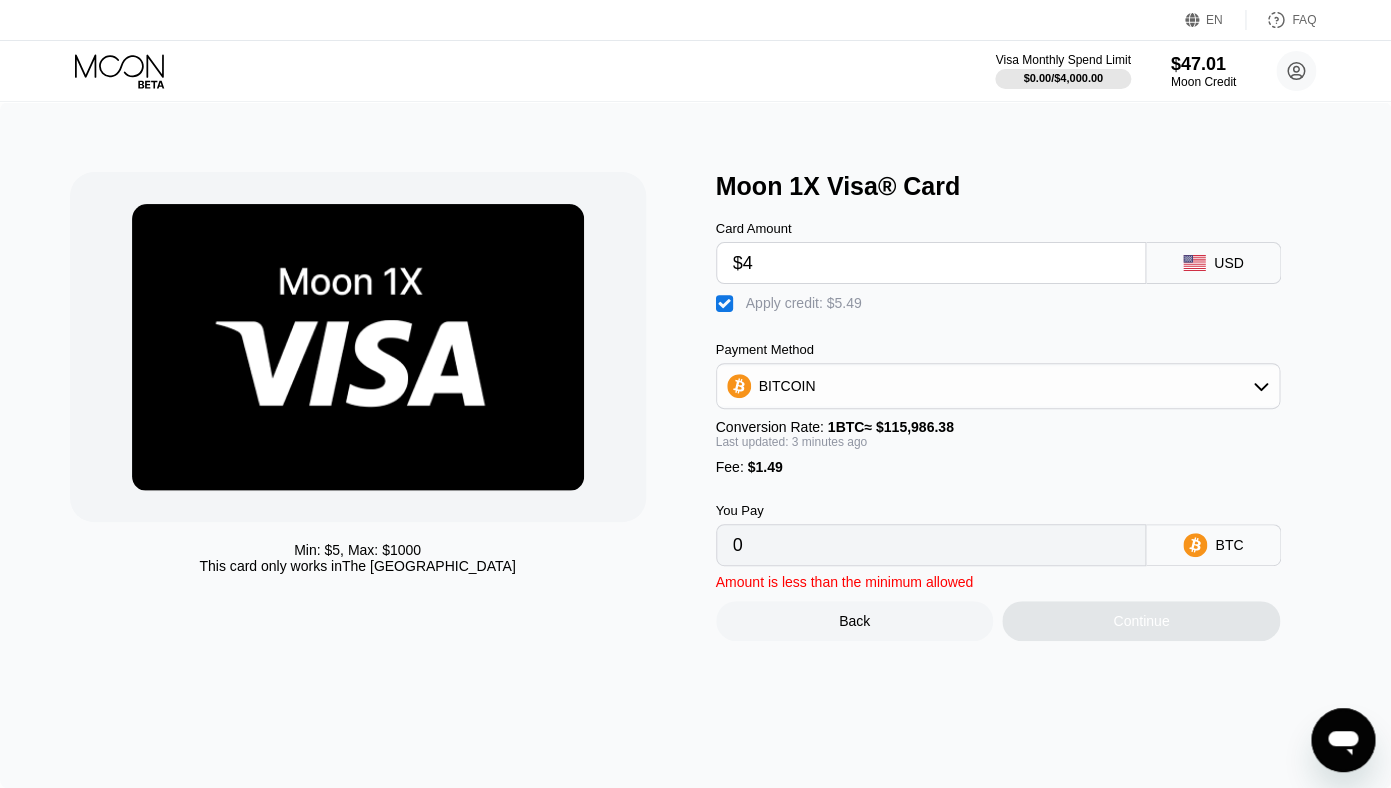 type on "$46" 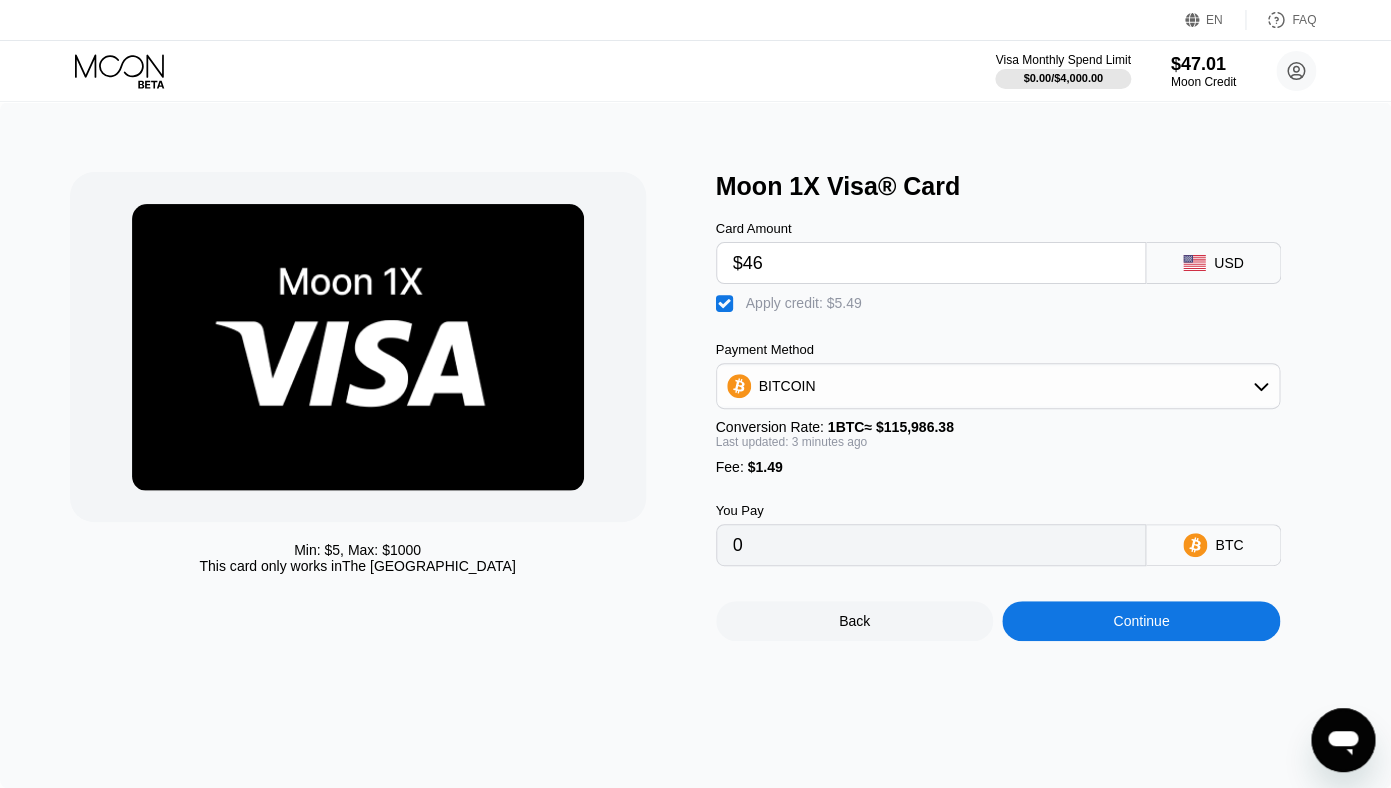 type on "0.00000414" 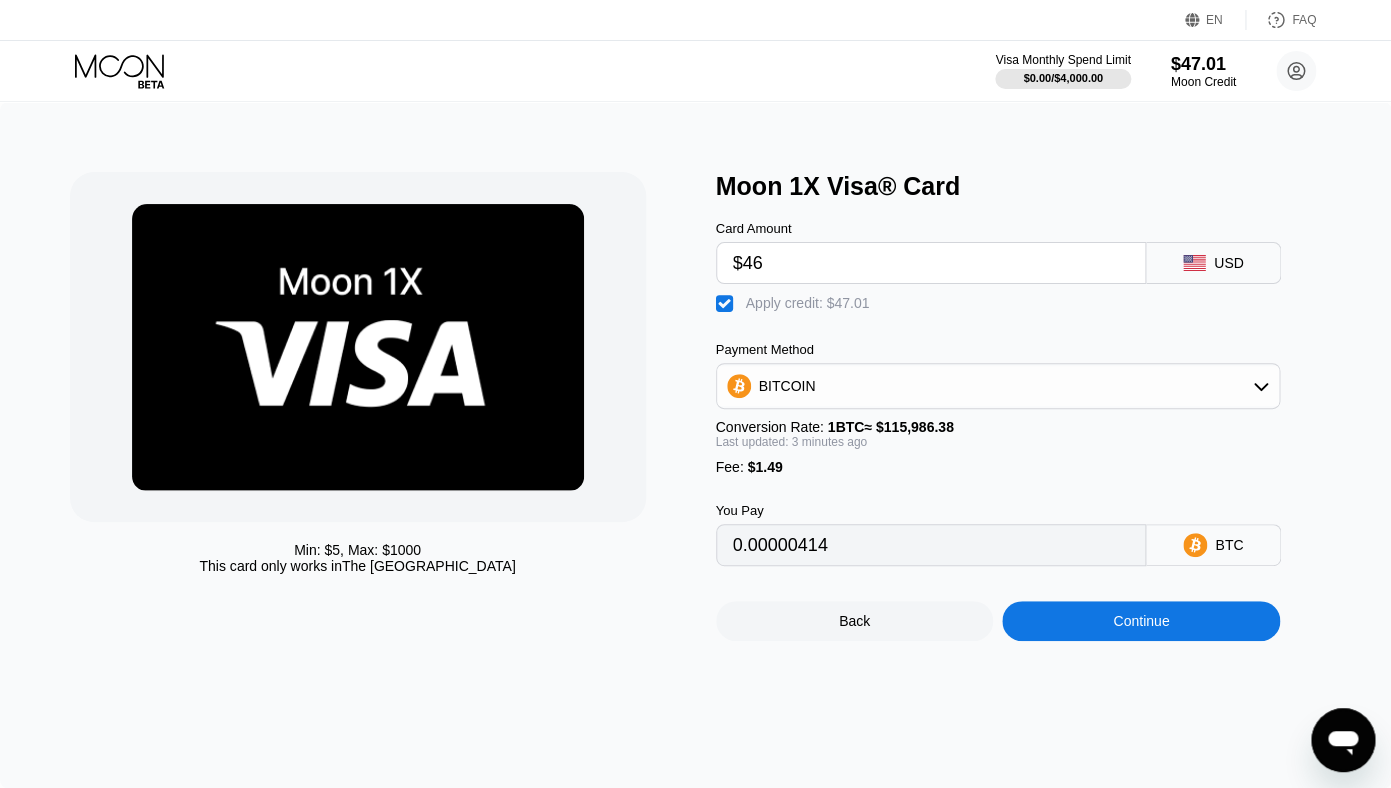 type on "$4" 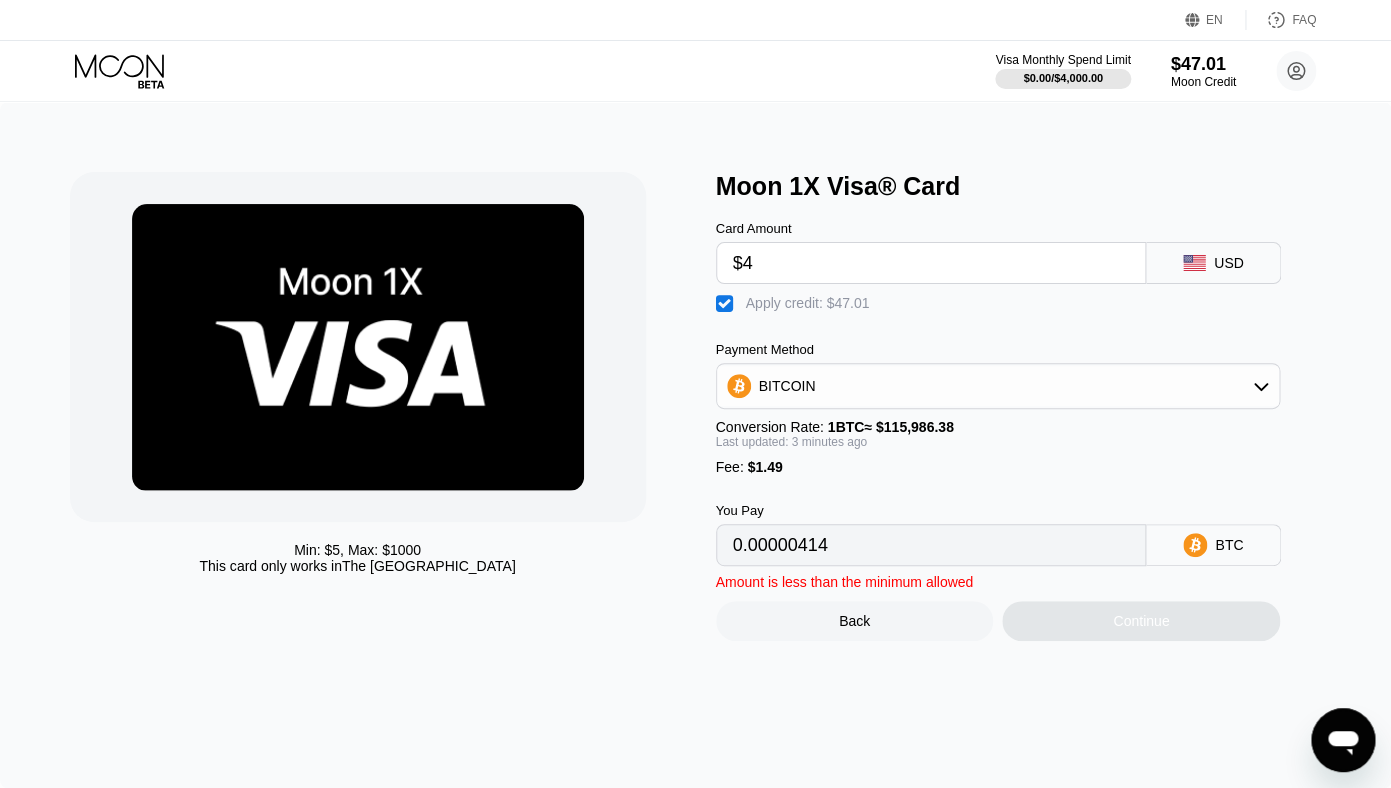 type on "0" 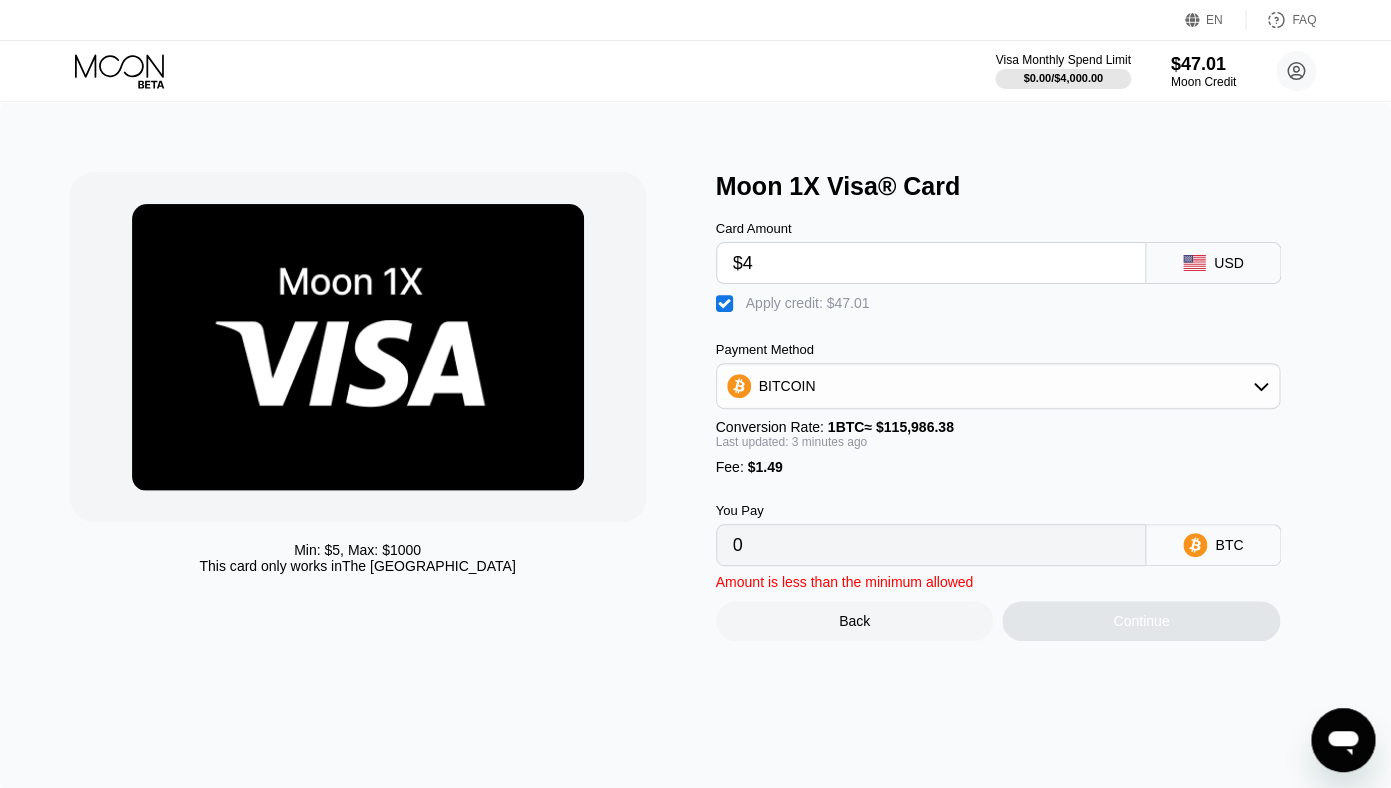type on "$47" 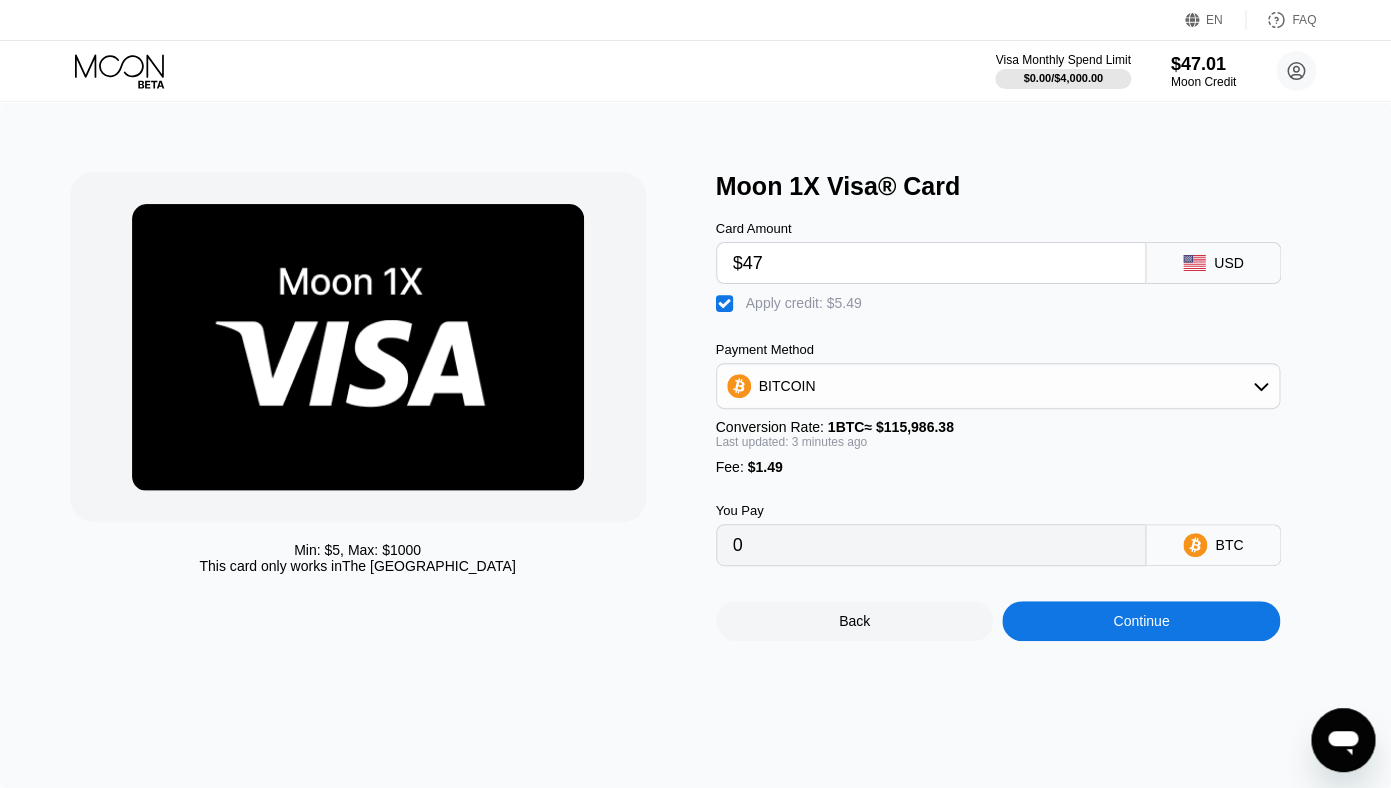 type on "0.00001276" 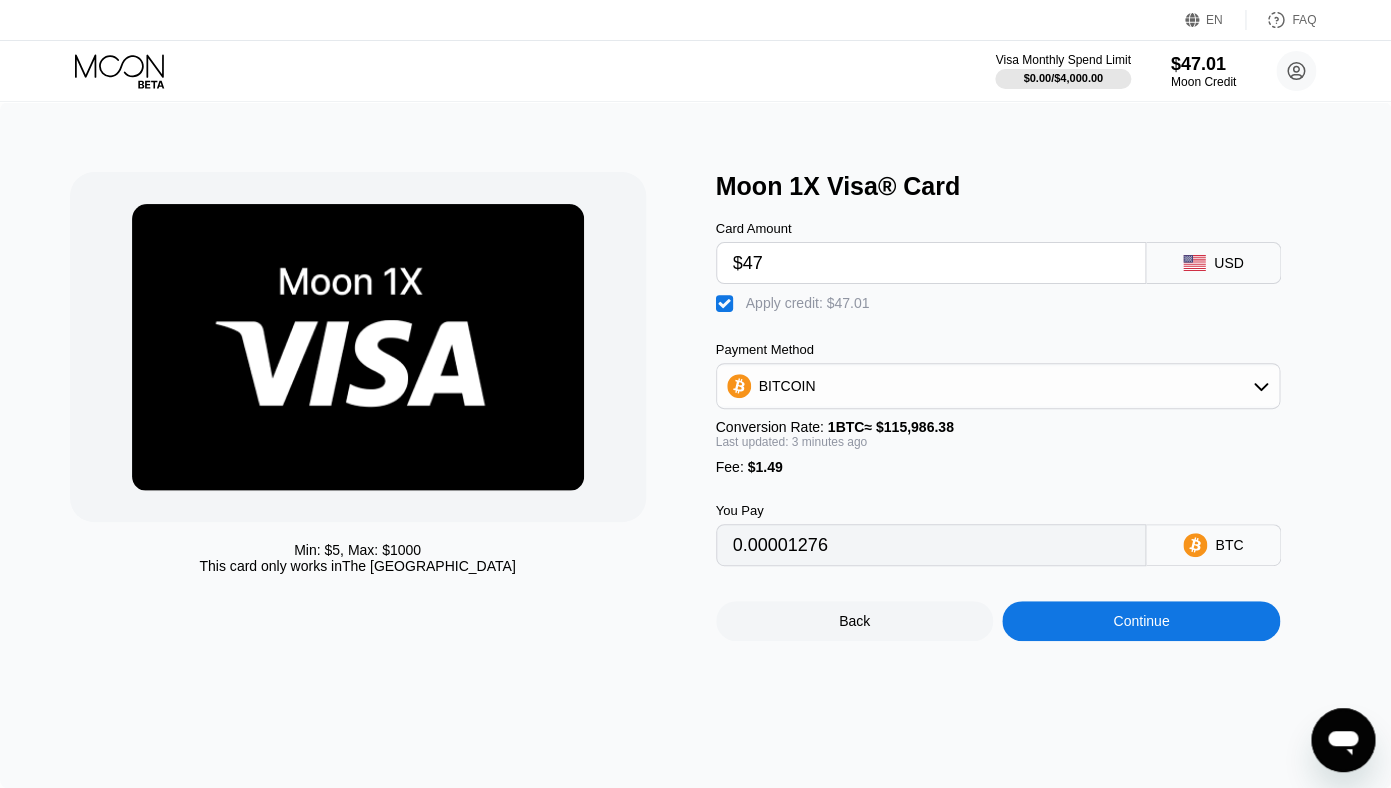click on "Continue" at bounding box center [1141, 621] 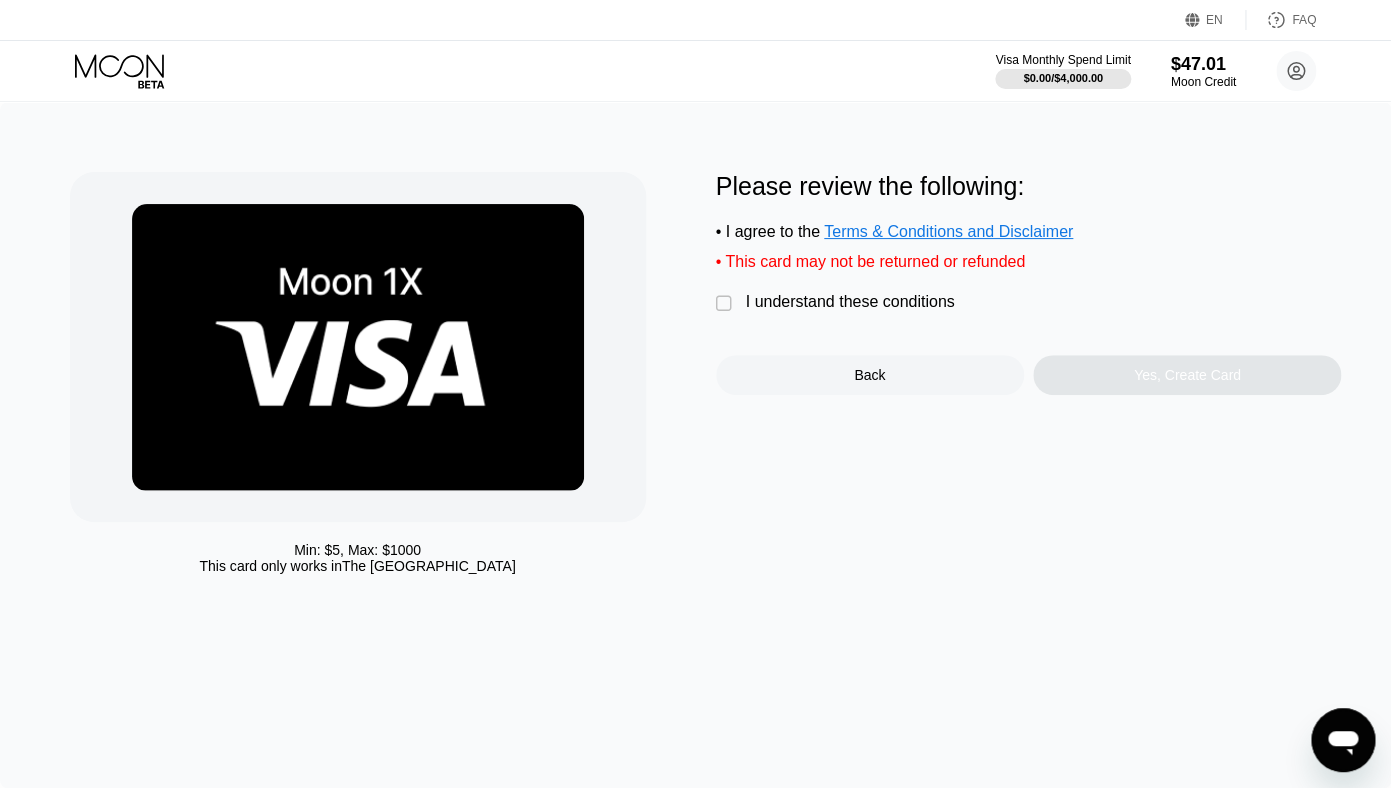 click on "Please review the following: • I agree to the   Terms & Conditions and Disclaimer • This card may not be returned or refunded  I understand these conditions Back Yes, Create Card" at bounding box center [1029, 283] 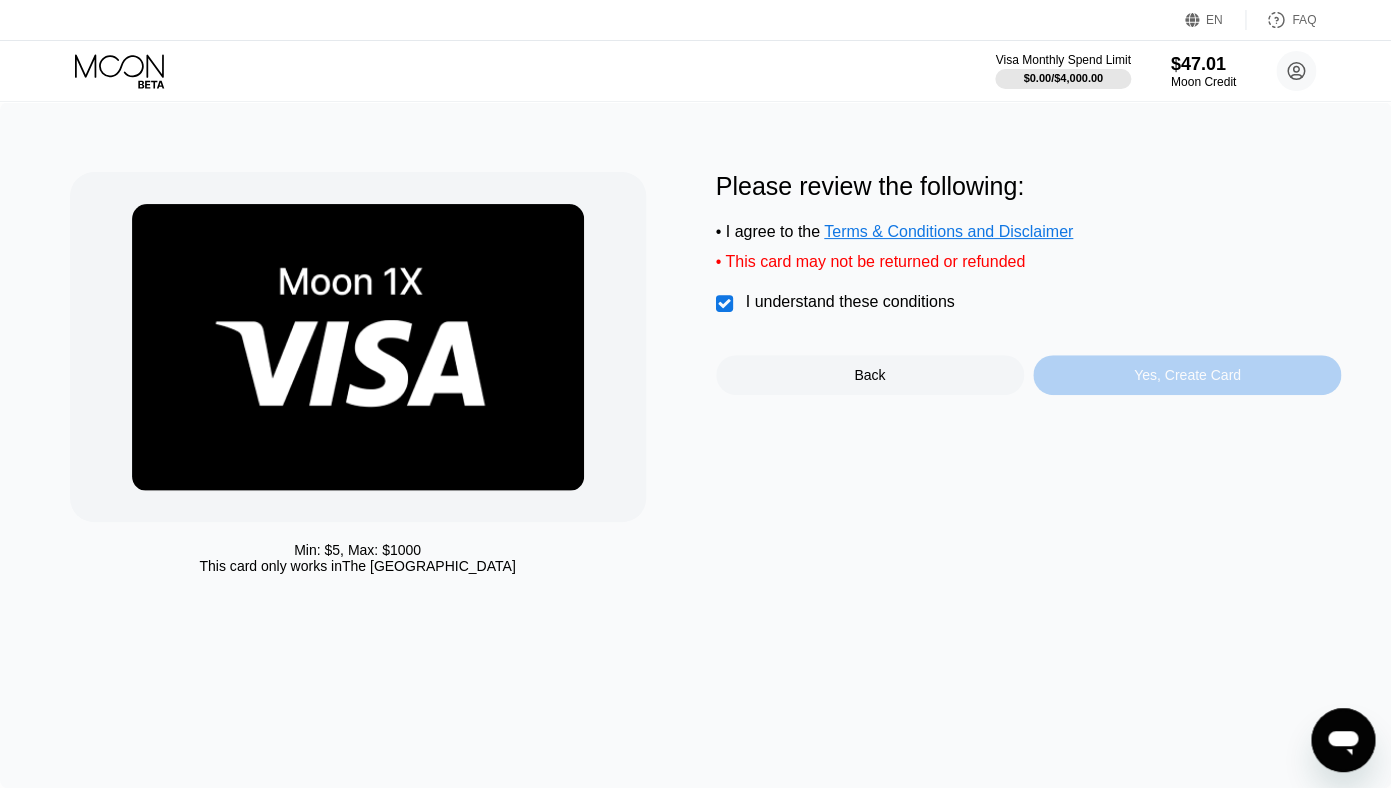 click on "Yes, Create Card" at bounding box center [1187, 375] 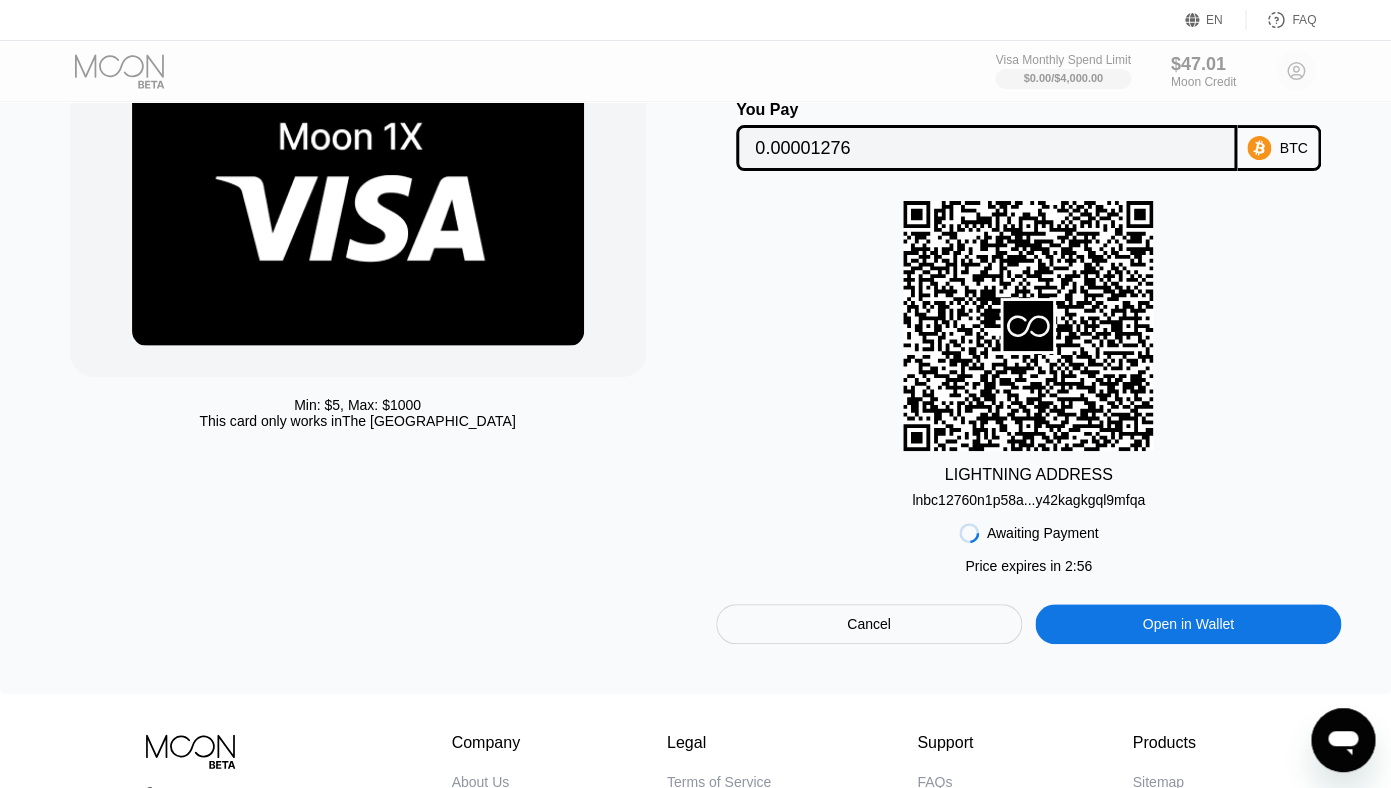 scroll, scrollTop: 0, scrollLeft: 0, axis: both 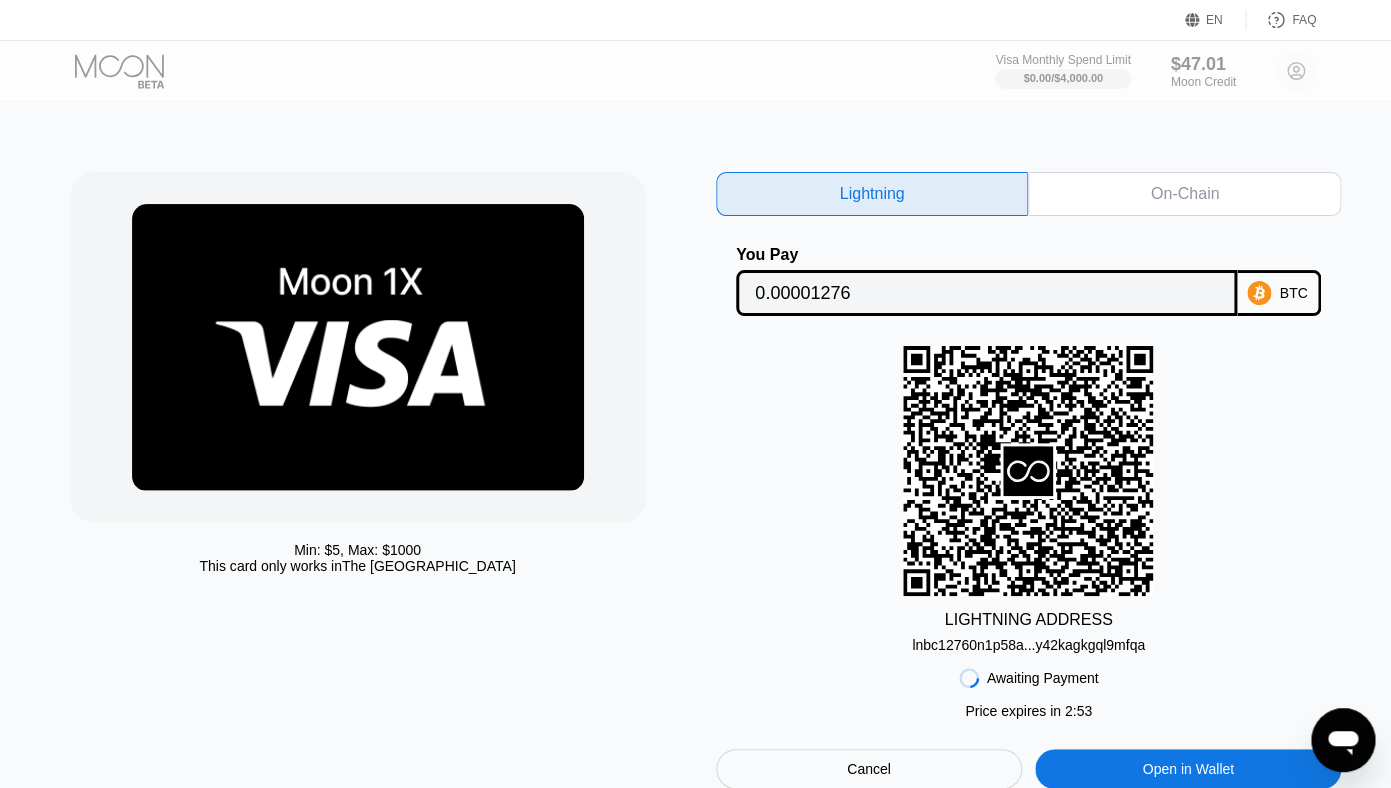 click on "On-Chain" at bounding box center [1185, 194] 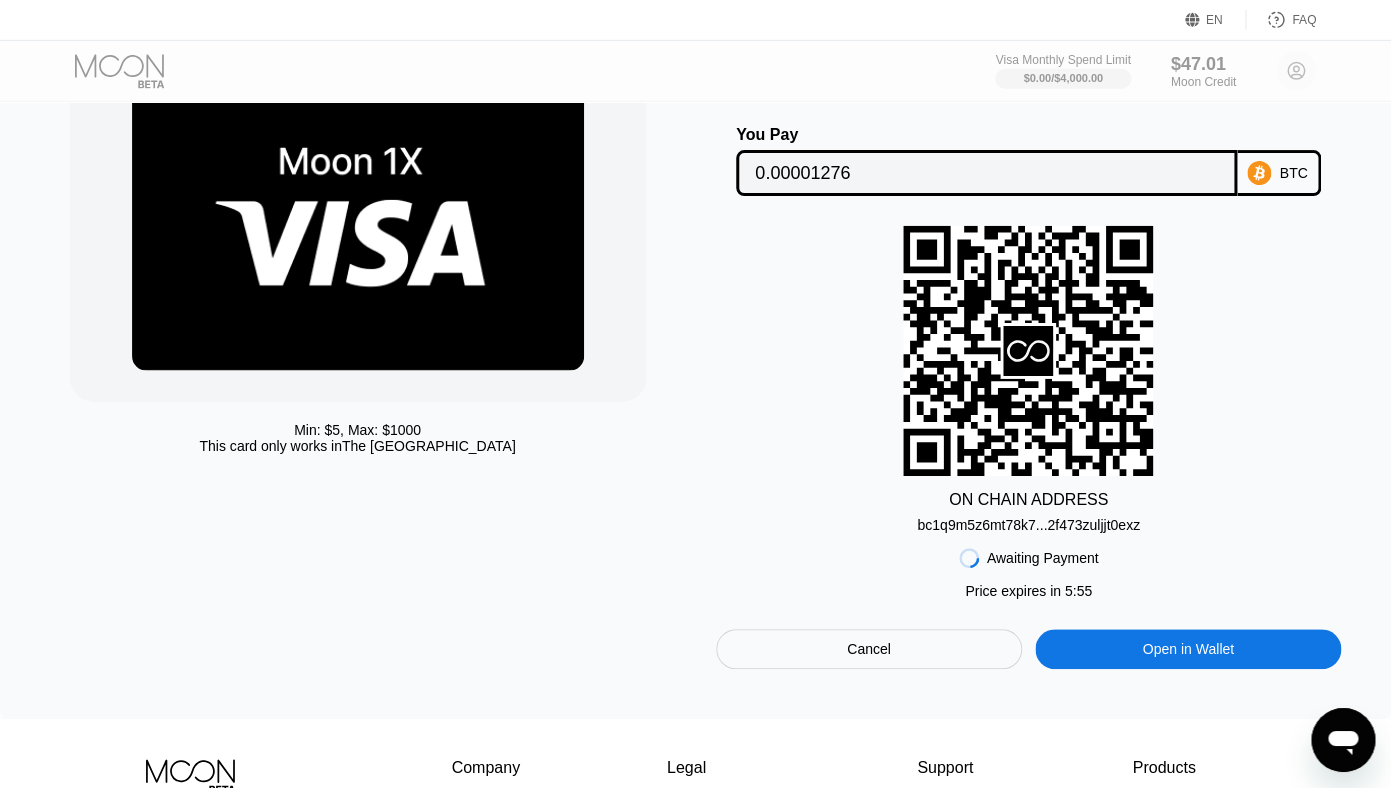 scroll, scrollTop: 188, scrollLeft: 0, axis: vertical 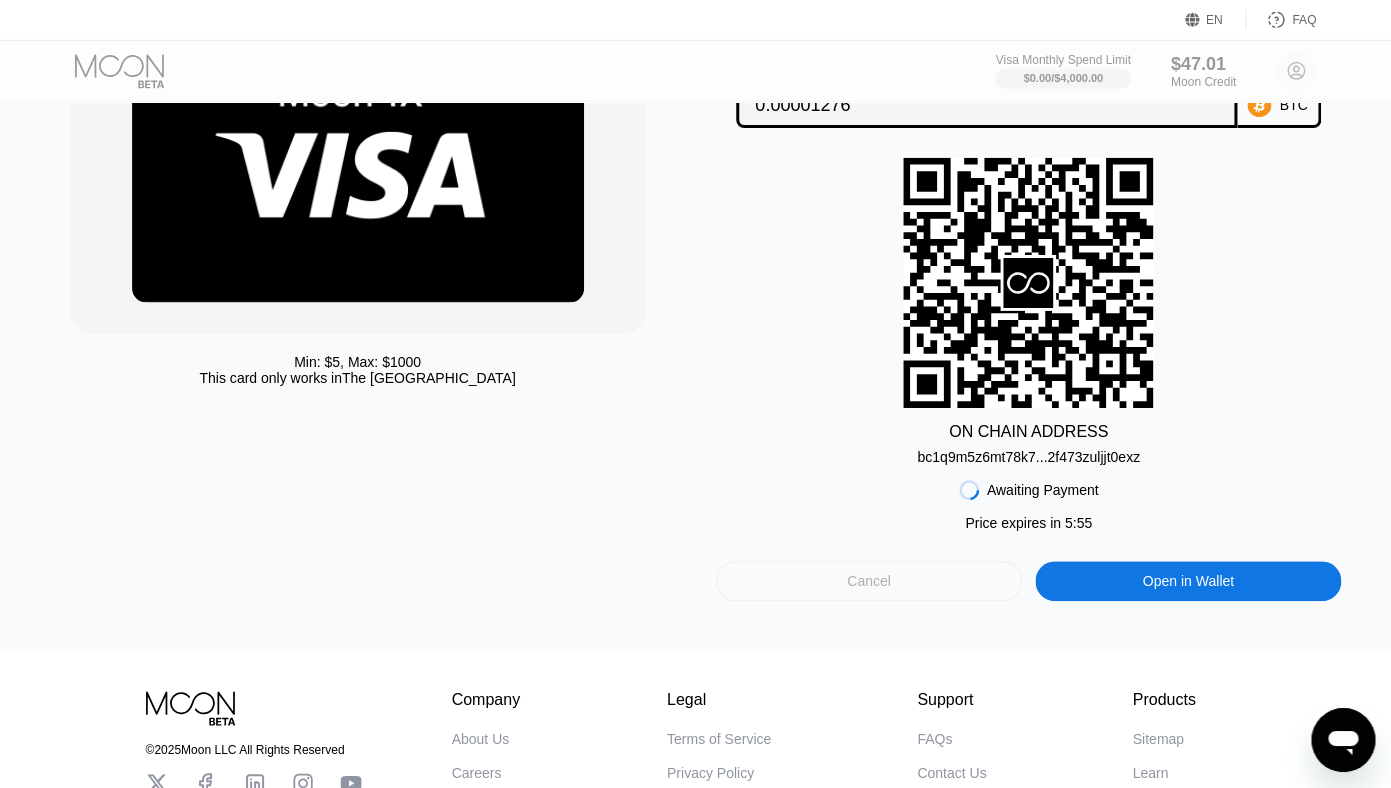 click on "Cancel" at bounding box center [869, 581] 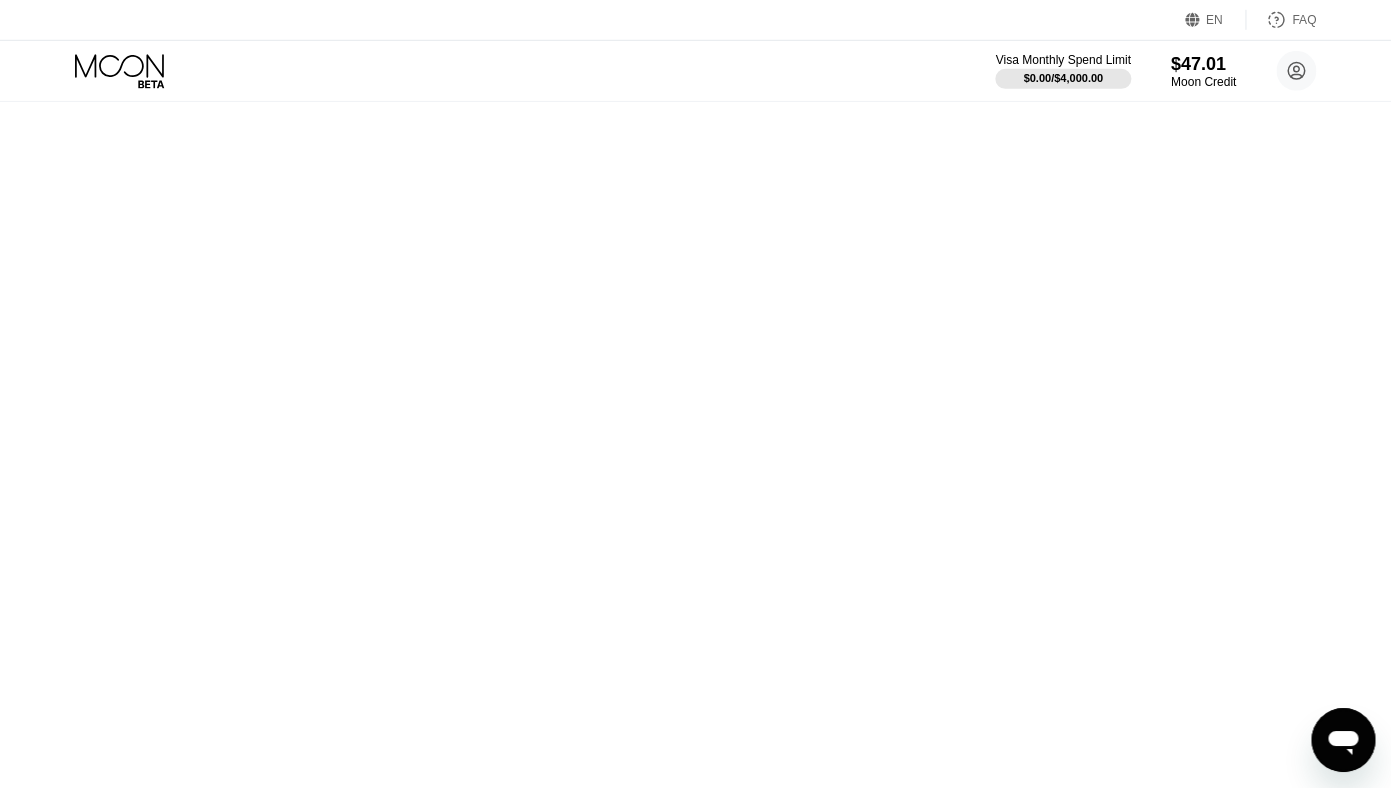 scroll, scrollTop: 0, scrollLeft: 0, axis: both 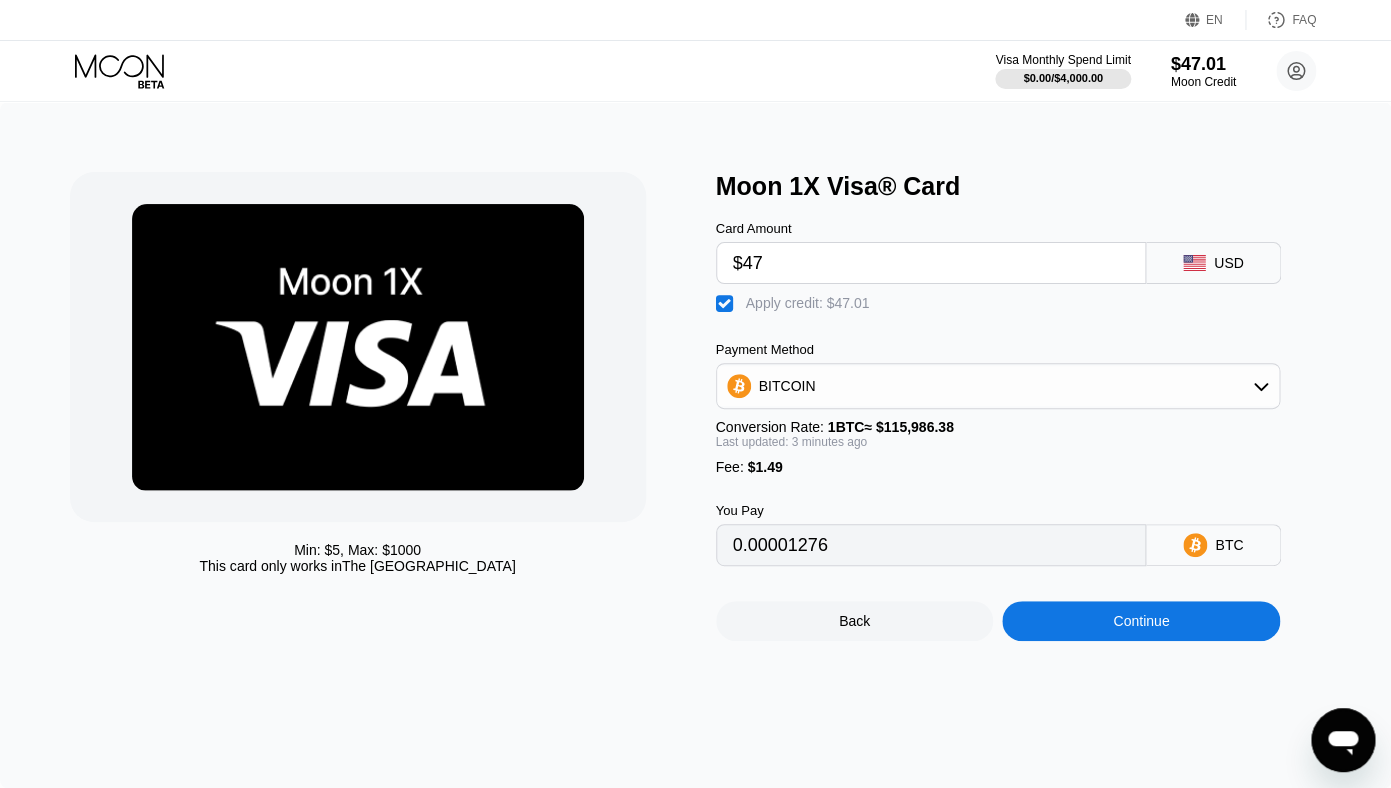 click on "$47" at bounding box center [931, 263] 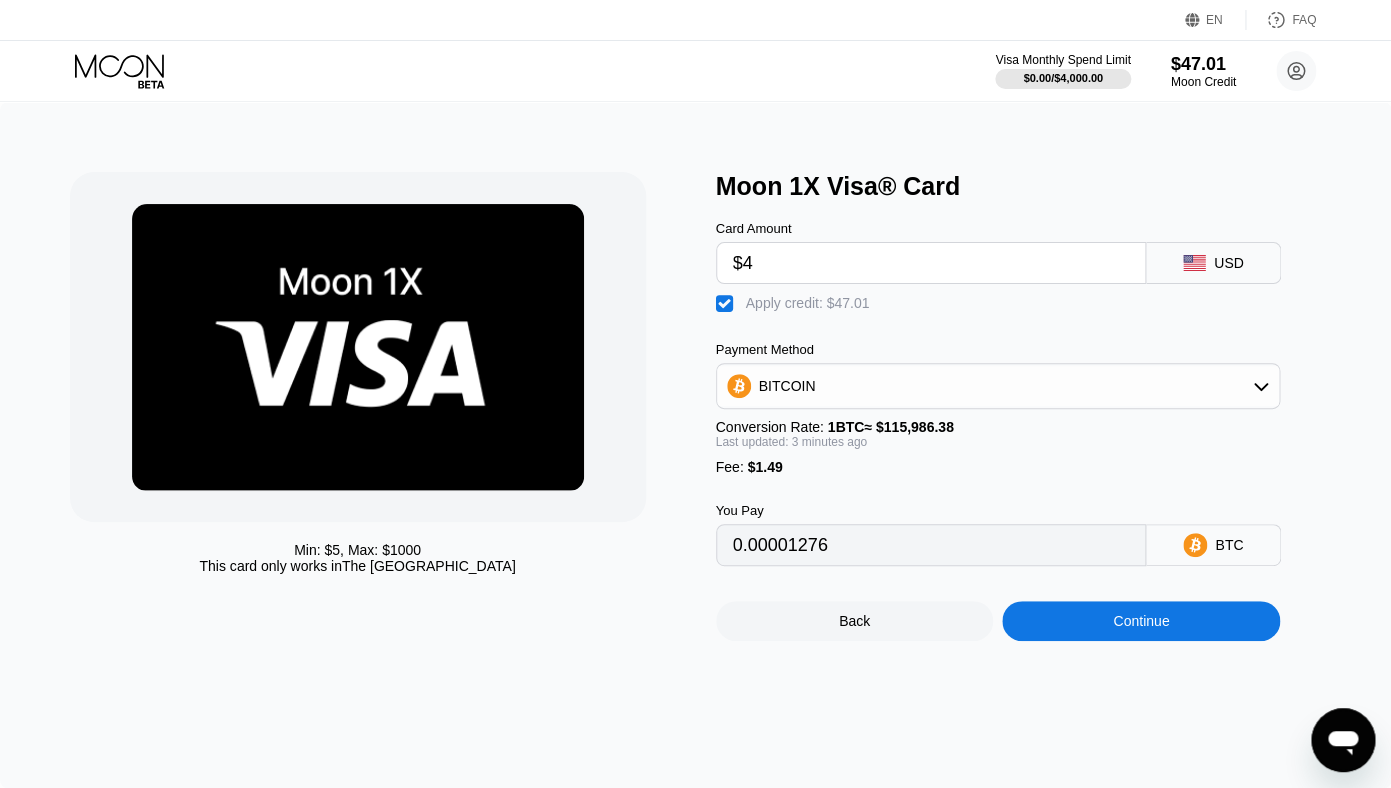 type on "0" 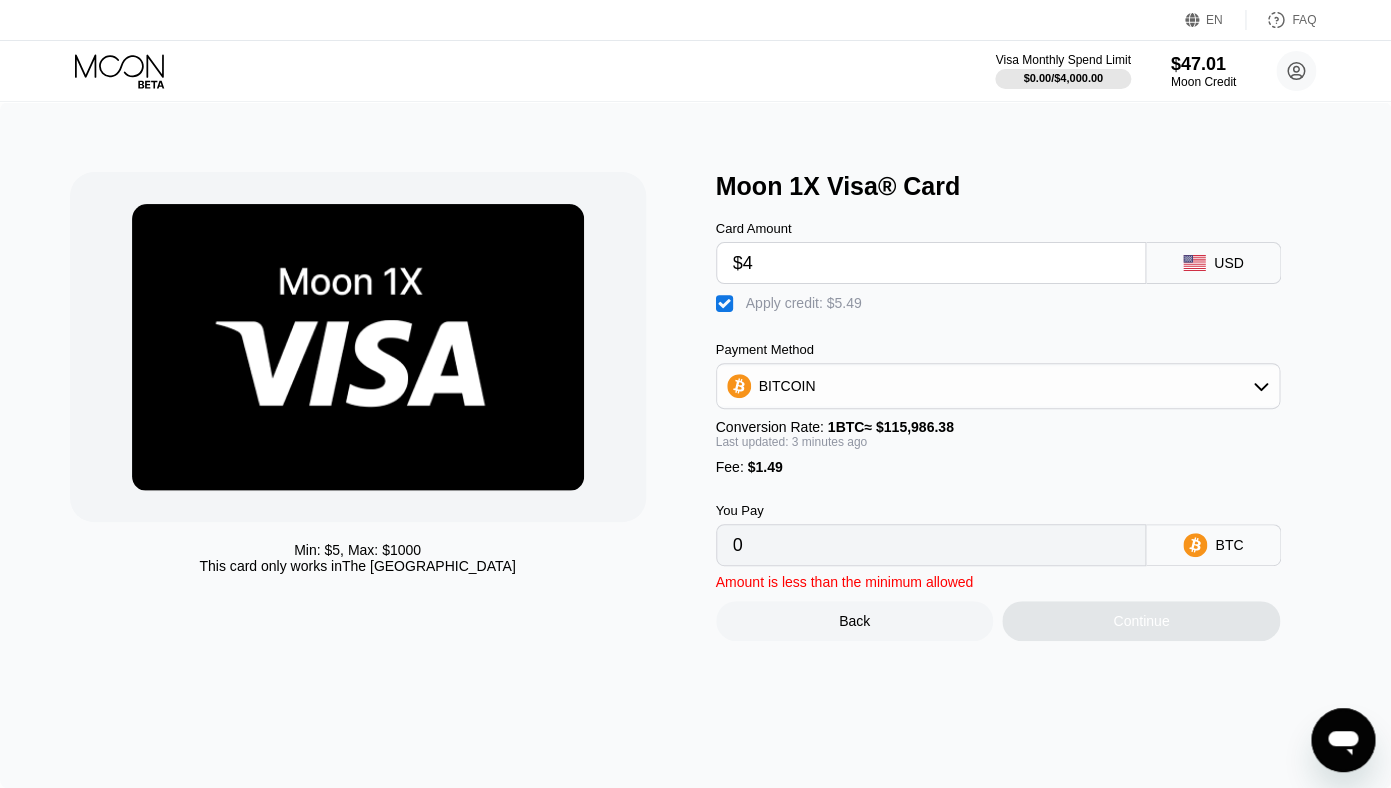 type on "$47" 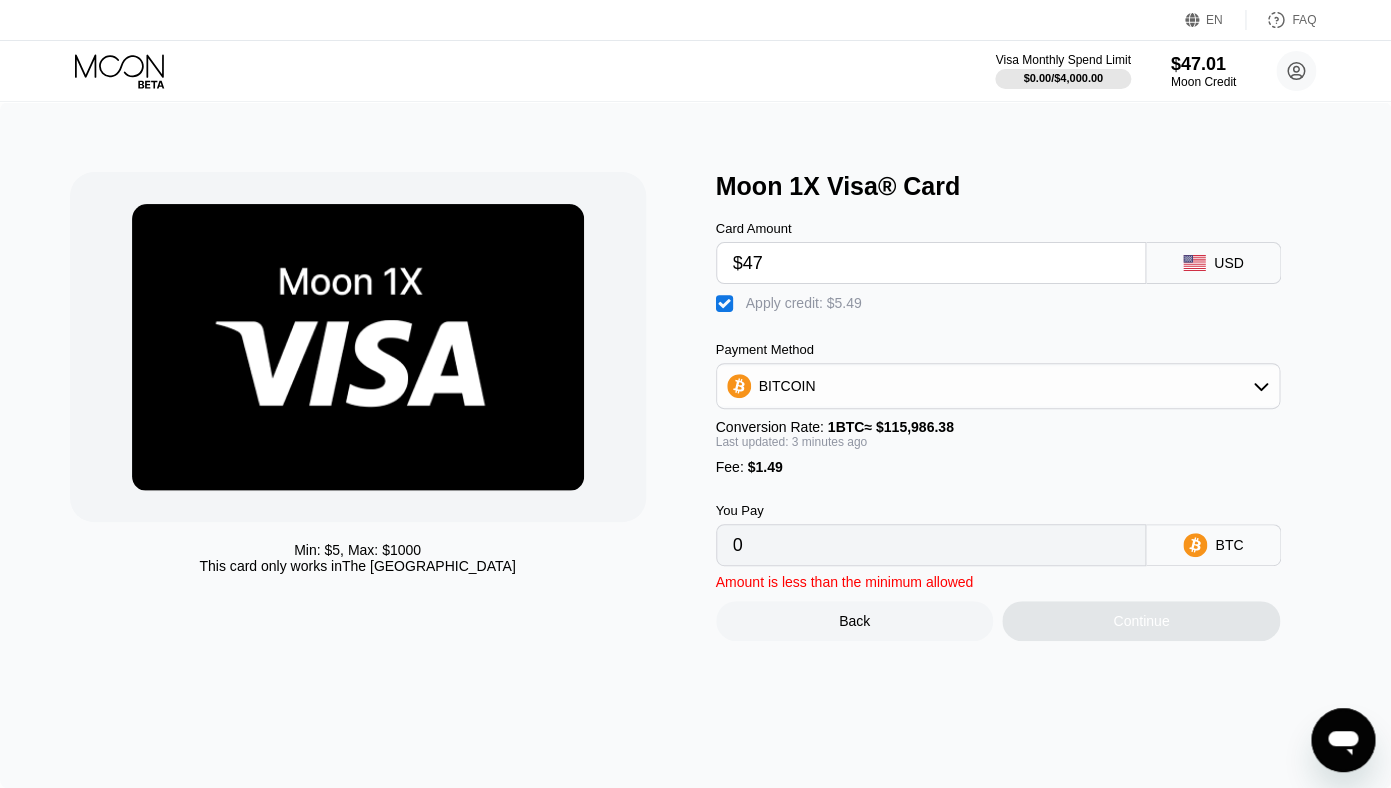 type on "0.00001276" 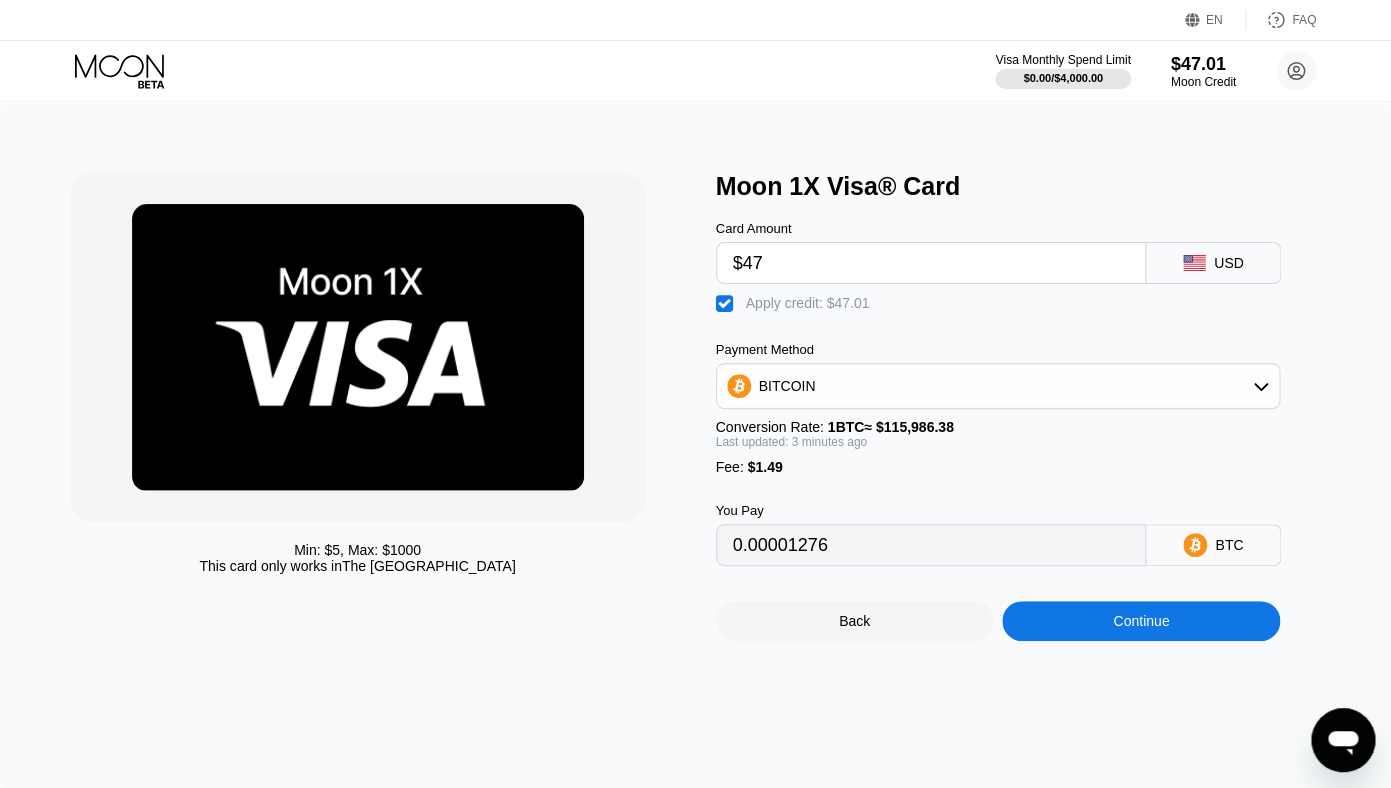 type on "$4" 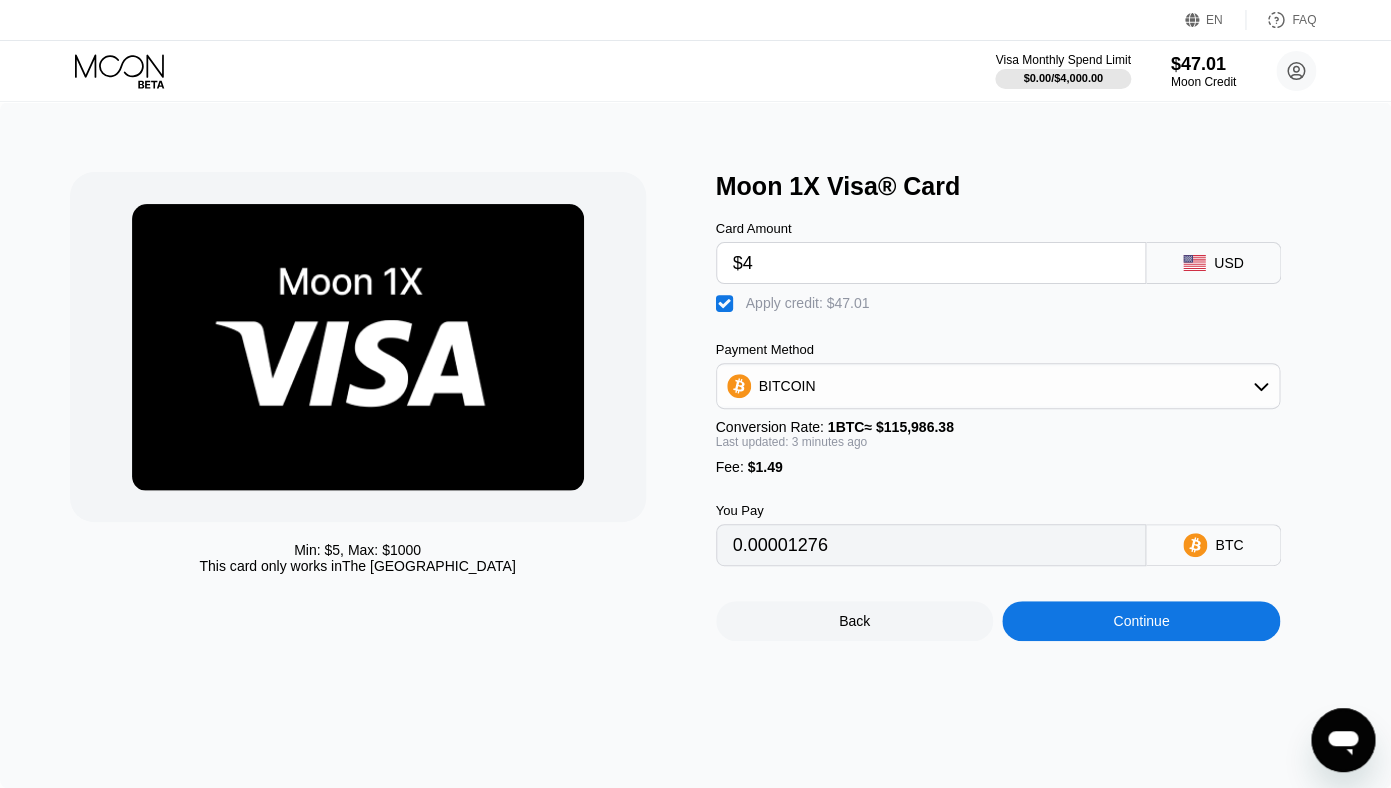 type on "0" 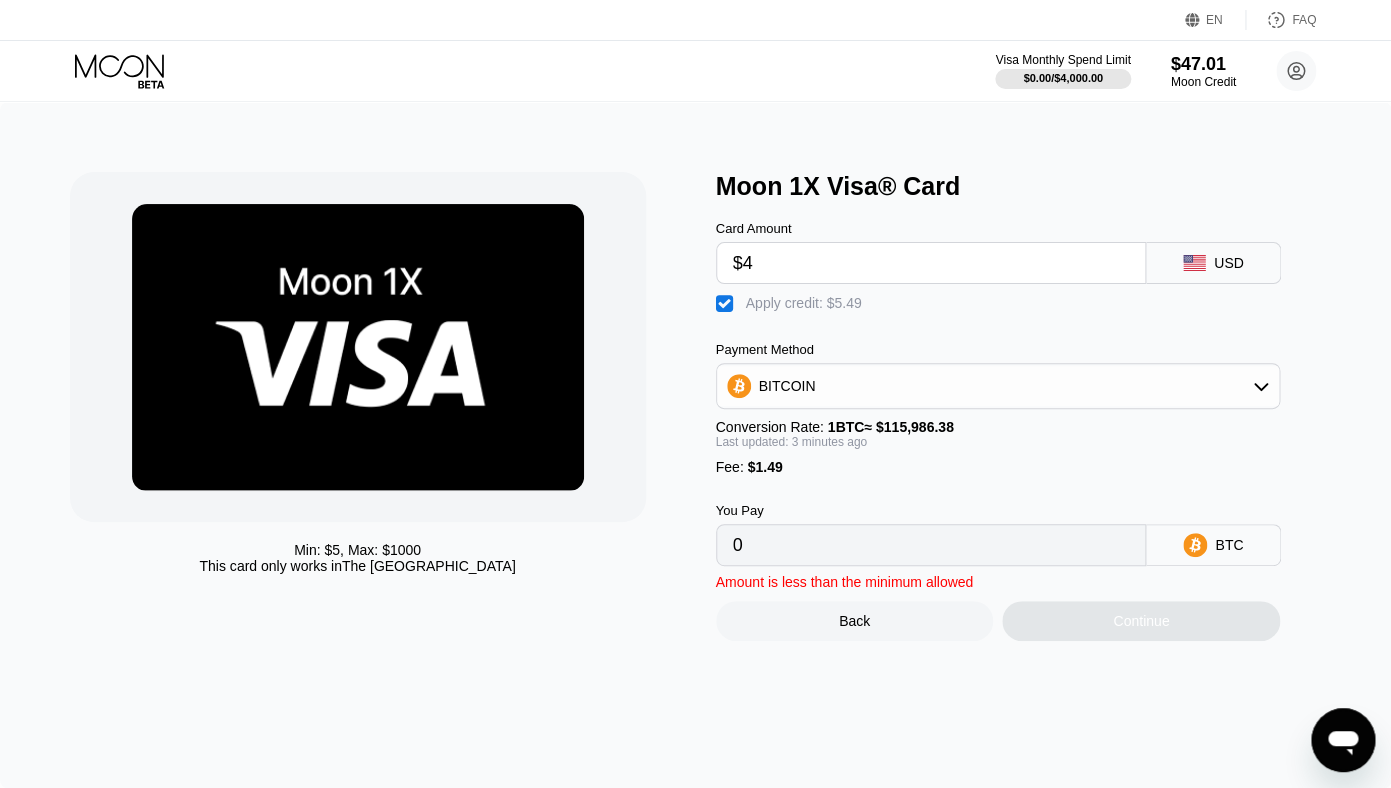 type on "$46" 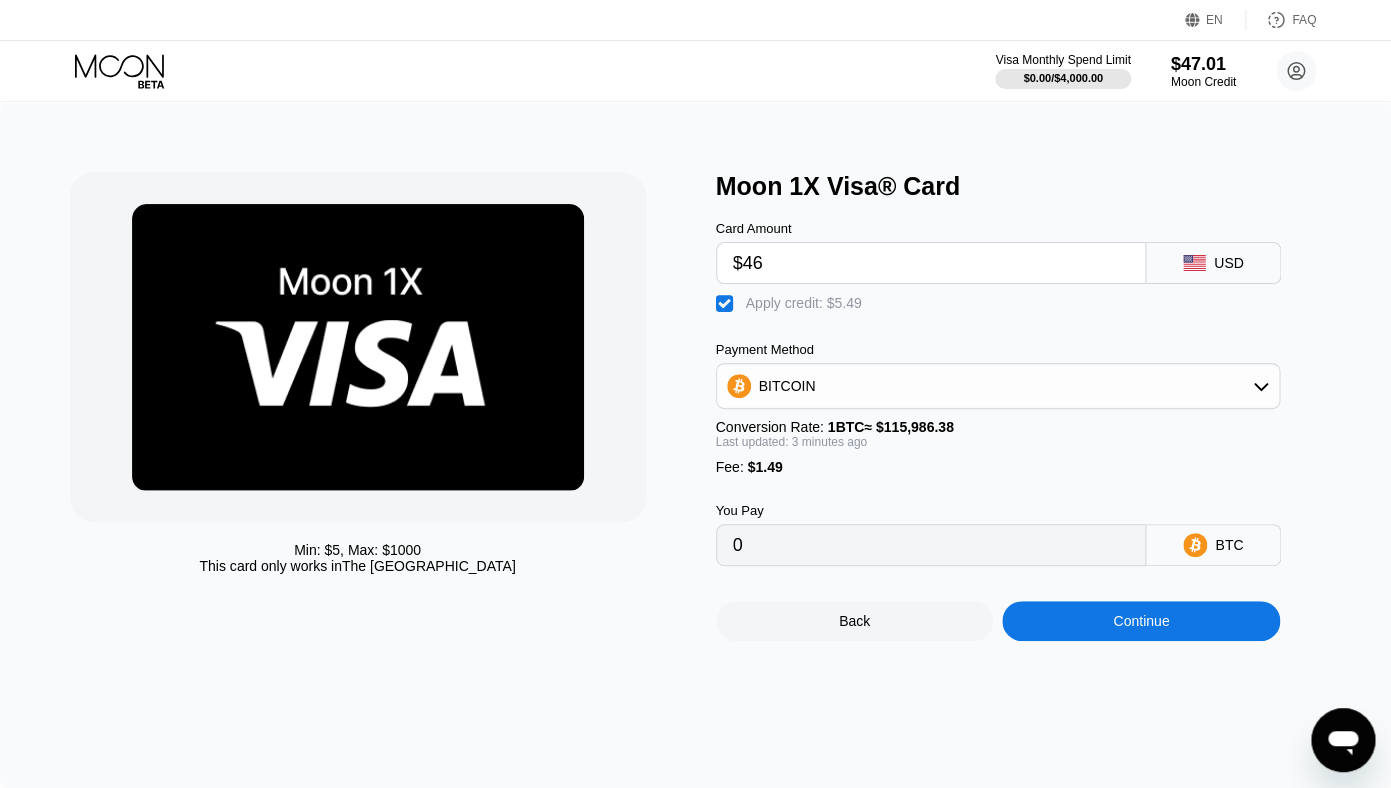 type on "0.00000414" 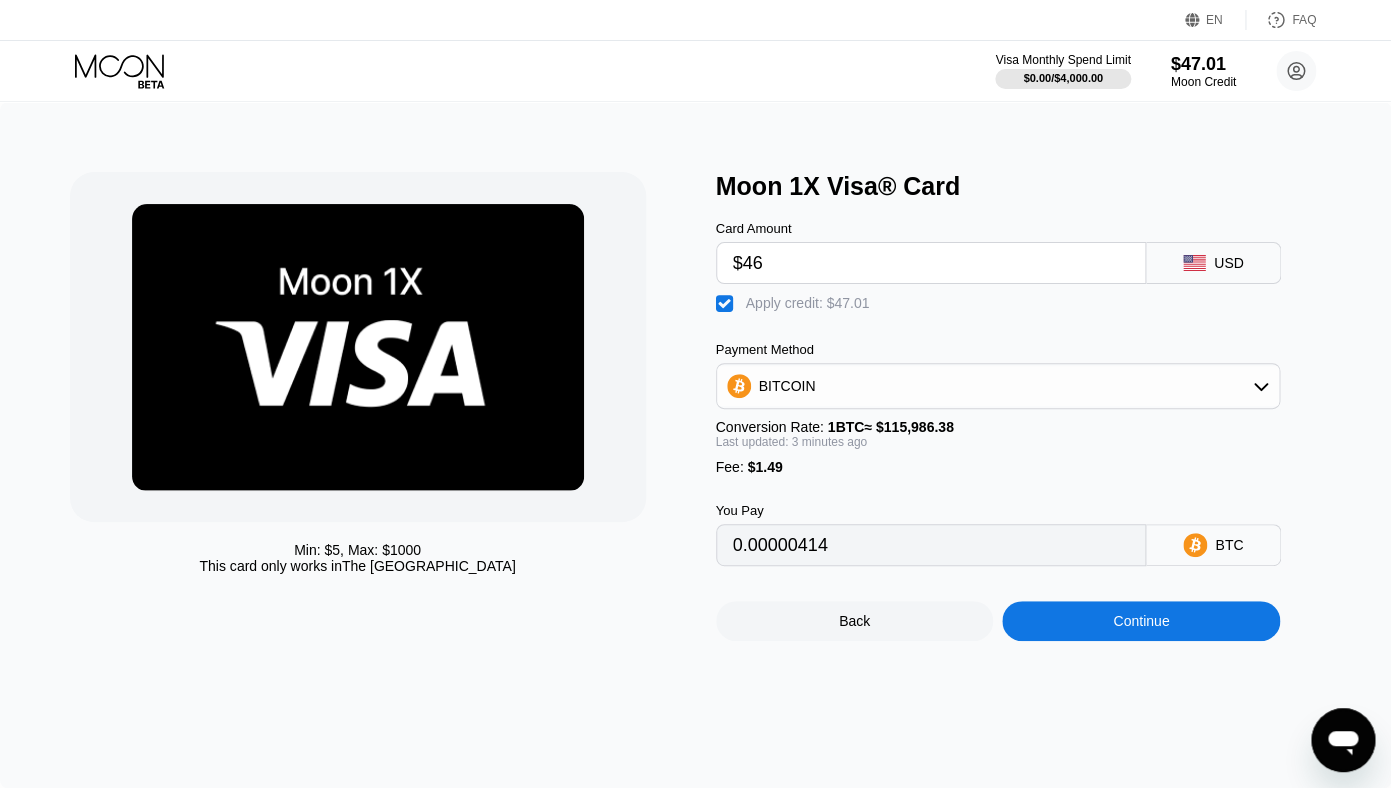 type on "$4" 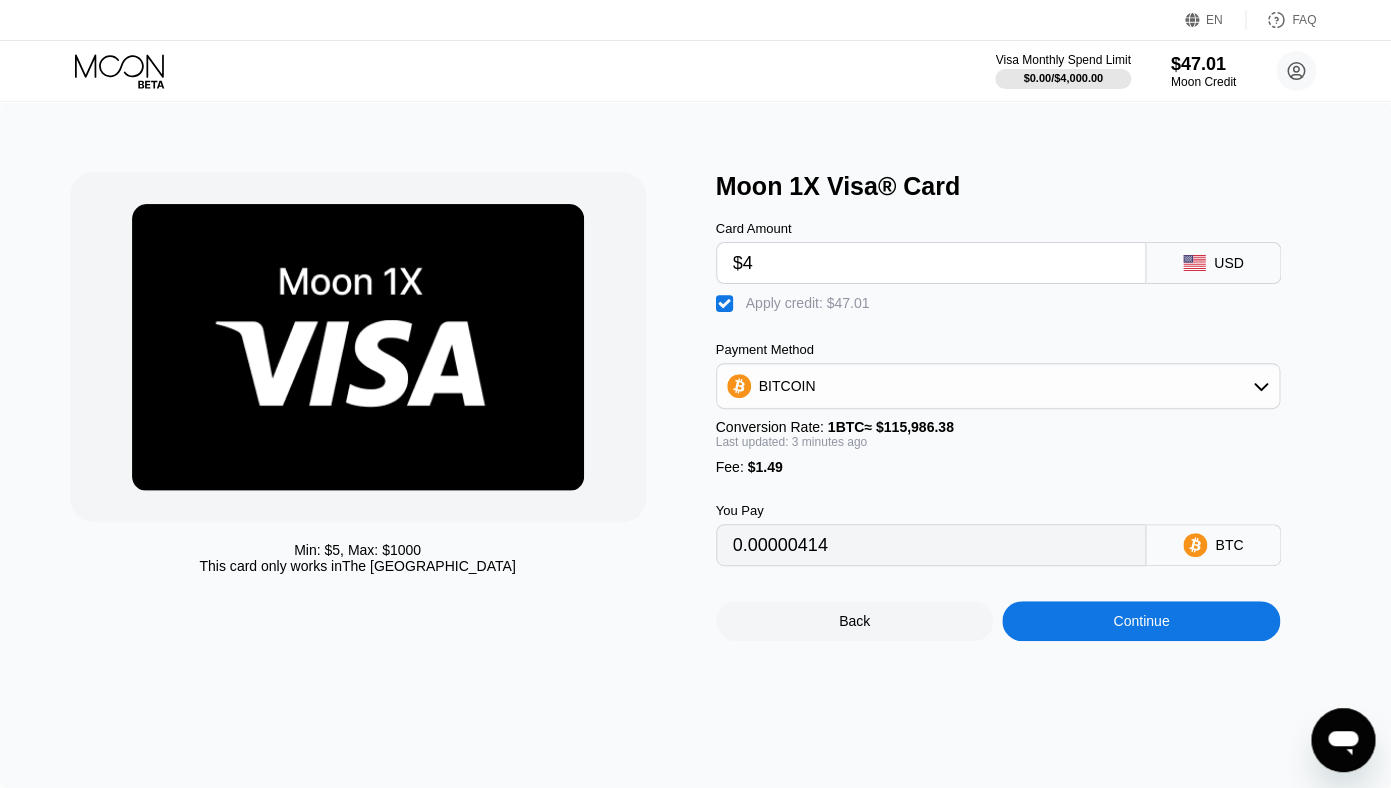 type on "0" 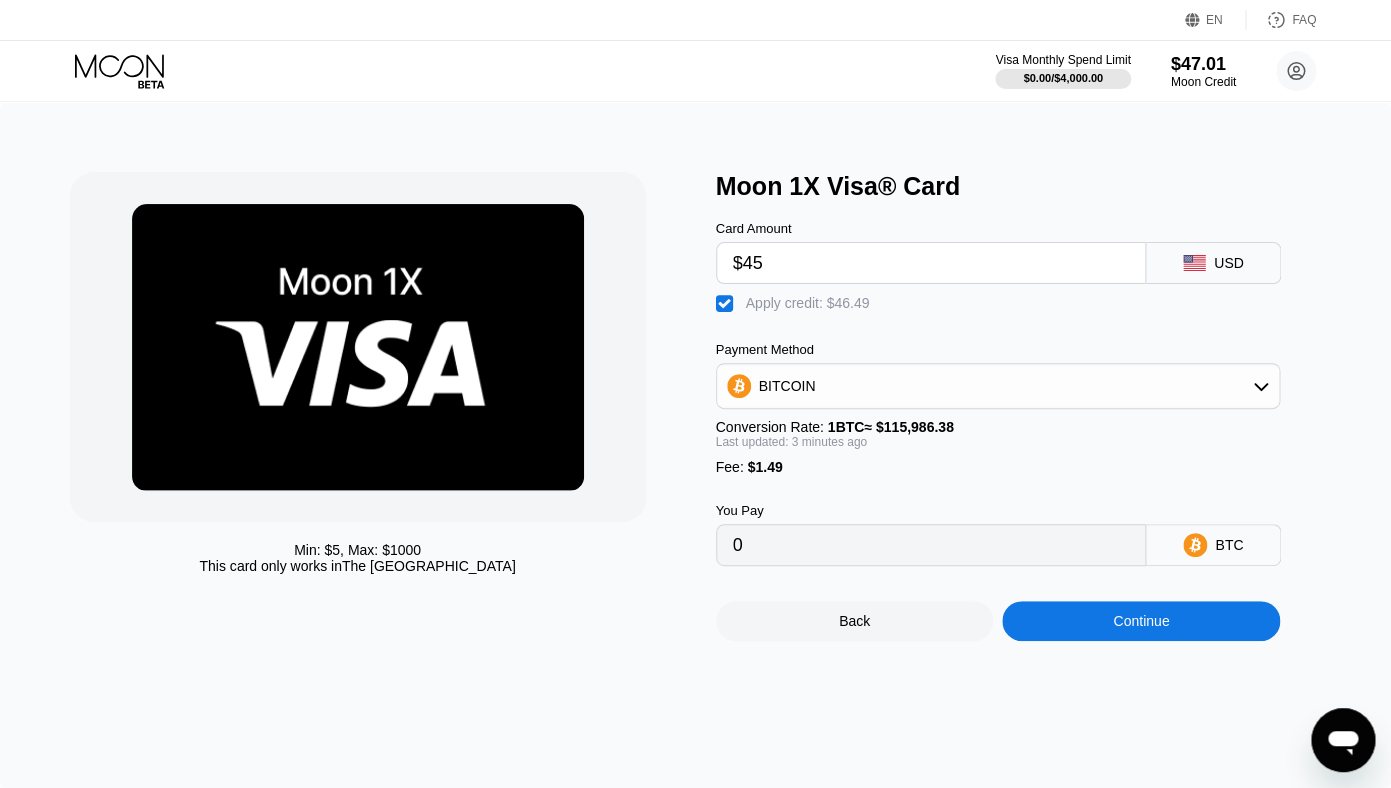 type on "$45" 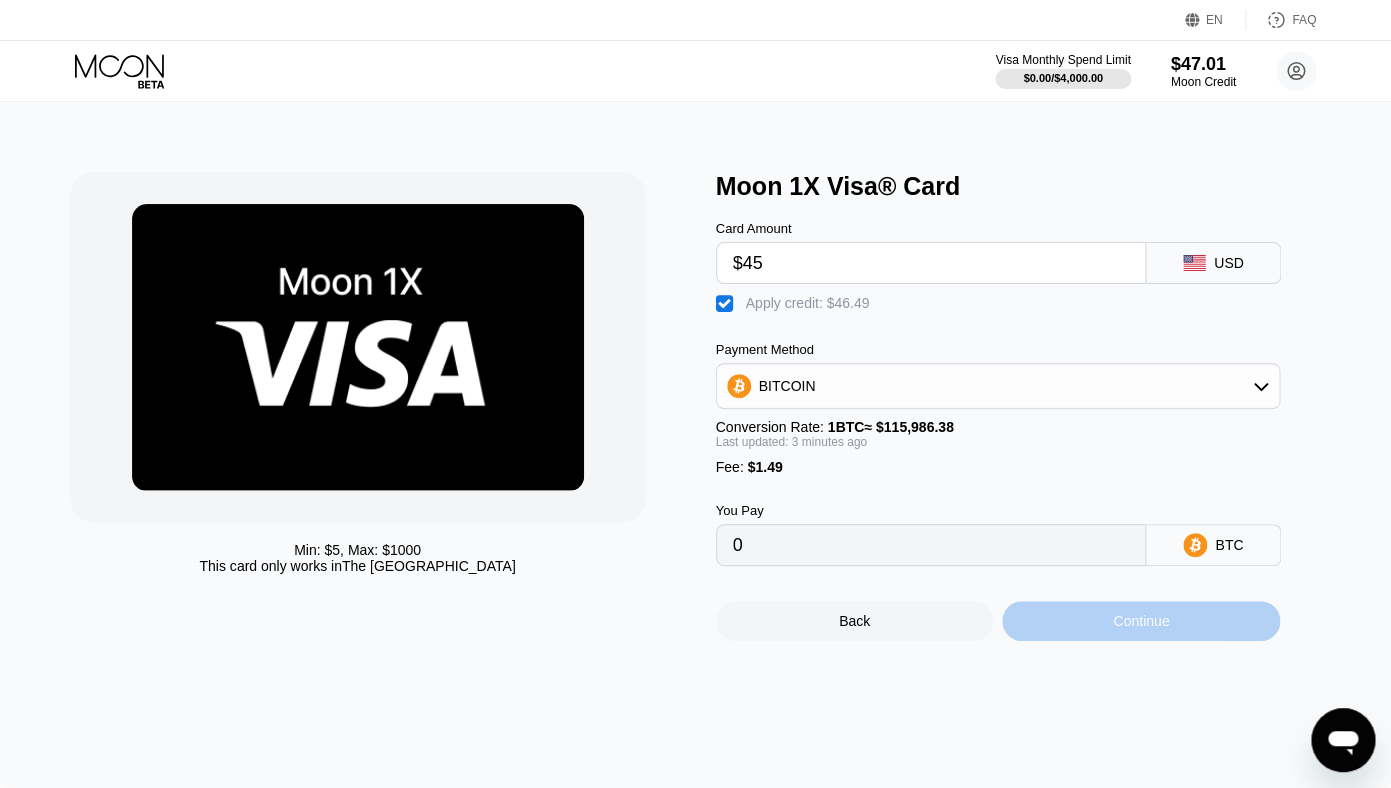 click on "Continue" at bounding box center [1141, 621] 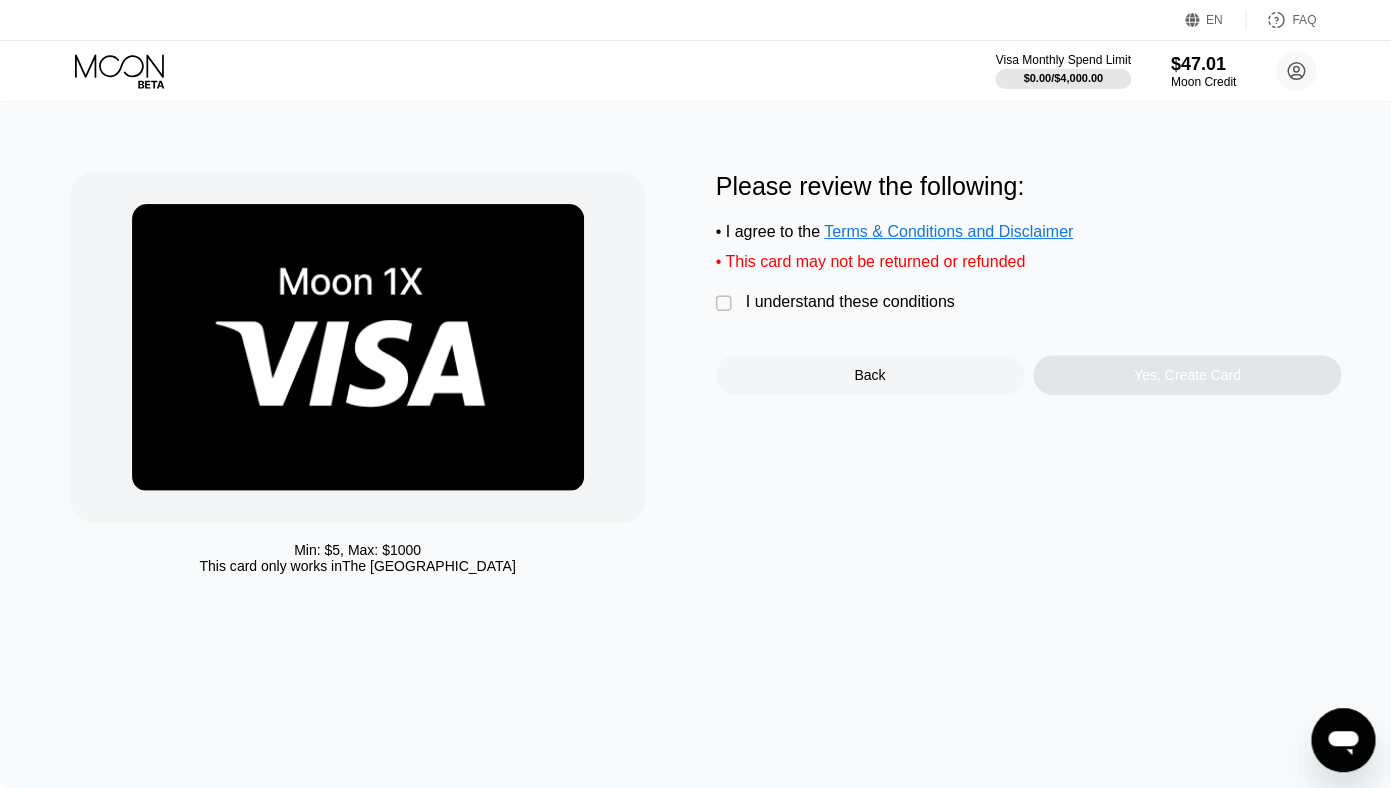 click on "" at bounding box center (726, 304) 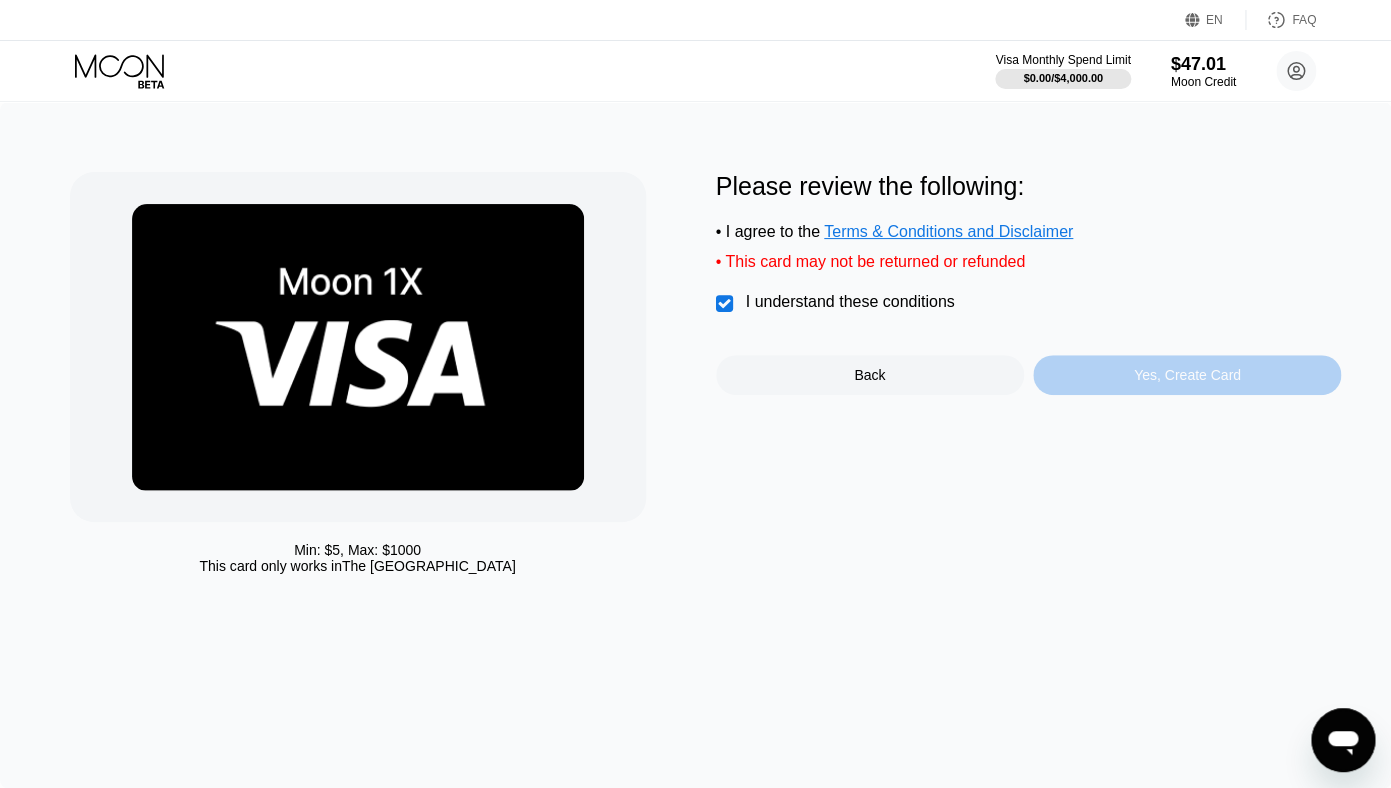 click on "Yes, Create Card" at bounding box center [1187, 375] 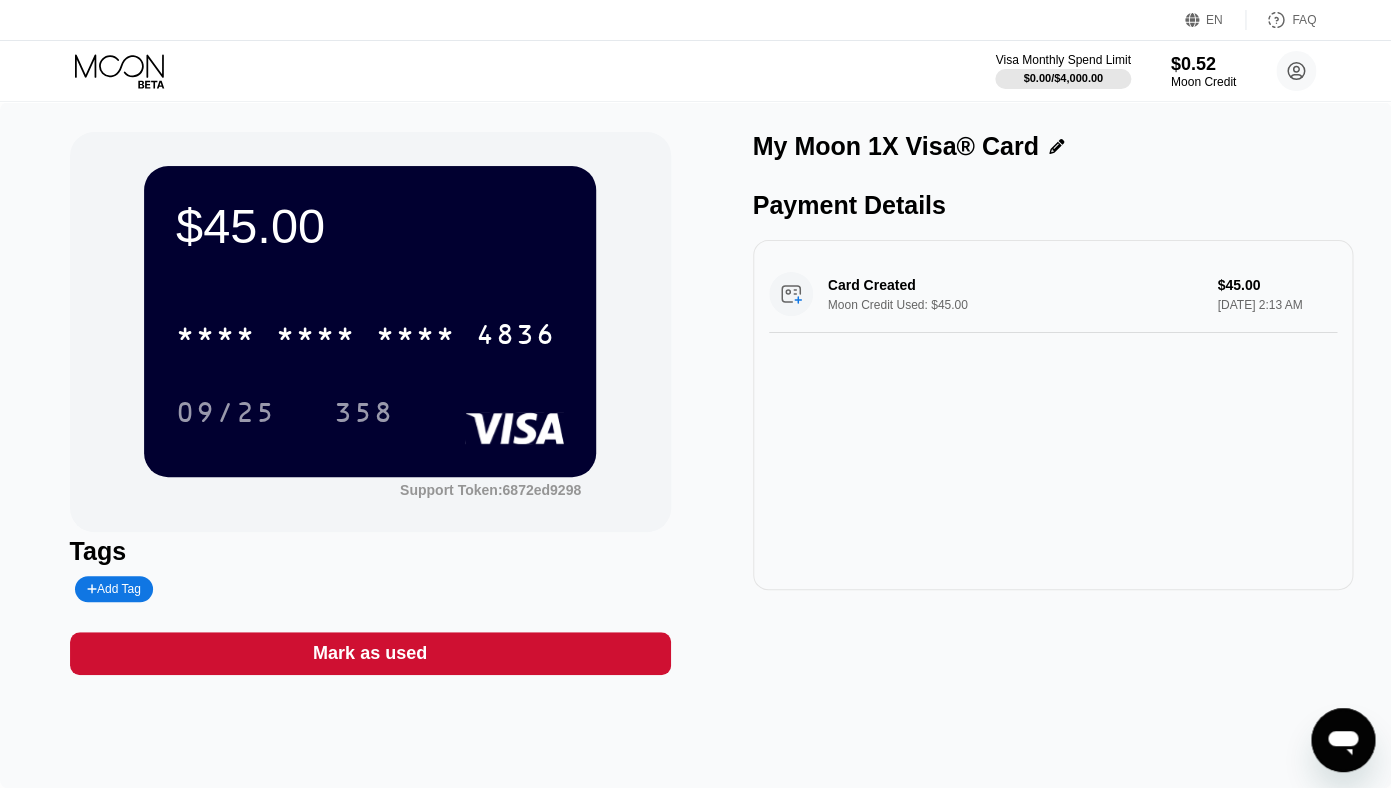 click on "Card Created Moon Credit Used: $45.00 $45.00 [DATE] 2:13 AM" at bounding box center (1053, 415) 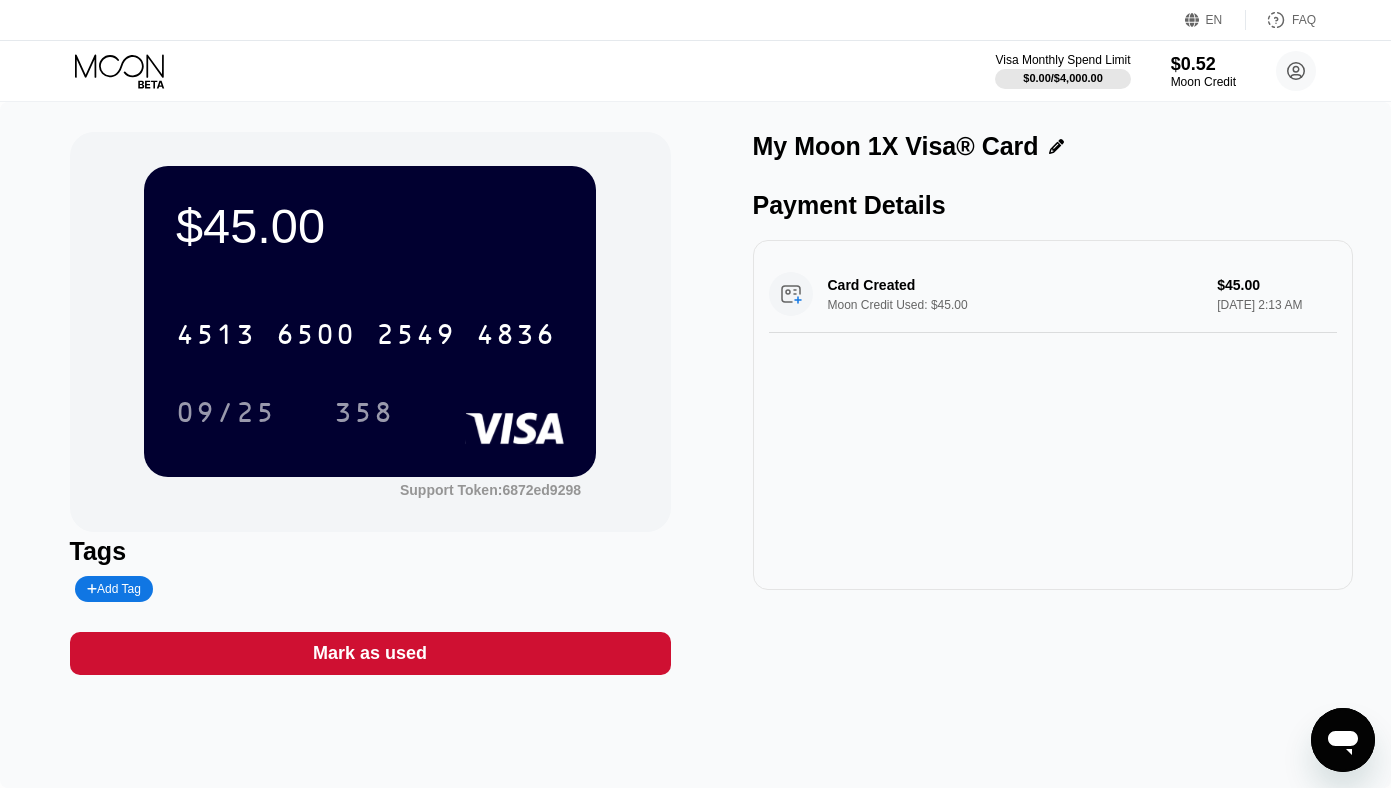 scroll, scrollTop: 0, scrollLeft: 0, axis: both 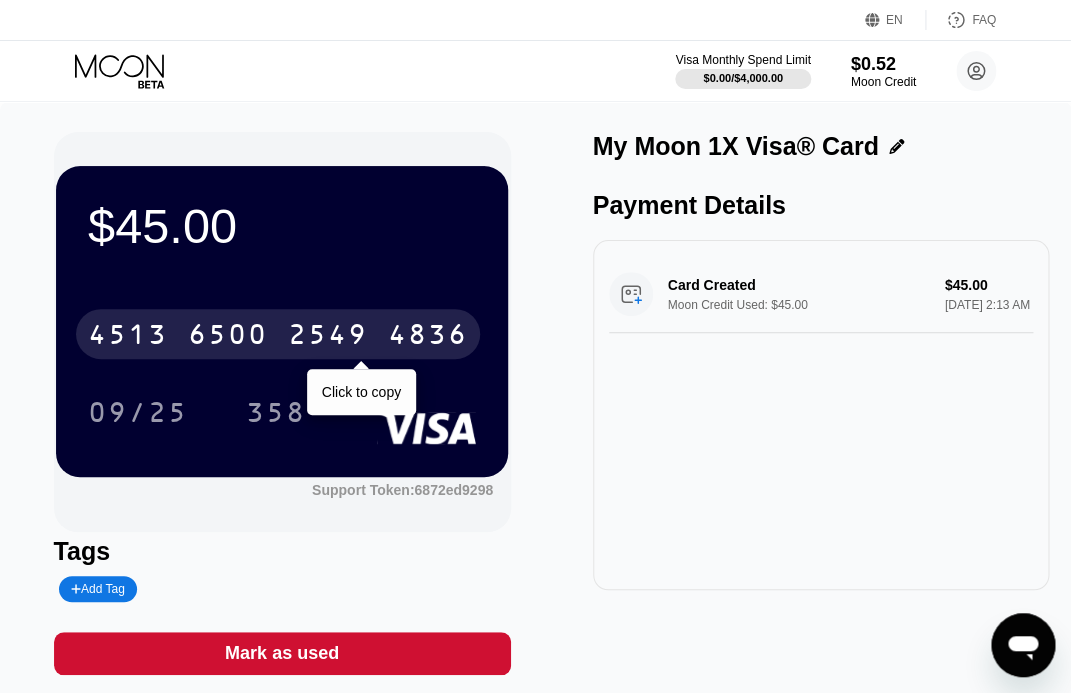 click on "2549" at bounding box center (328, 337) 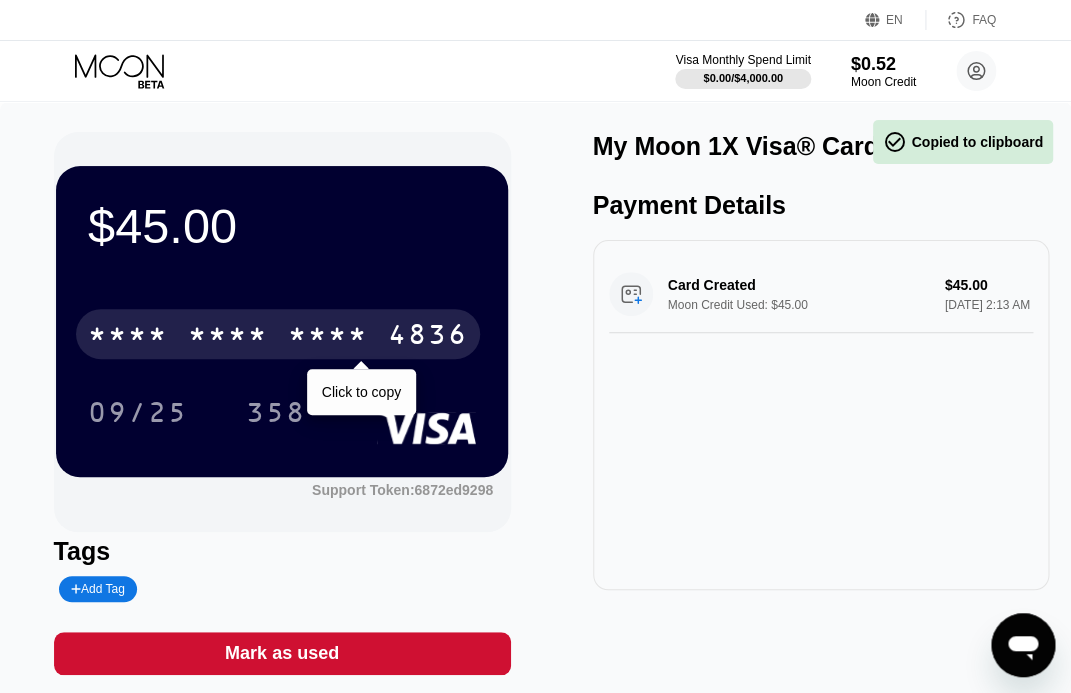 click on "* * * *" at bounding box center [328, 337] 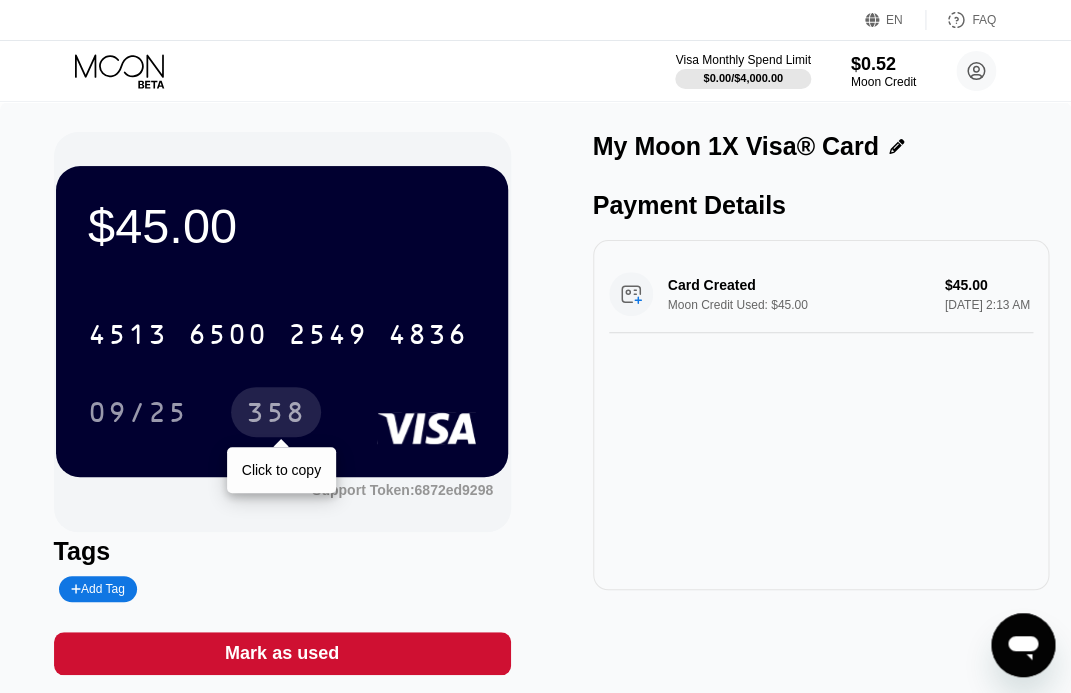 click on "358" at bounding box center [276, 415] 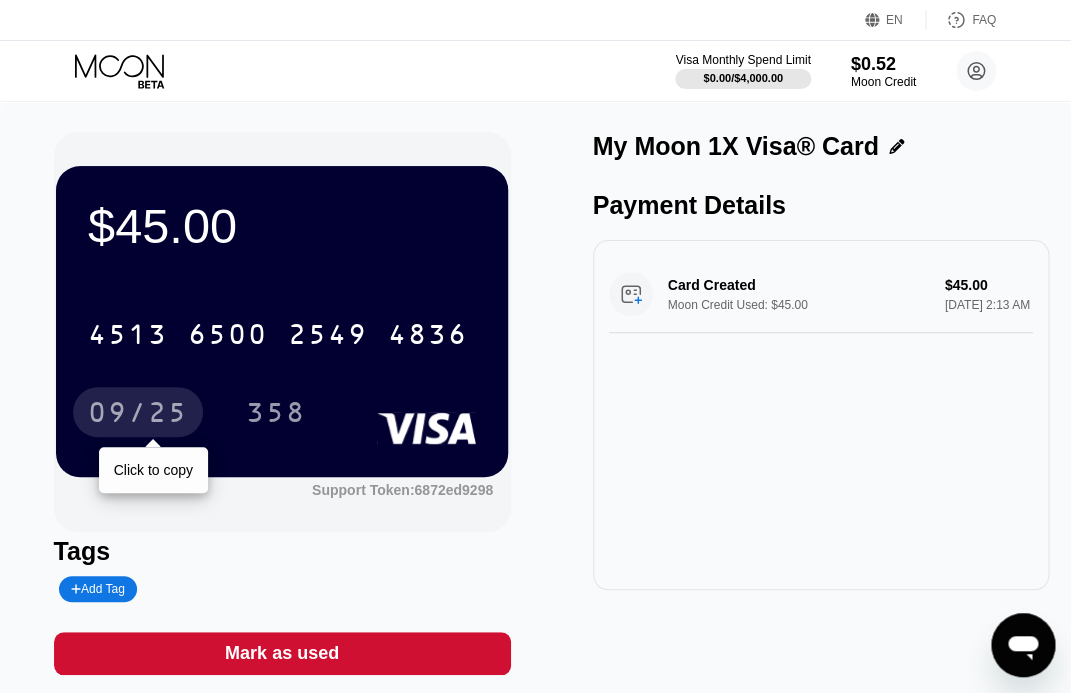 click on "09/25" at bounding box center [138, 415] 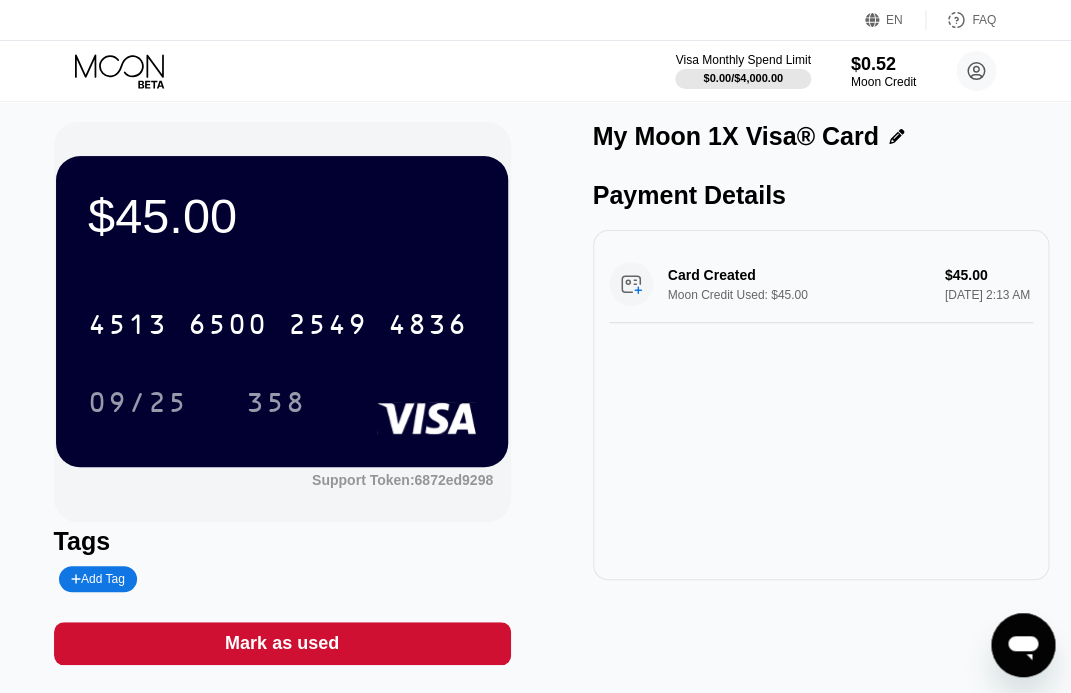 scroll, scrollTop: 0, scrollLeft: 0, axis: both 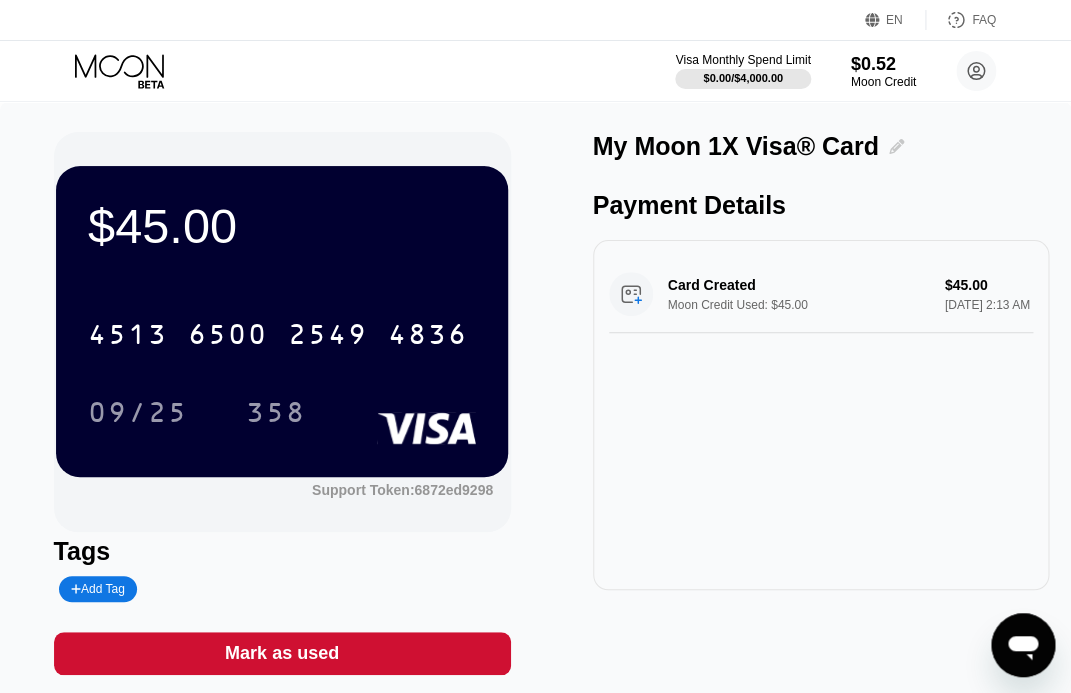 click 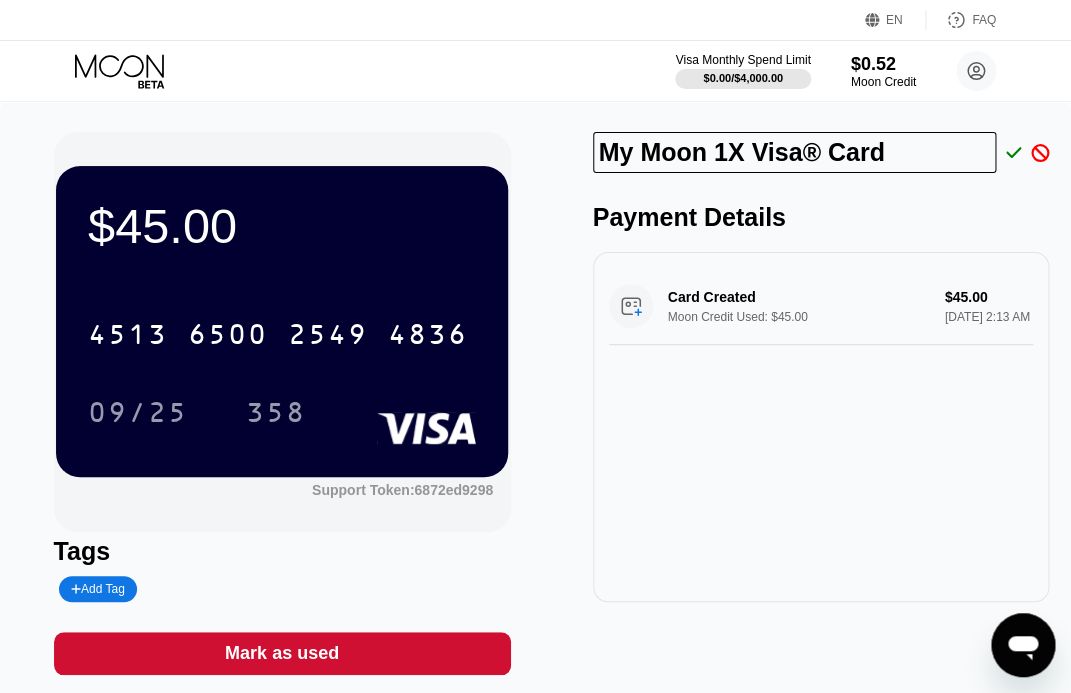 click on "Payment Details" at bounding box center [821, 217] 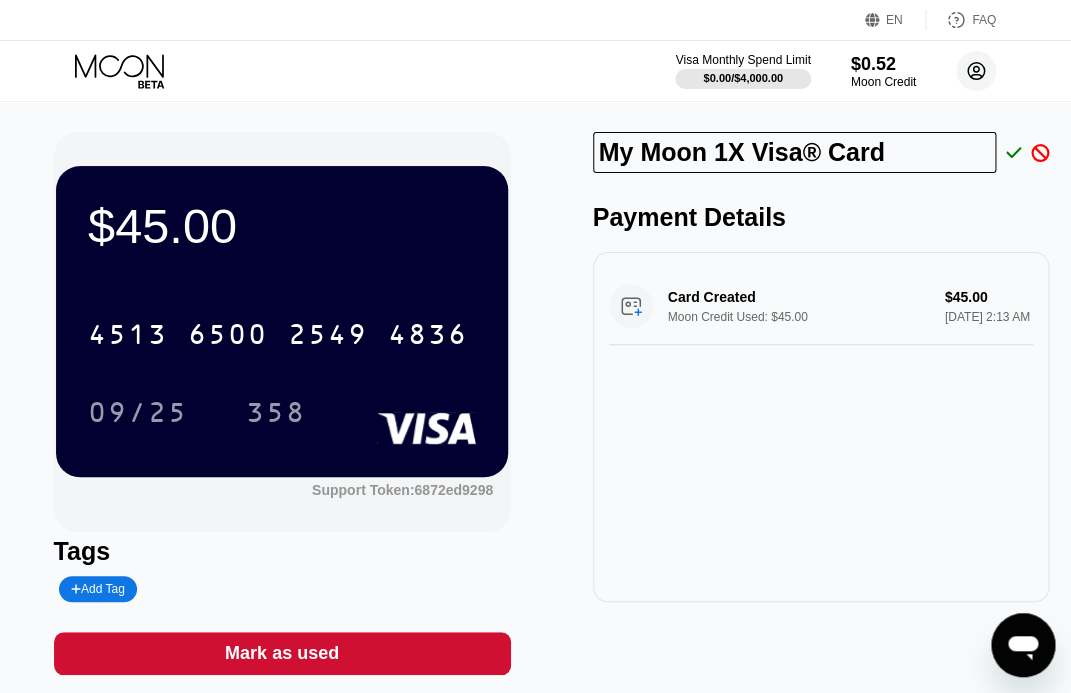 click 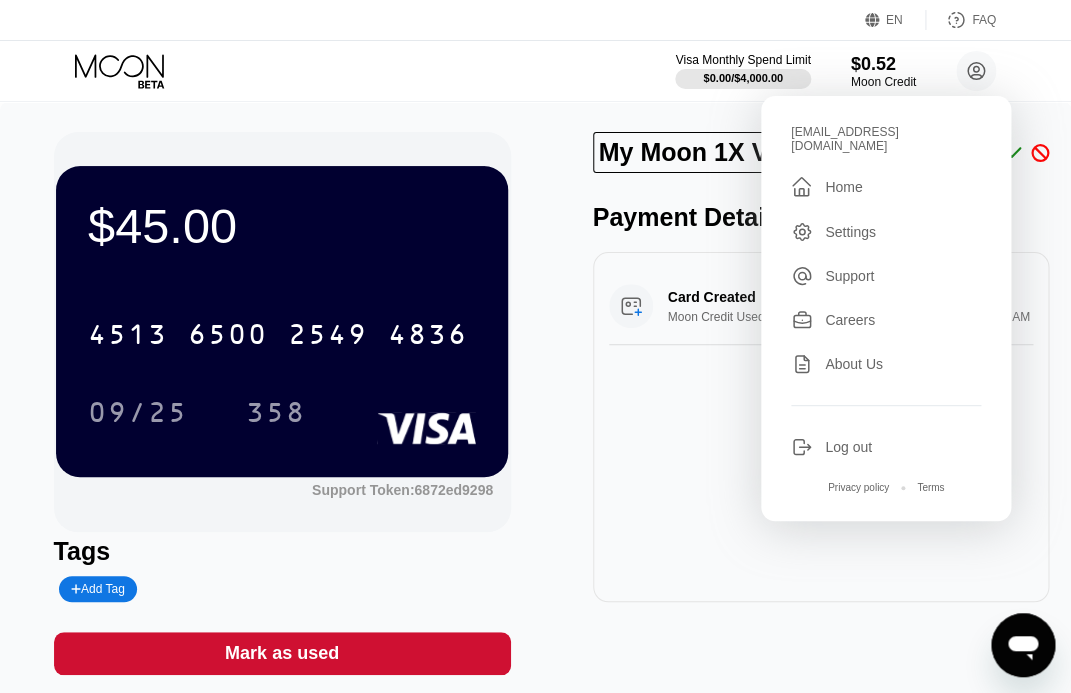 click on "Home" at bounding box center (843, 187) 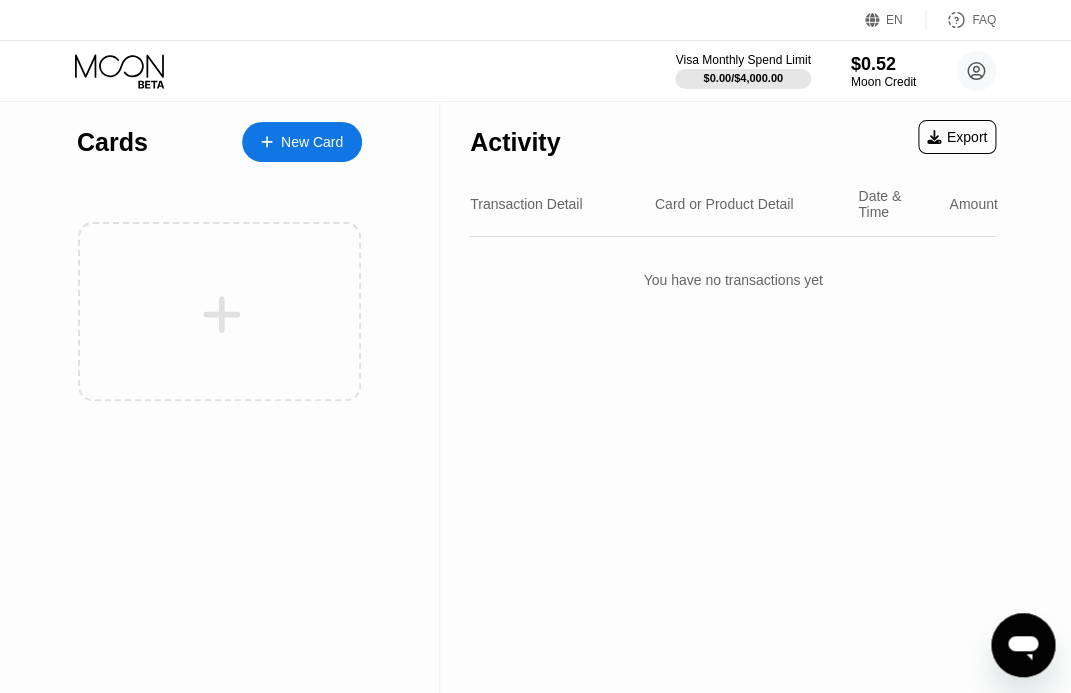 click on "You have no transactions yet" at bounding box center [733, 280] 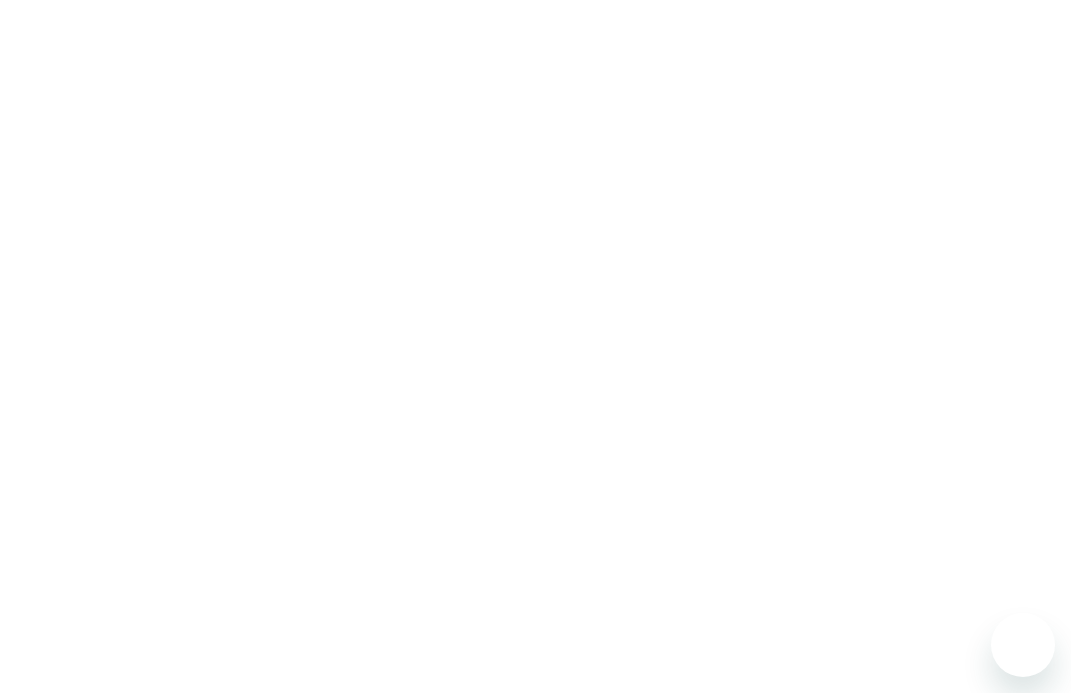scroll, scrollTop: 0, scrollLeft: 0, axis: both 